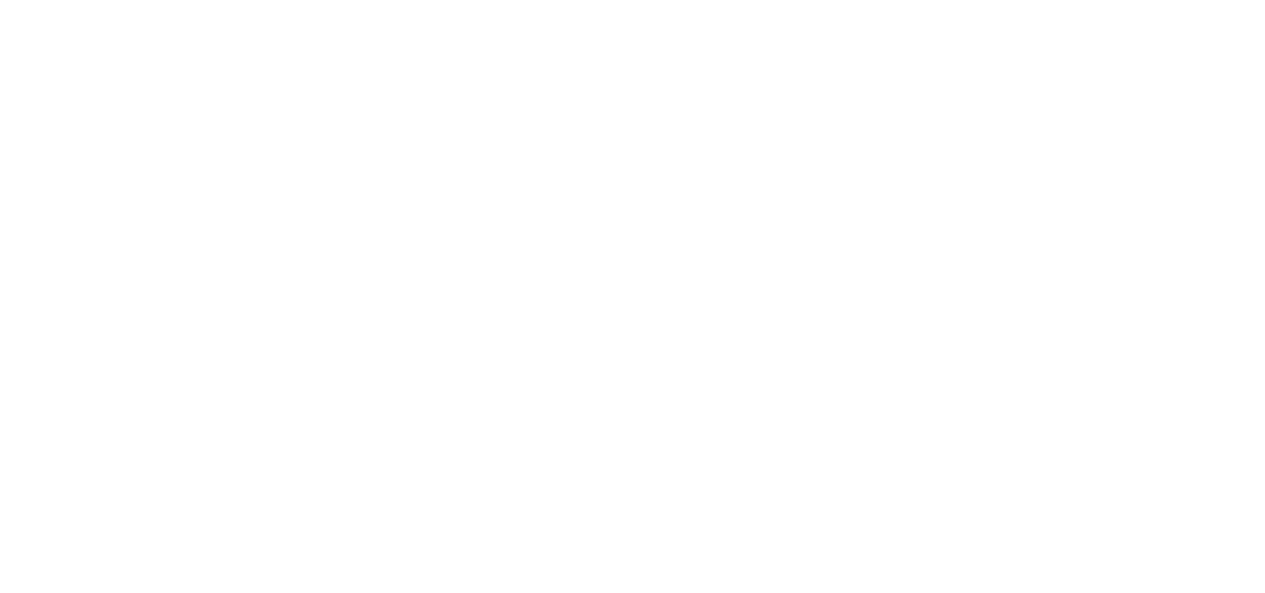 scroll, scrollTop: 0, scrollLeft: 0, axis: both 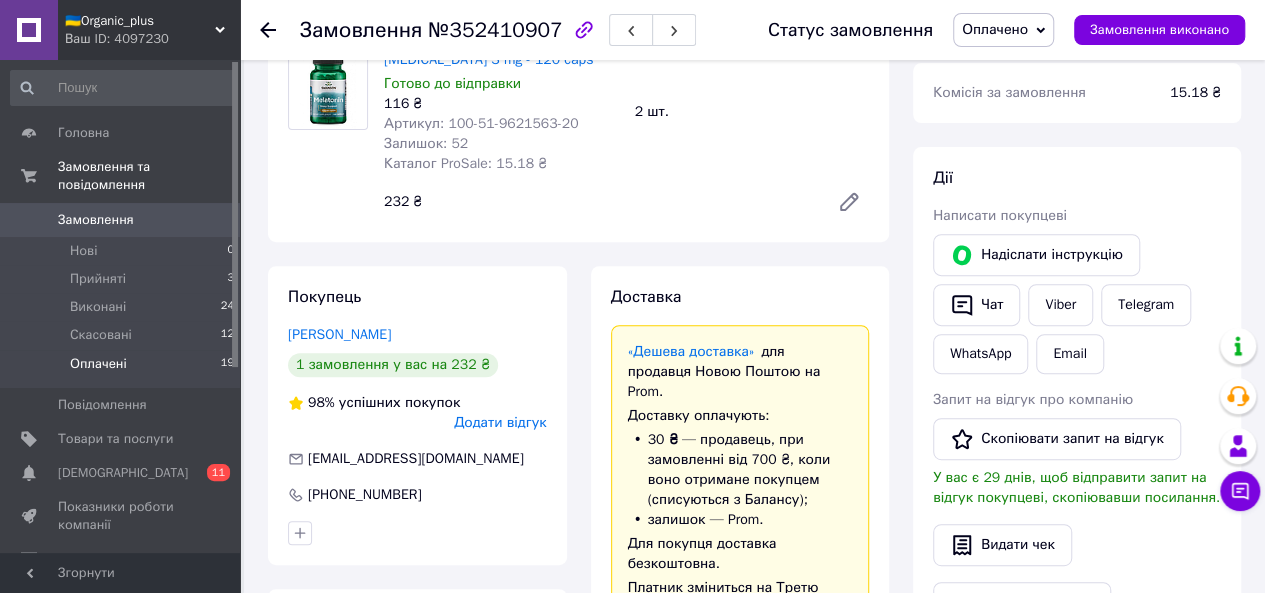 click on "Оплачені" at bounding box center [98, 364] 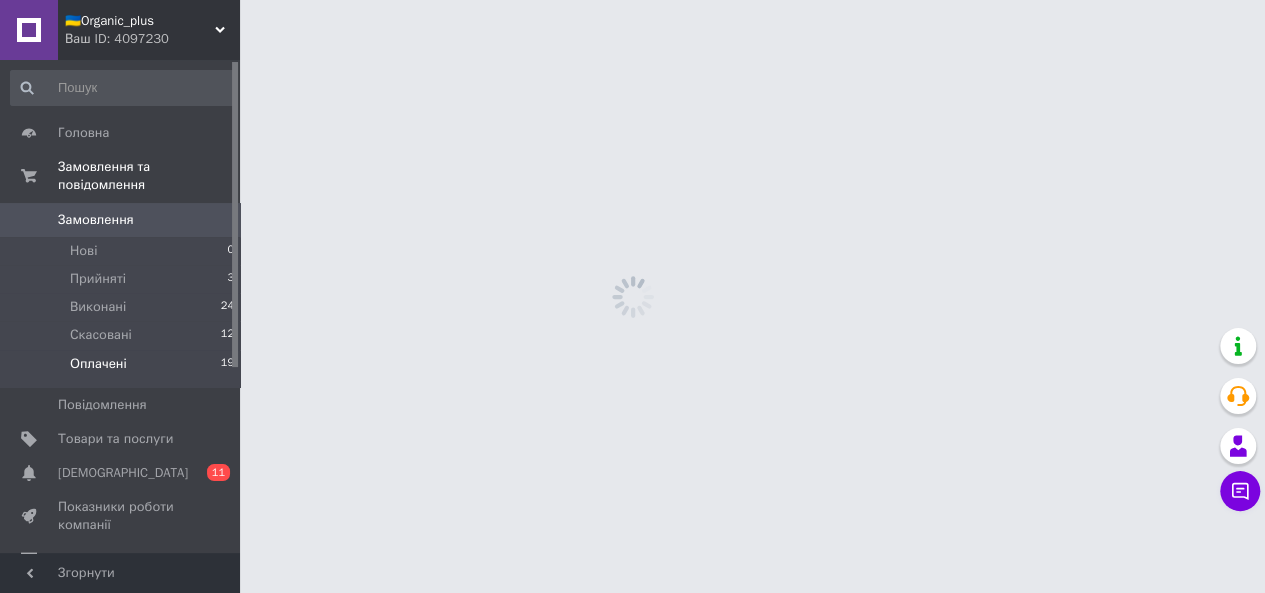 scroll, scrollTop: 0, scrollLeft: 0, axis: both 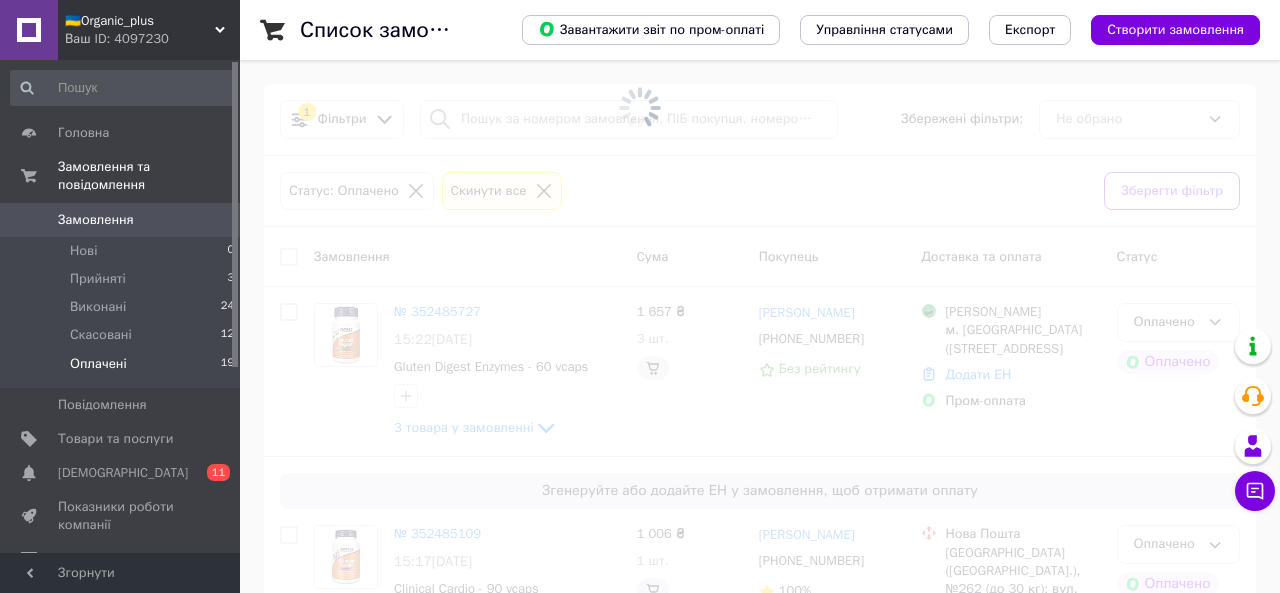 click on "Замовлення" at bounding box center [121, 220] 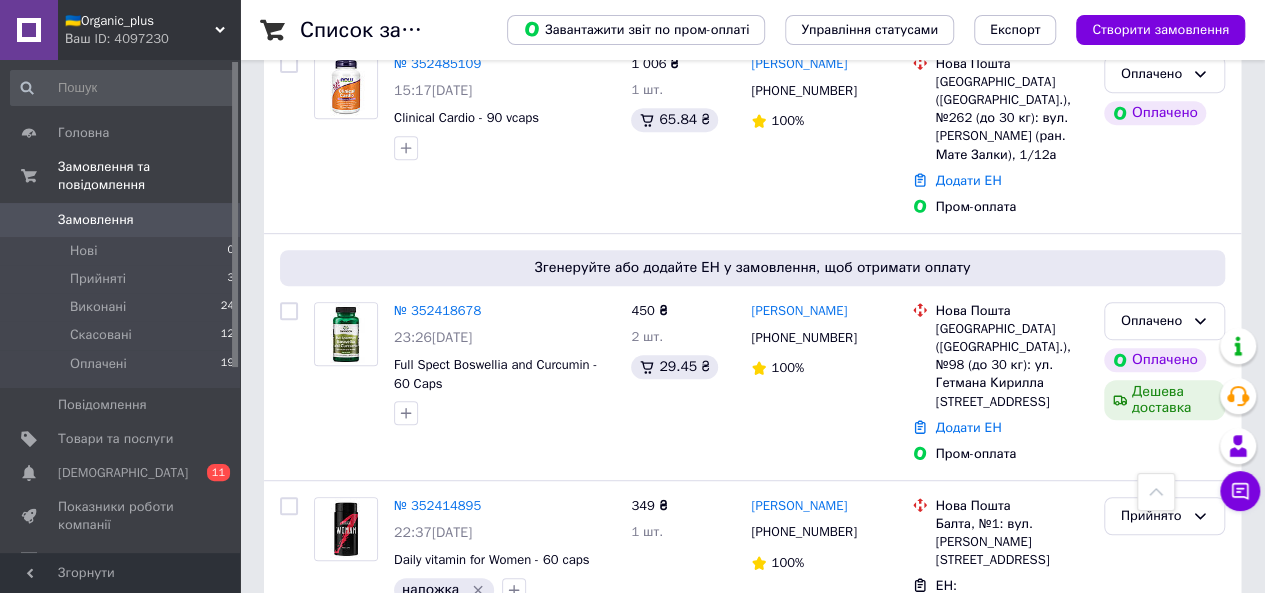 scroll, scrollTop: 376, scrollLeft: 0, axis: vertical 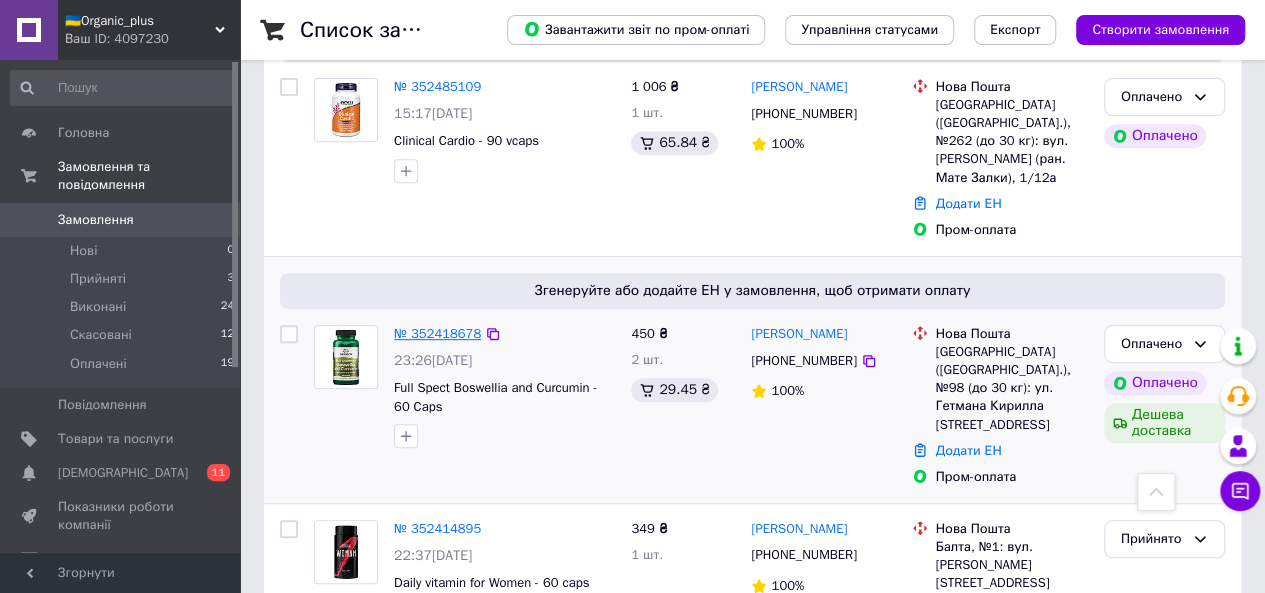 click on "№ 352418678" at bounding box center (437, 333) 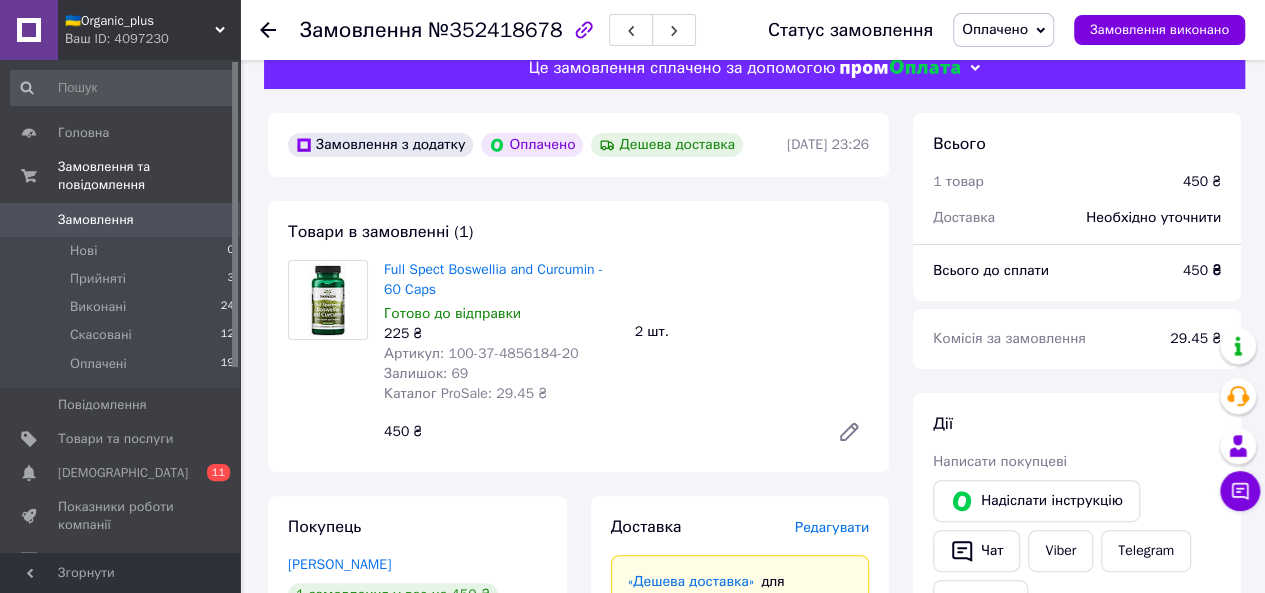 scroll, scrollTop: 30, scrollLeft: 0, axis: vertical 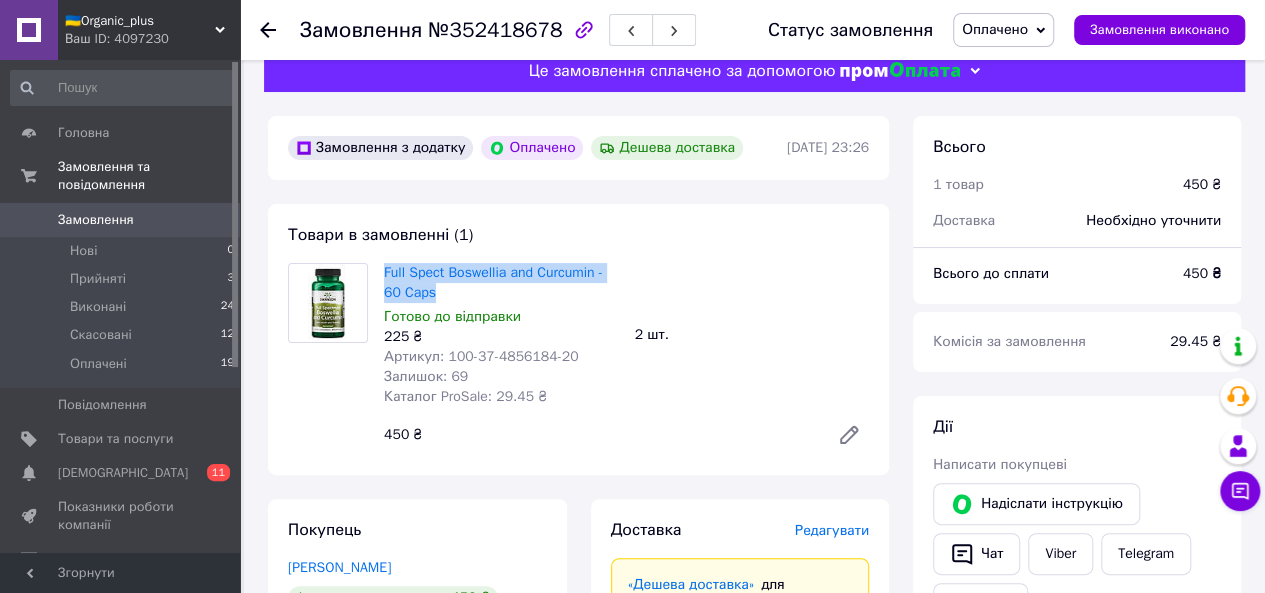 drag, startPoint x: 444, startPoint y: 300, endPoint x: 378, endPoint y: 278, distance: 69.57011 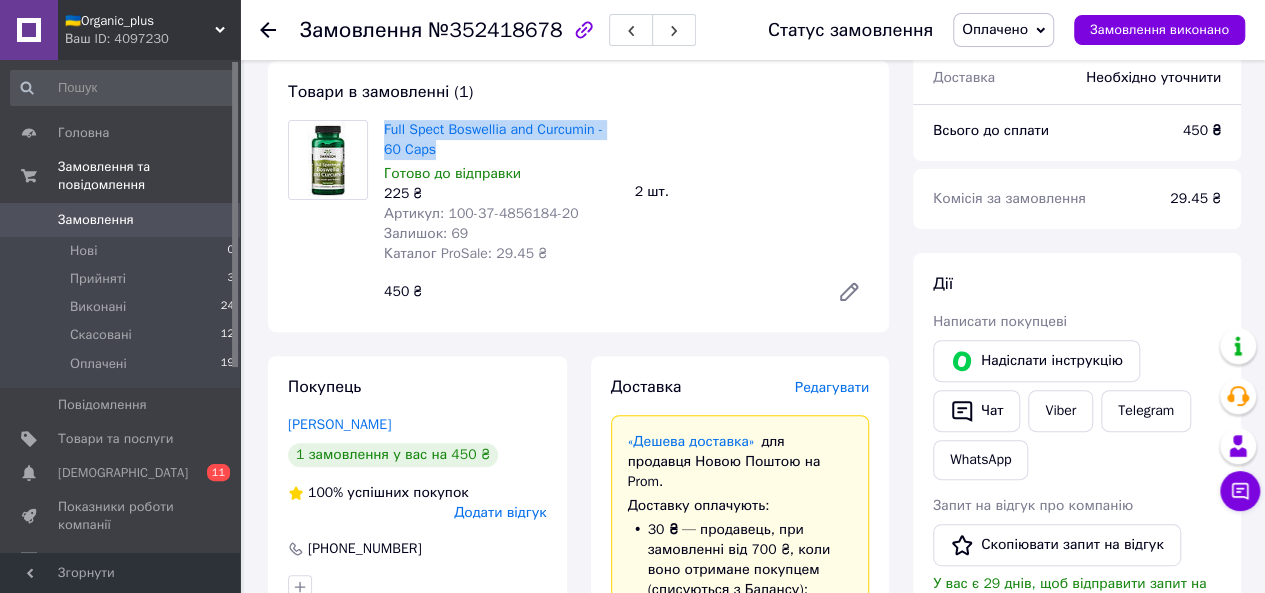scroll, scrollTop: 175, scrollLeft: 0, axis: vertical 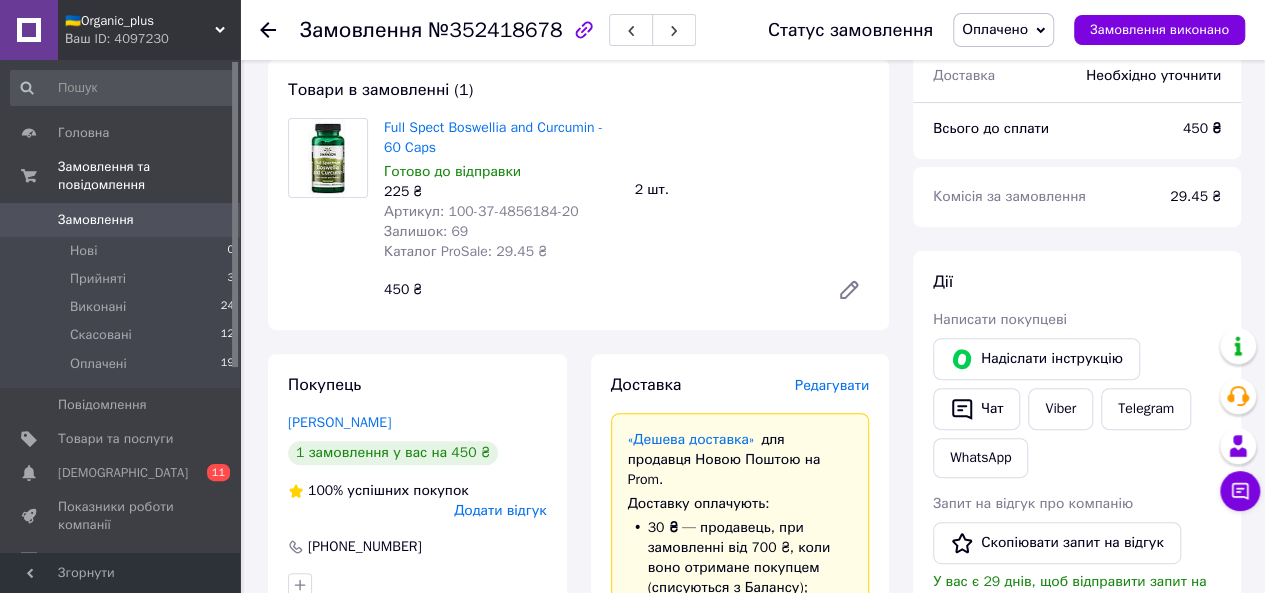 click on "Товари в замовленні (1) Full Spect Boswellia and Curcumin - 60 Caps Готово до відправки 225 ₴ Артикул: 100-37-4856184-20 Залишок: 69 Каталог ProSale: 29.45 ₴  2 шт. 450 ₴" at bounding box center (578, 194) 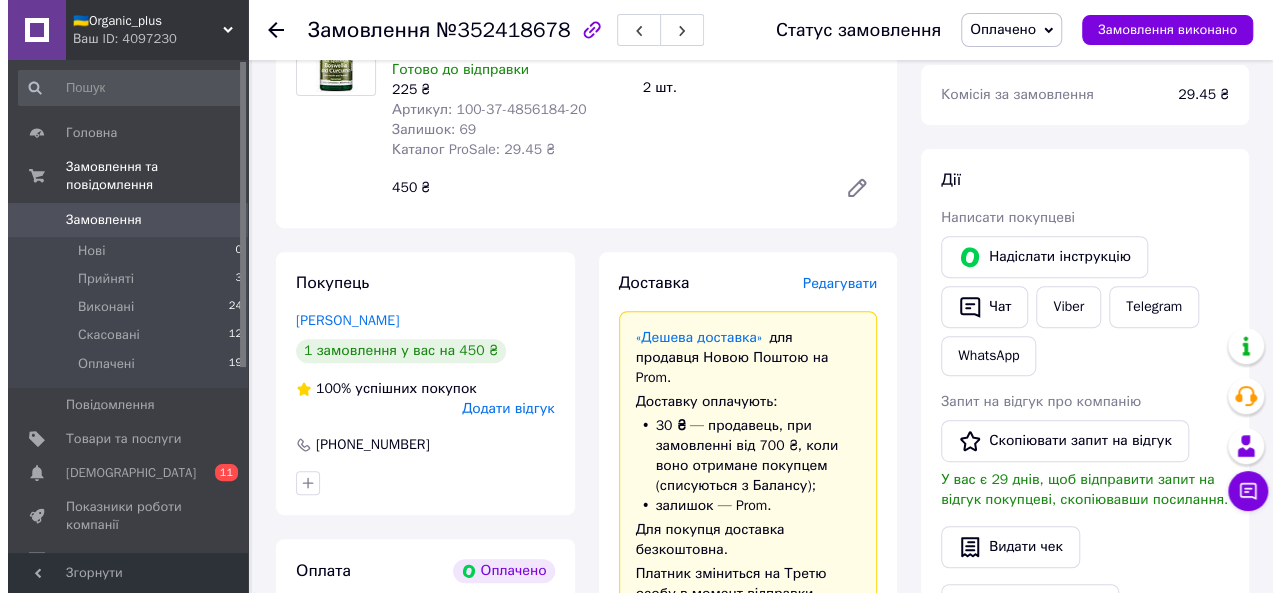 scroll, scrollTop: 290, scrollLeft: 0, axis: vertical 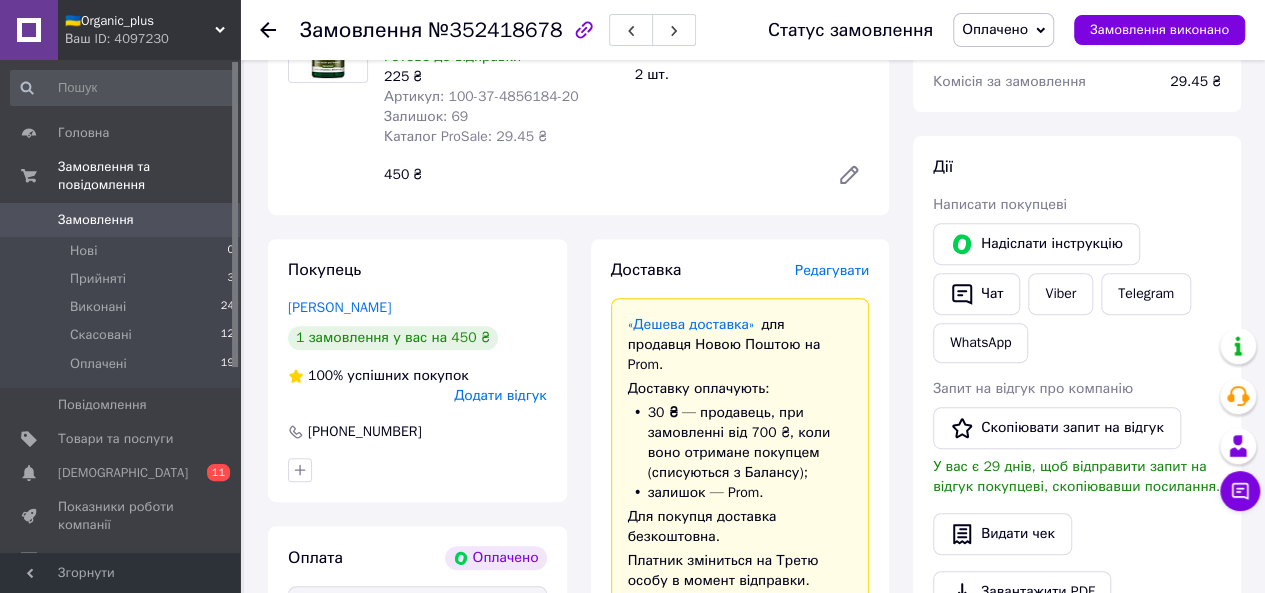 click on "Редагувати" at bounding box center (832, 270) 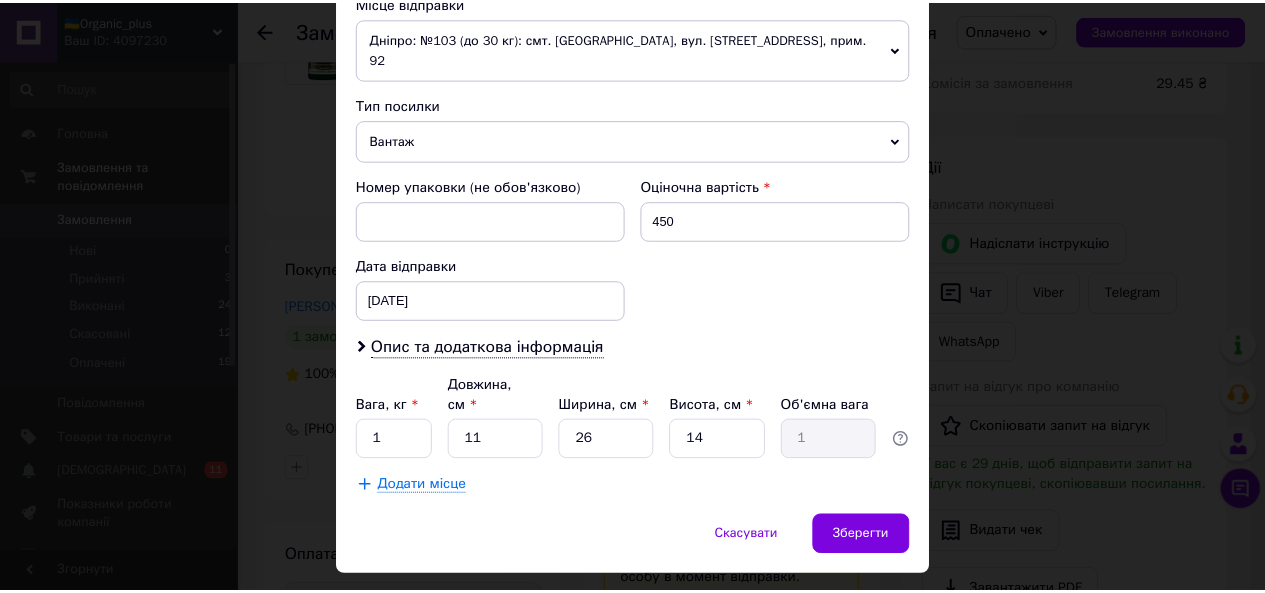 scroll, scrollTop: 746, scrollLeft: 0, axis: vertical 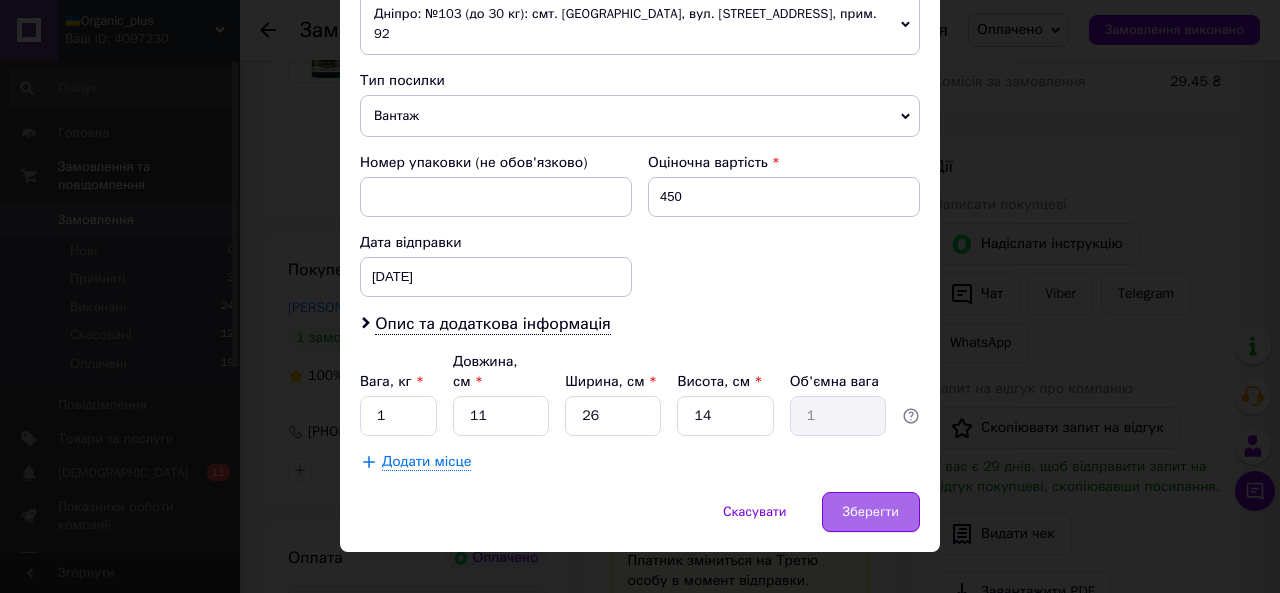 click on "Зберегти" at bounding box center [871, 512] 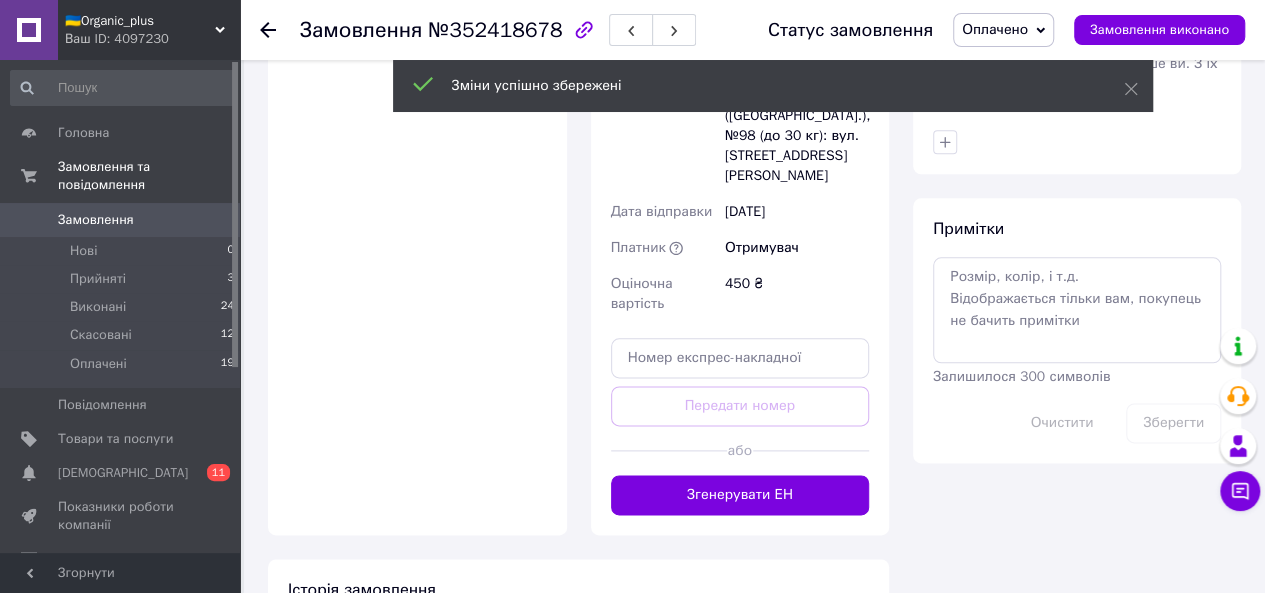 scroll, scrollTop: 1086, scrollLeft: 0, axis: vertical 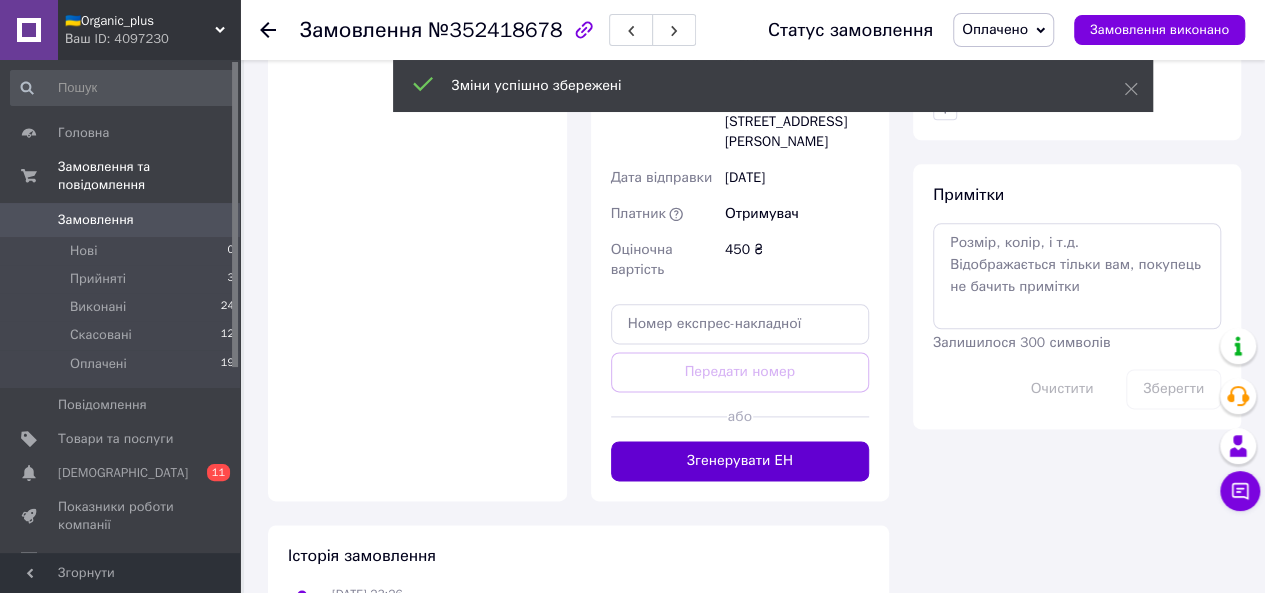 click on "Згенерувати ЕН" at bounding box center (740, 461) 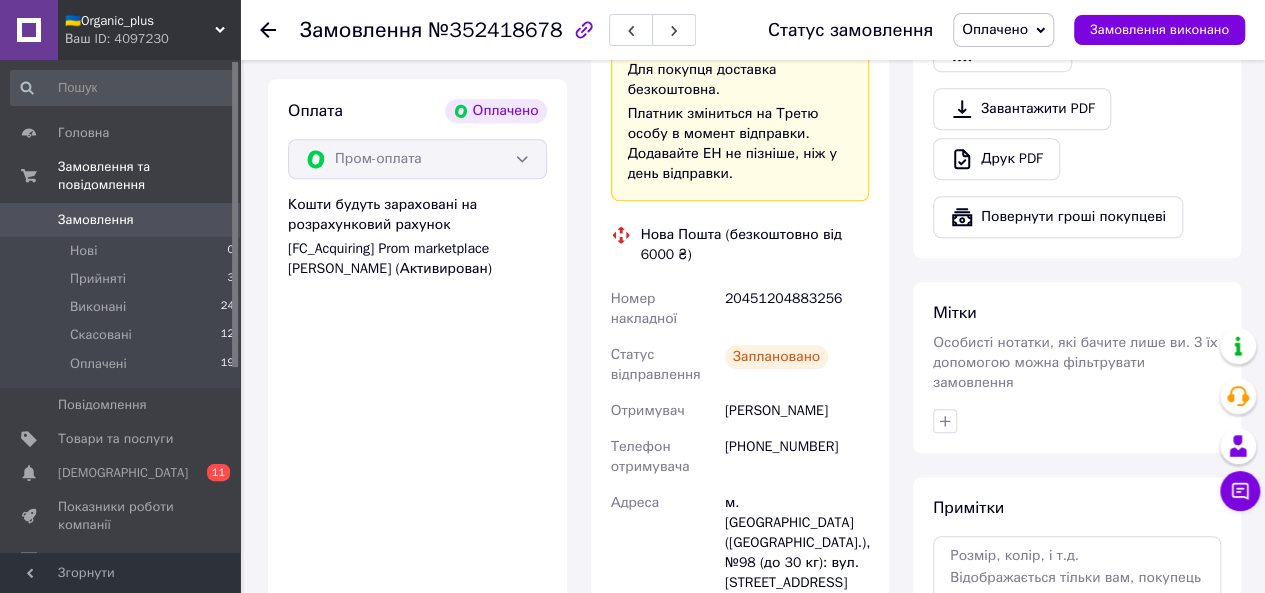scroll, scrollTop: 732, scrollLeft: 0, axis: vertical 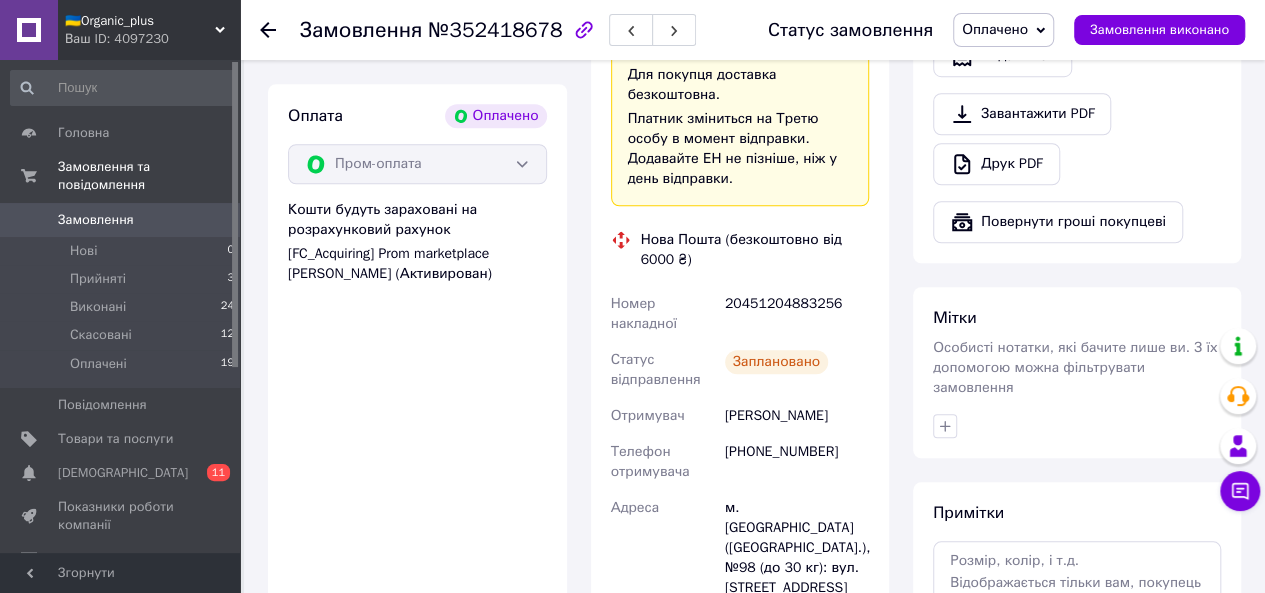 click on "20451204883256" at bounding box center [797, 314] 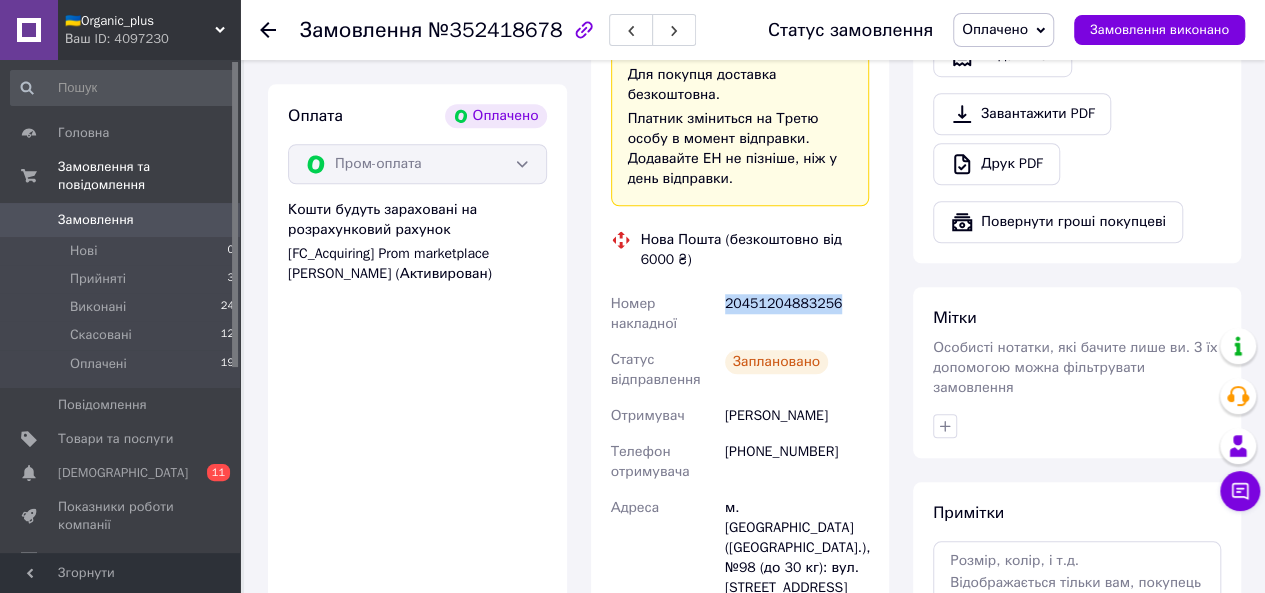 click on "20451204883256" at bounding box center (797, 314) 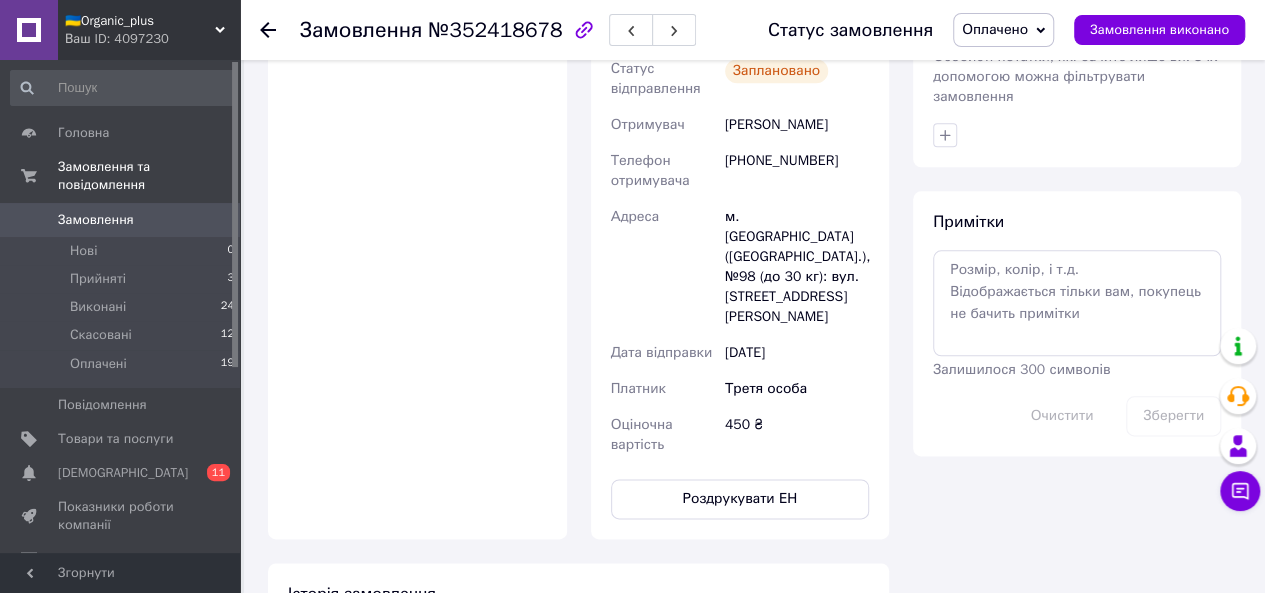 scroll, scrollTop: 978, scrollLeft: 0, axis: vertical 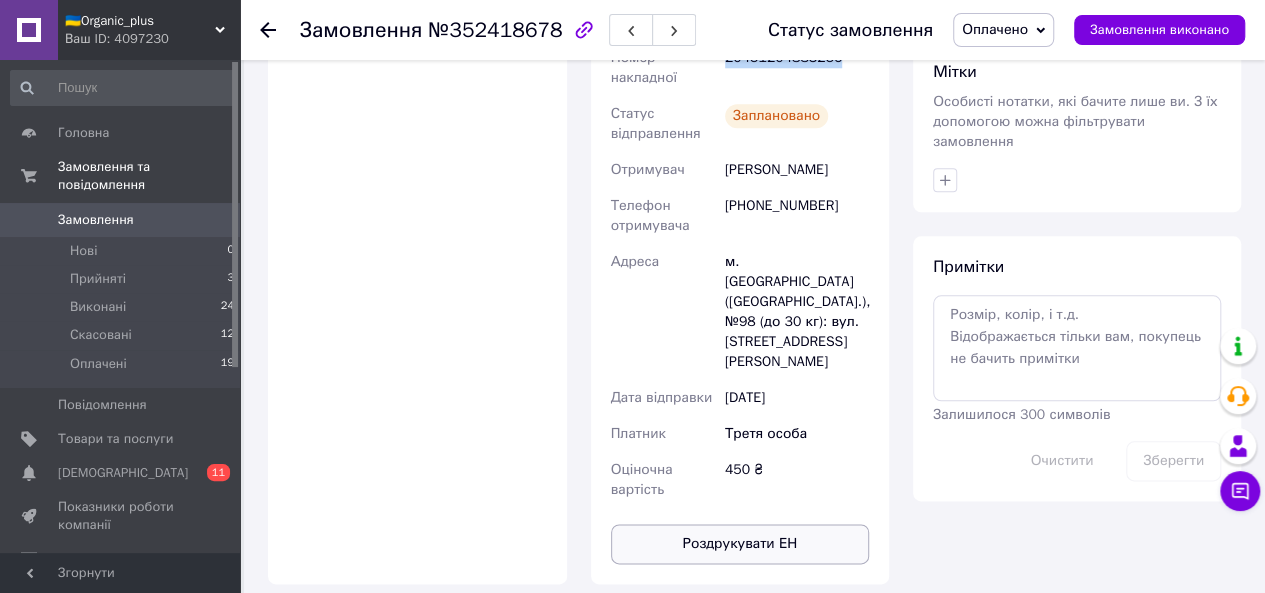 click on "Роздрукувати ЕН" at bounding box center (740, 544) 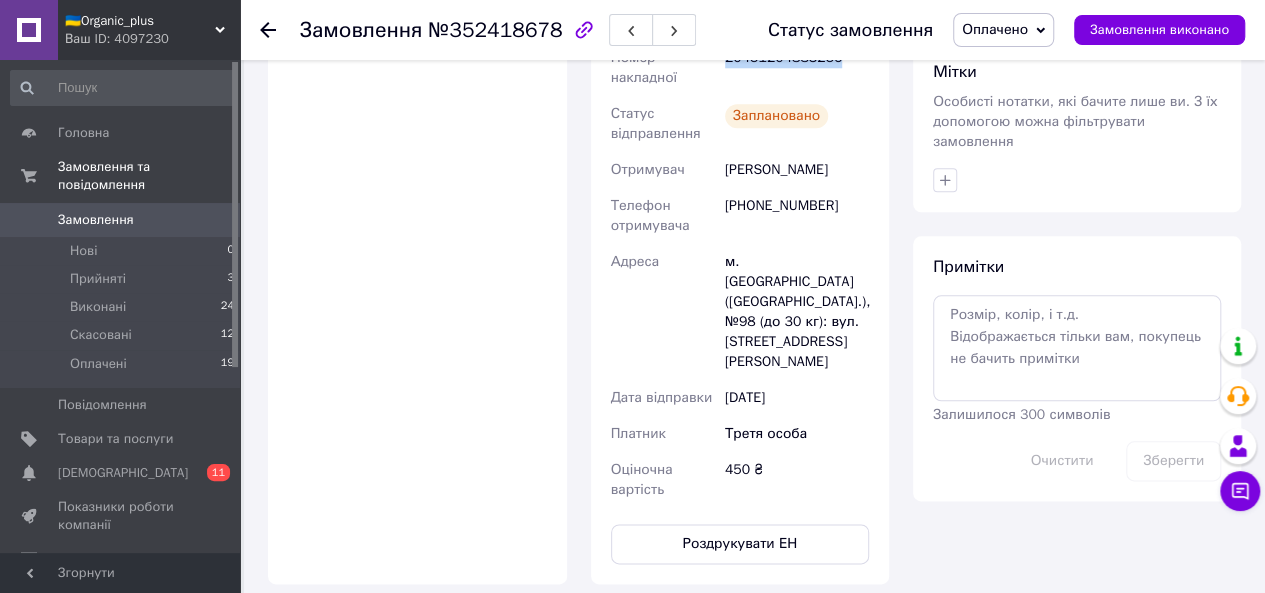 scroll, scrollTop: 459, scrollLeft: 0, axis: vertical 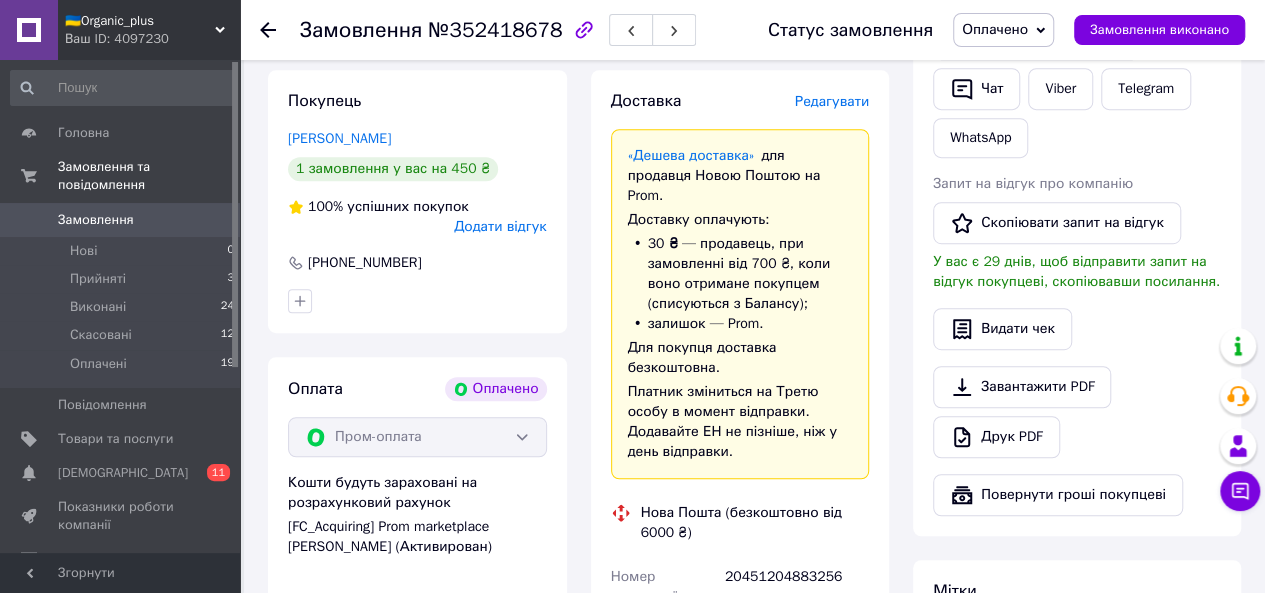 click 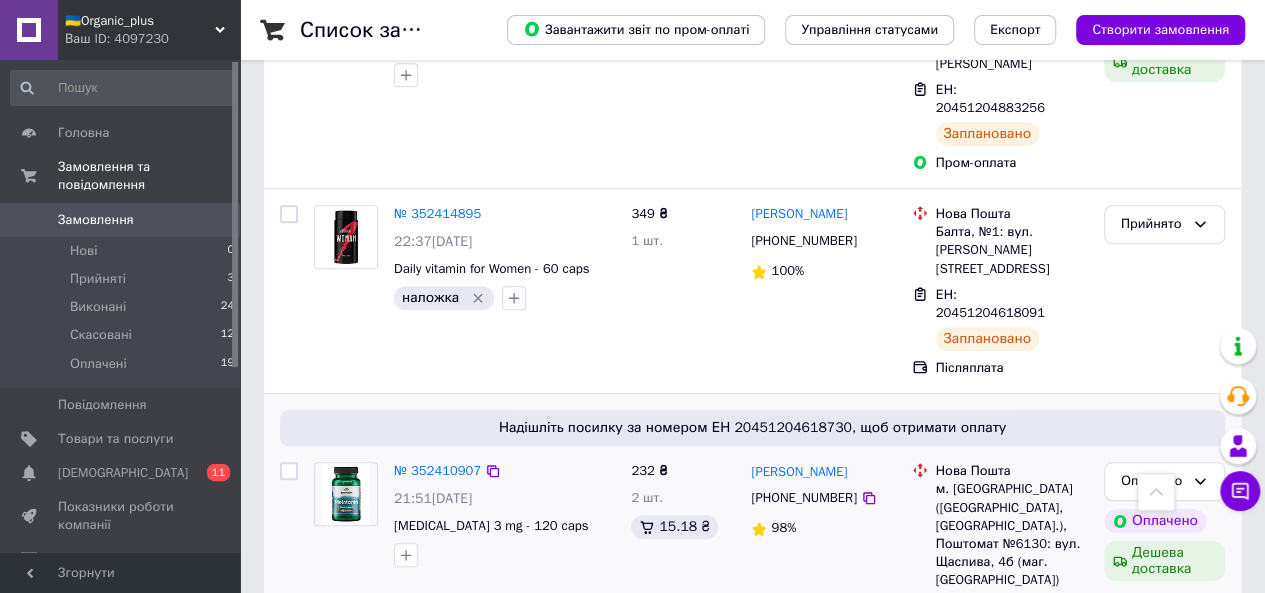 scroll, scrollTop: 729, scrollLeft: 0, axis: vertical 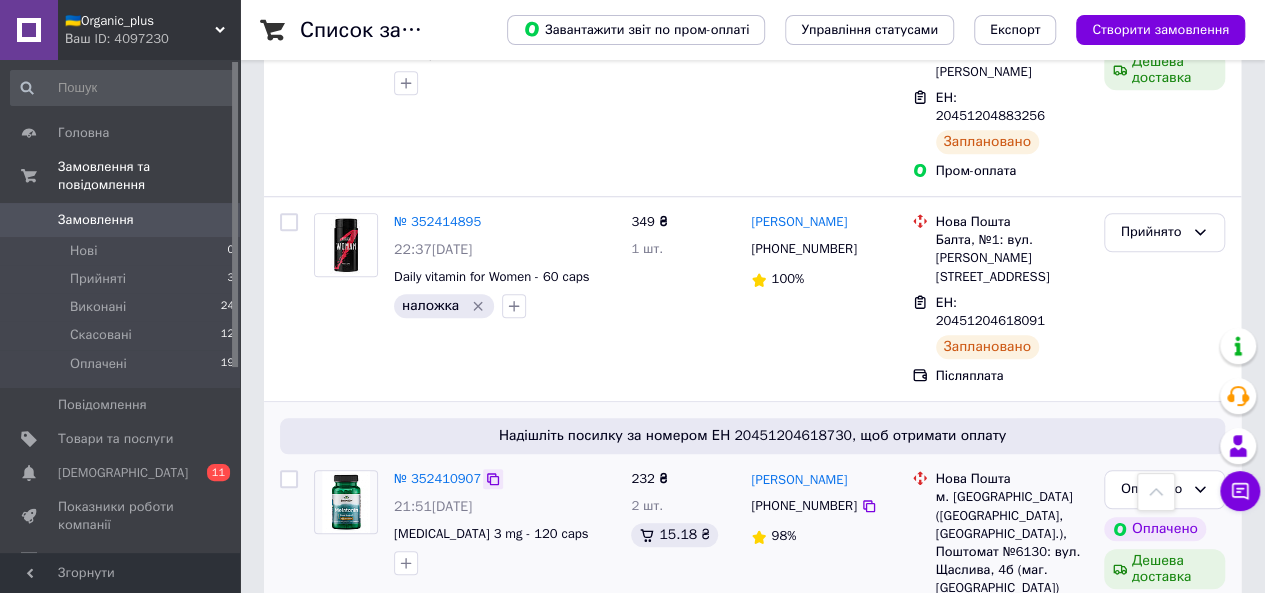 click 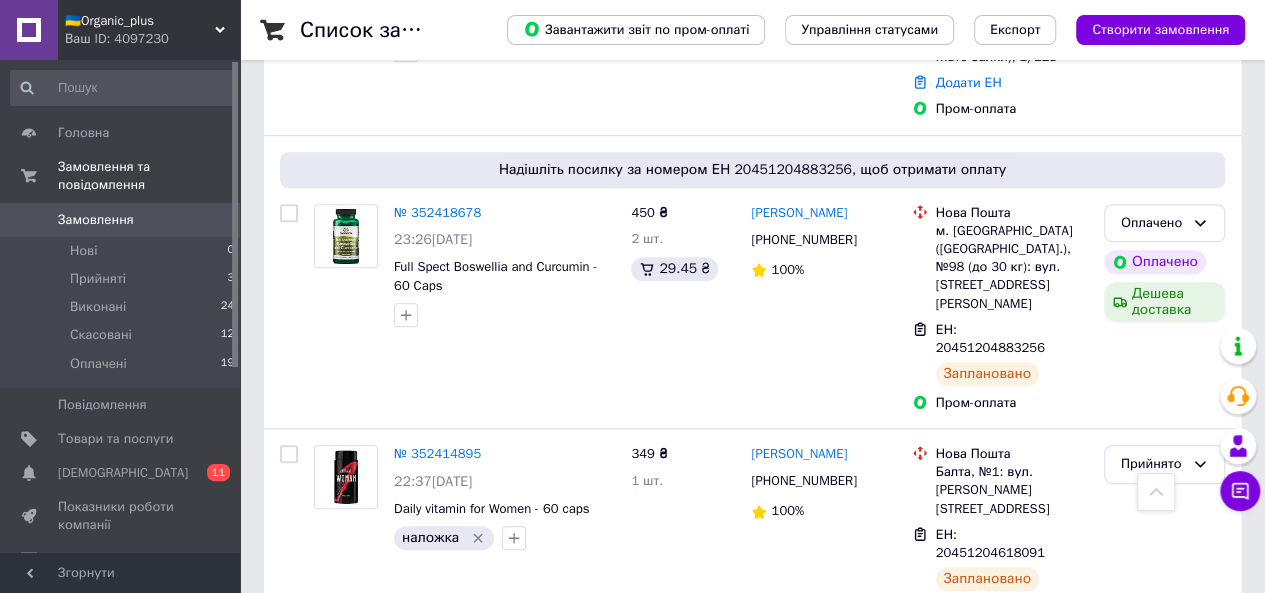 scroll, scrollTop: 393, scrollLeft: 0, axis: vertical 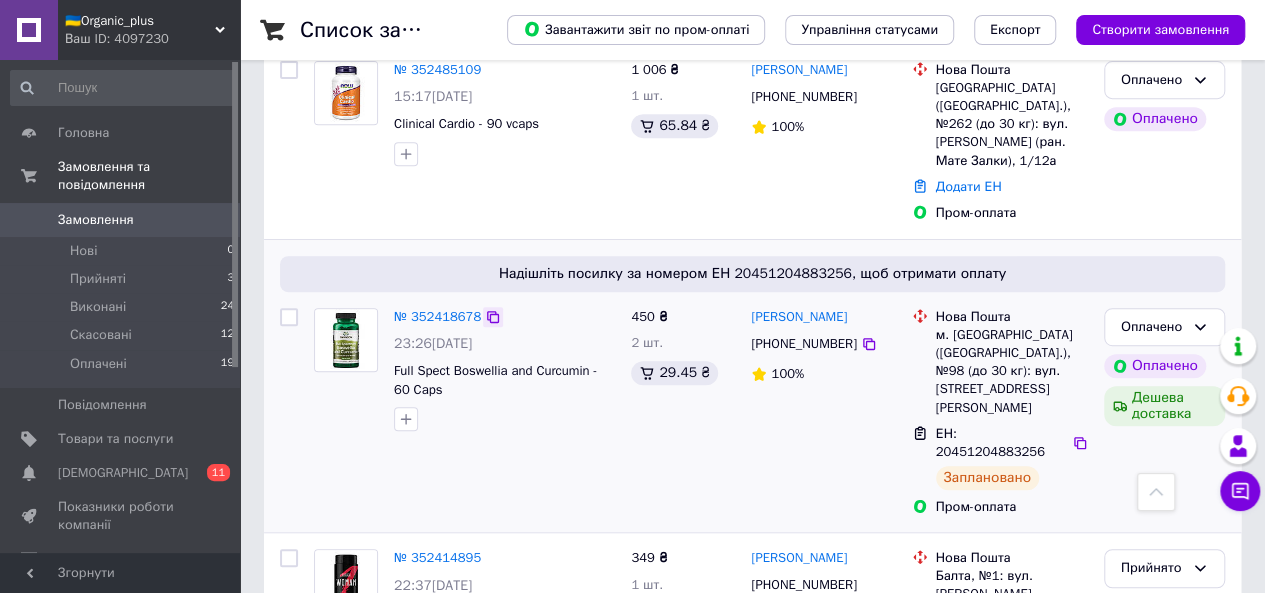 click 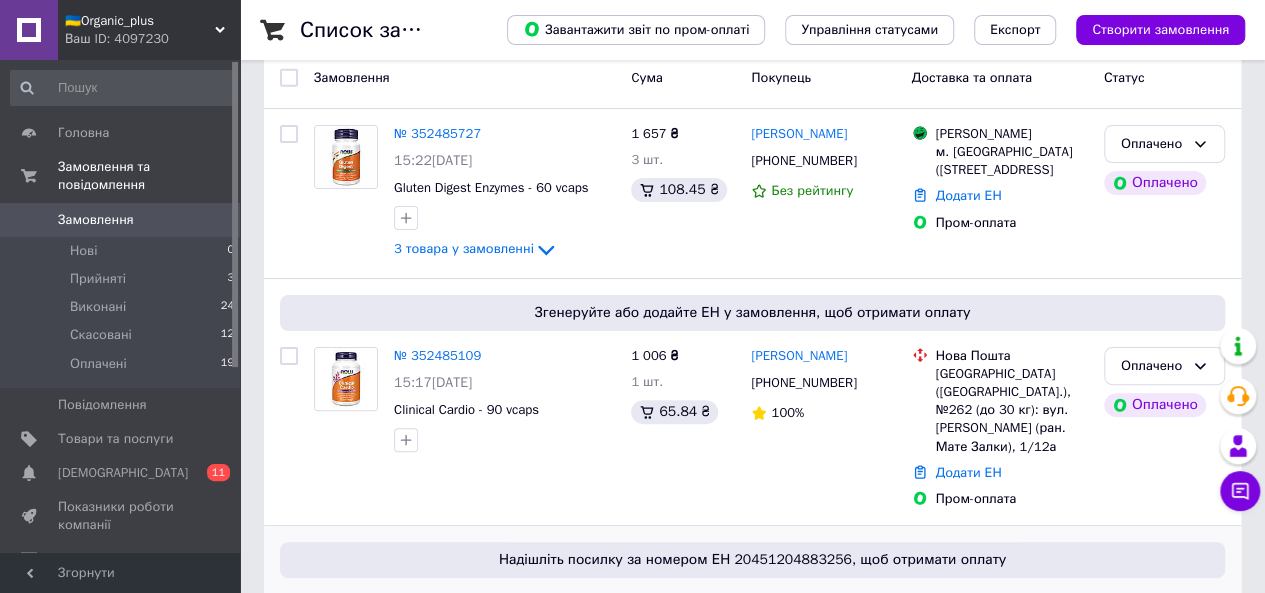 scroll, scrollTop: 98, scrollLeft: 0, axis: vertical 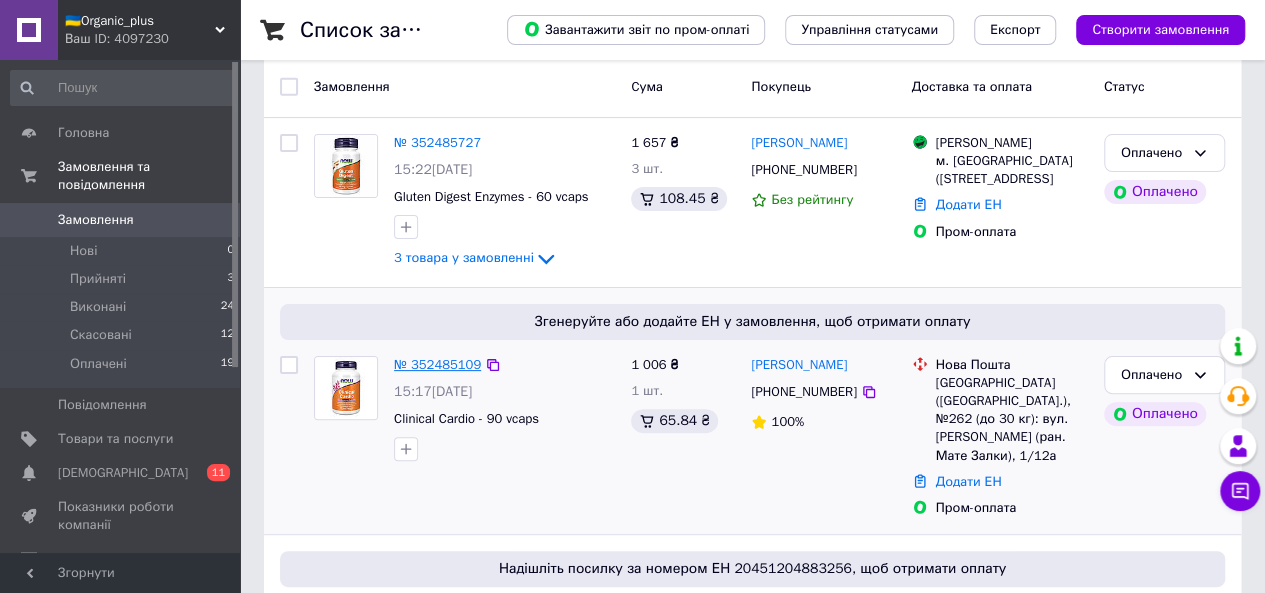 click on "№ 352485109" at bounding box center [437, 364] 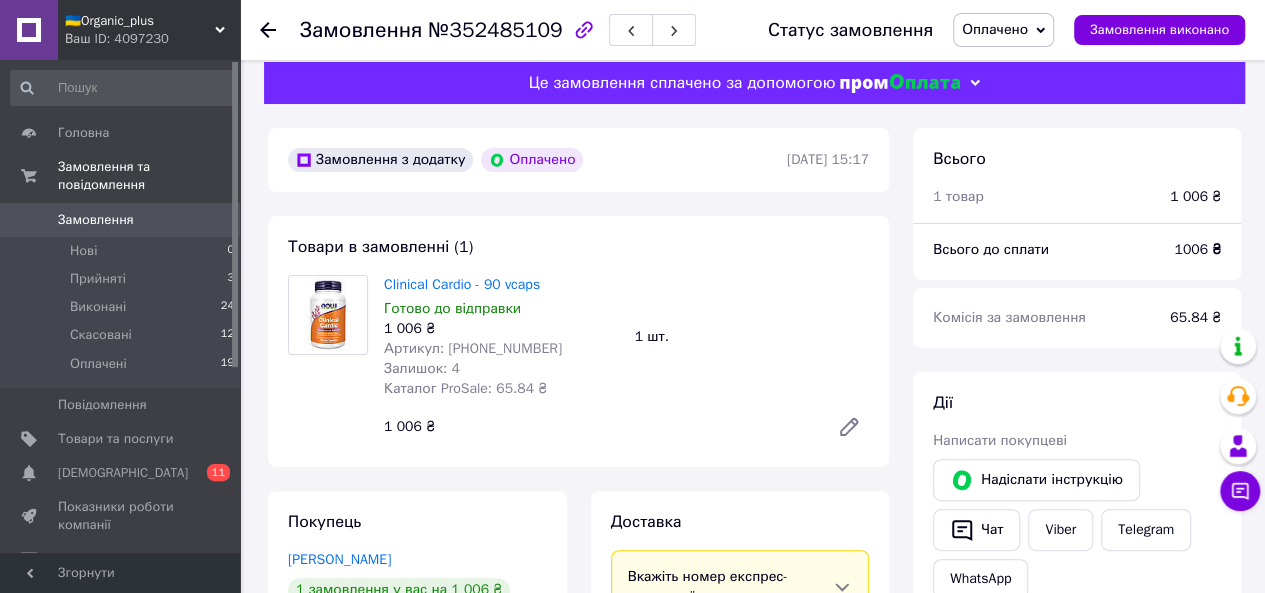 scroll, scrollTop: 10, scrollLeft: 0, axis: vertical 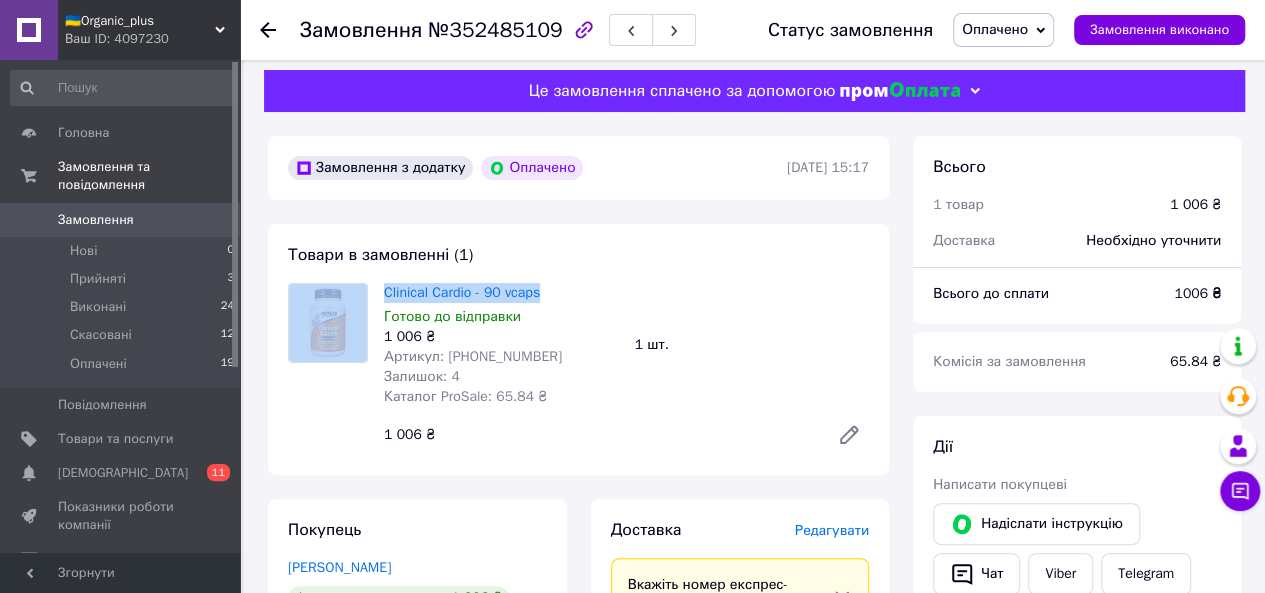 drag, startPoint x: 375, startPoint y: 299, endPoint x: 548, endPoint y: 291, distance: 173.18488 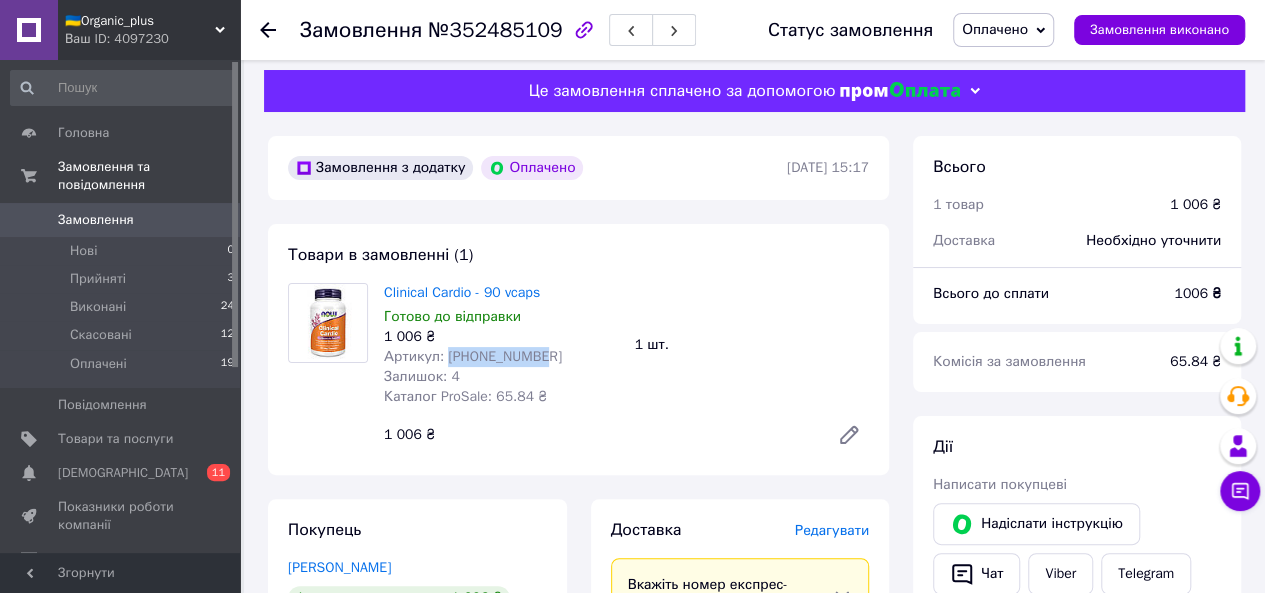 drag, startPoint x: 548, startPoint y: 357, endPoint x: 445, endPoint y: 358, distance: 103.00485 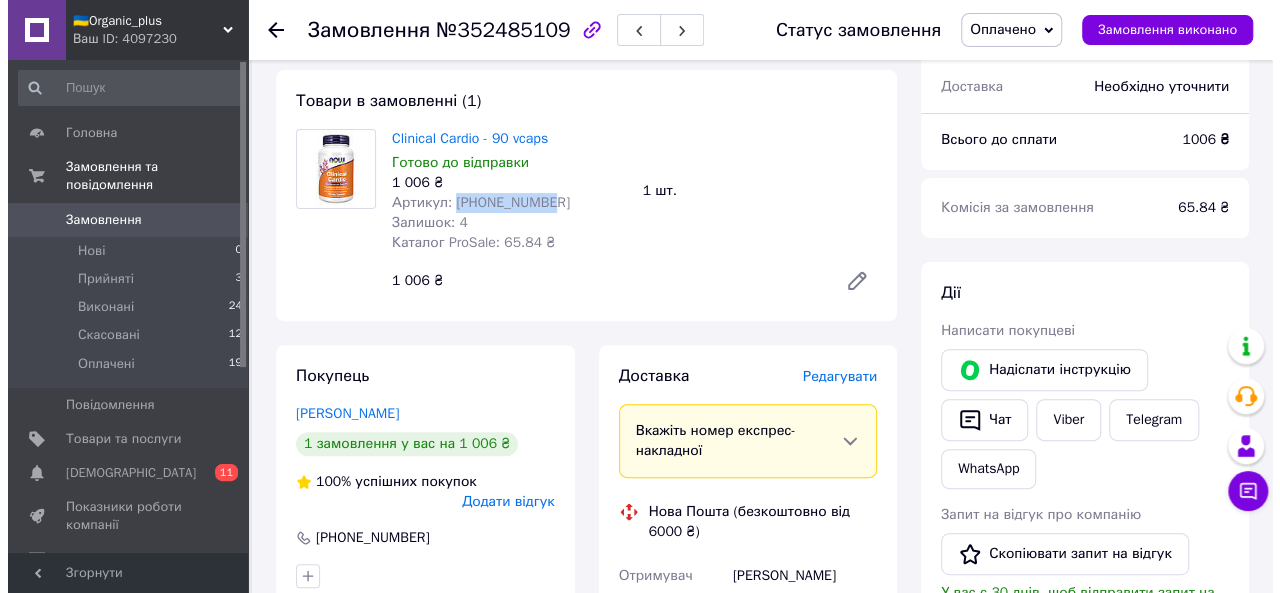 scroll, scrollTop: 165, scrollLeft: 0, axis: vertical 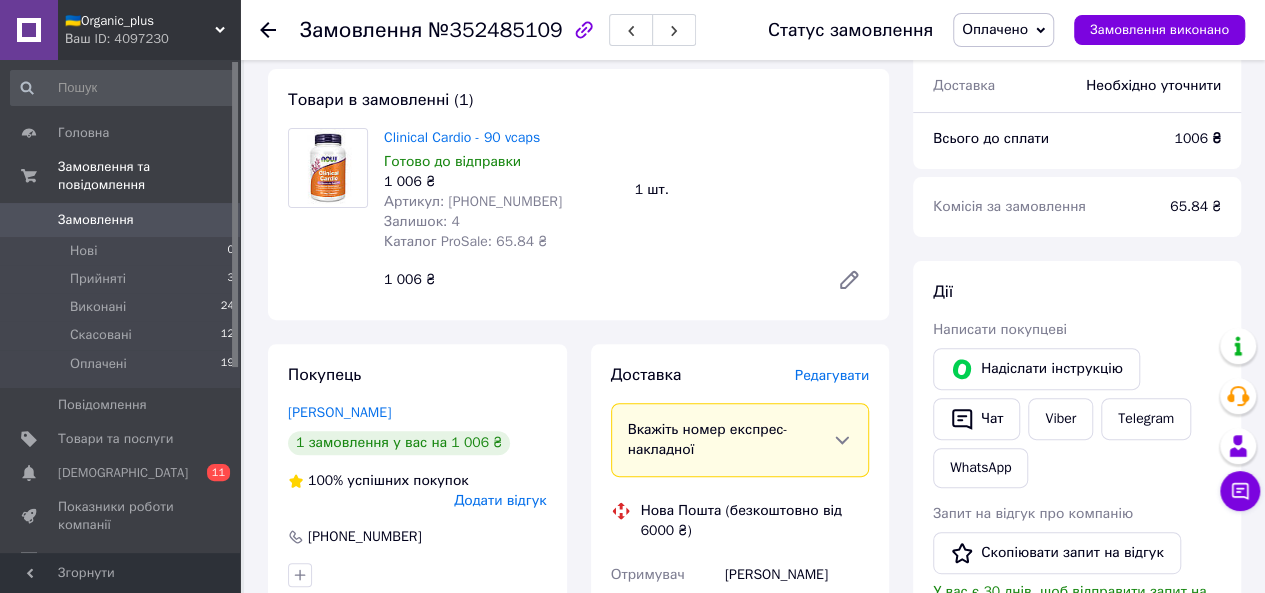 click on "Редагувати" at bounding box center [832, 375] 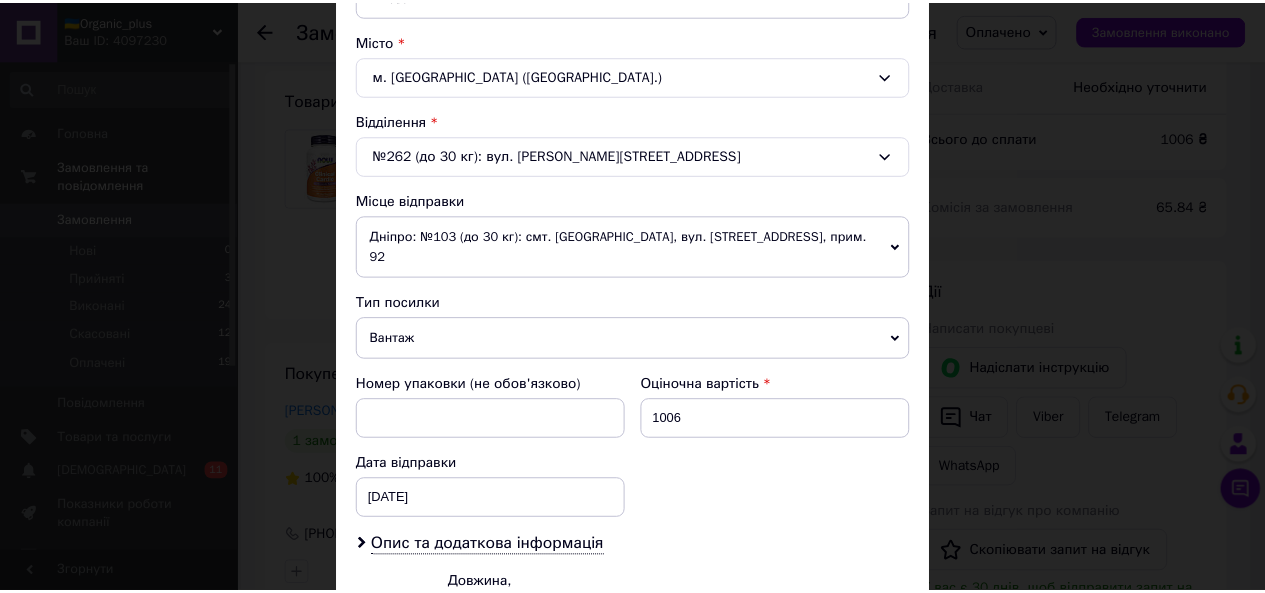 scroll, scrollTop: 746, scrollLeft: 0, axis: vertical 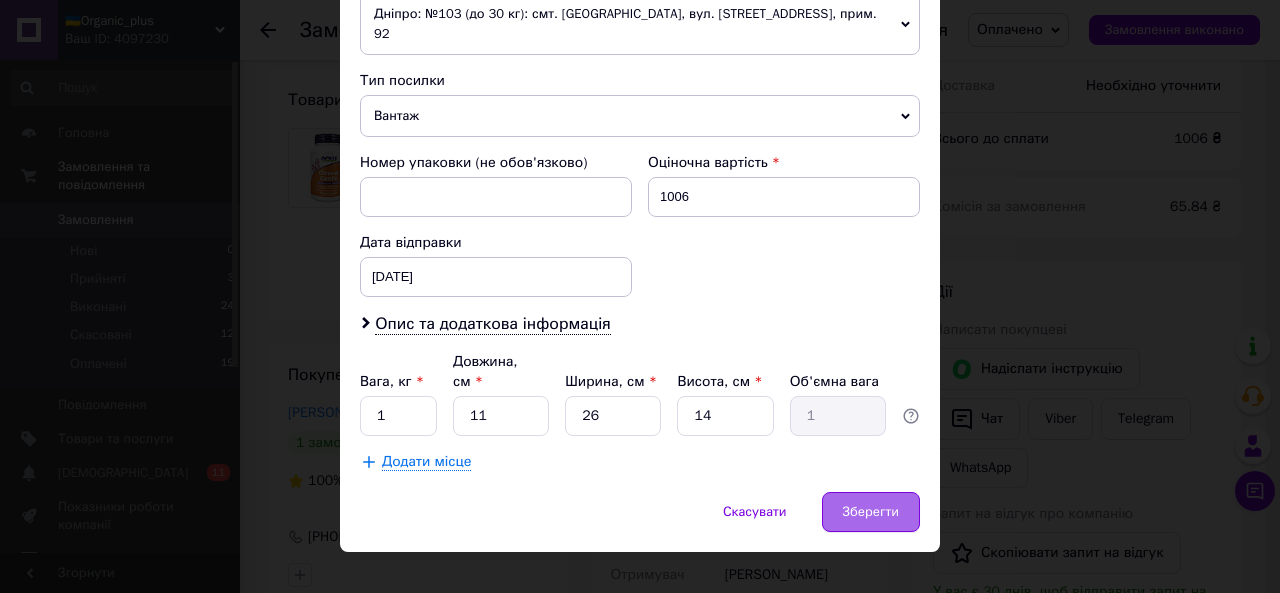 click on "Зберегти" at bounding box center [871, 512] 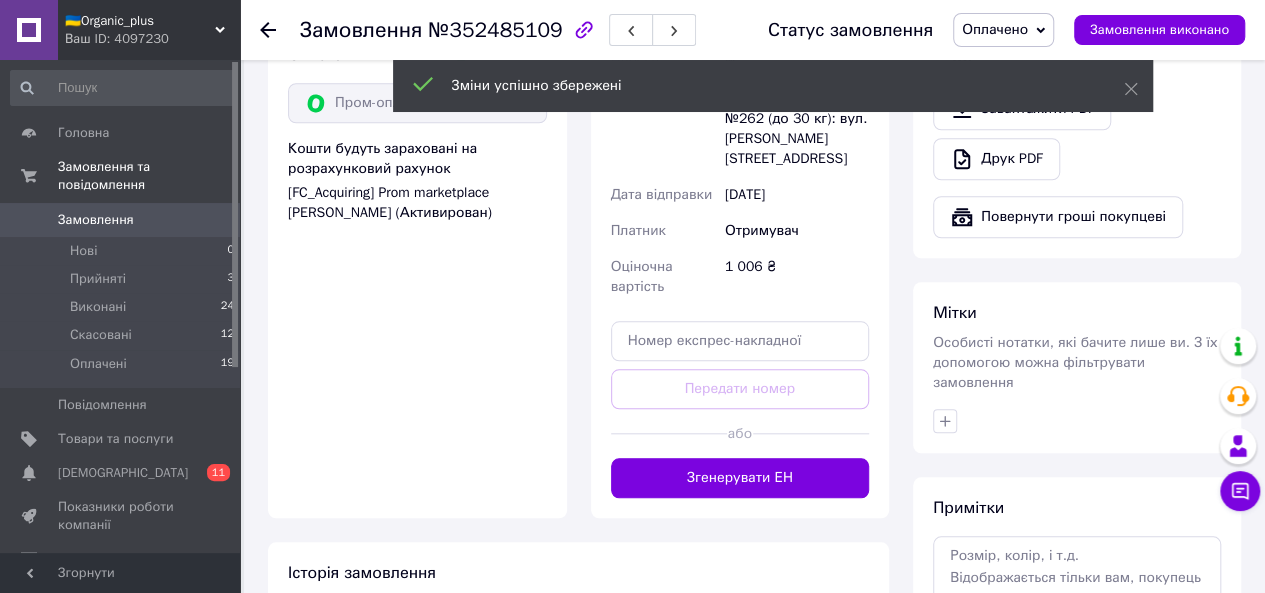 scroll, scrollTop: 775, scrollLeft: 0, axis: vertical 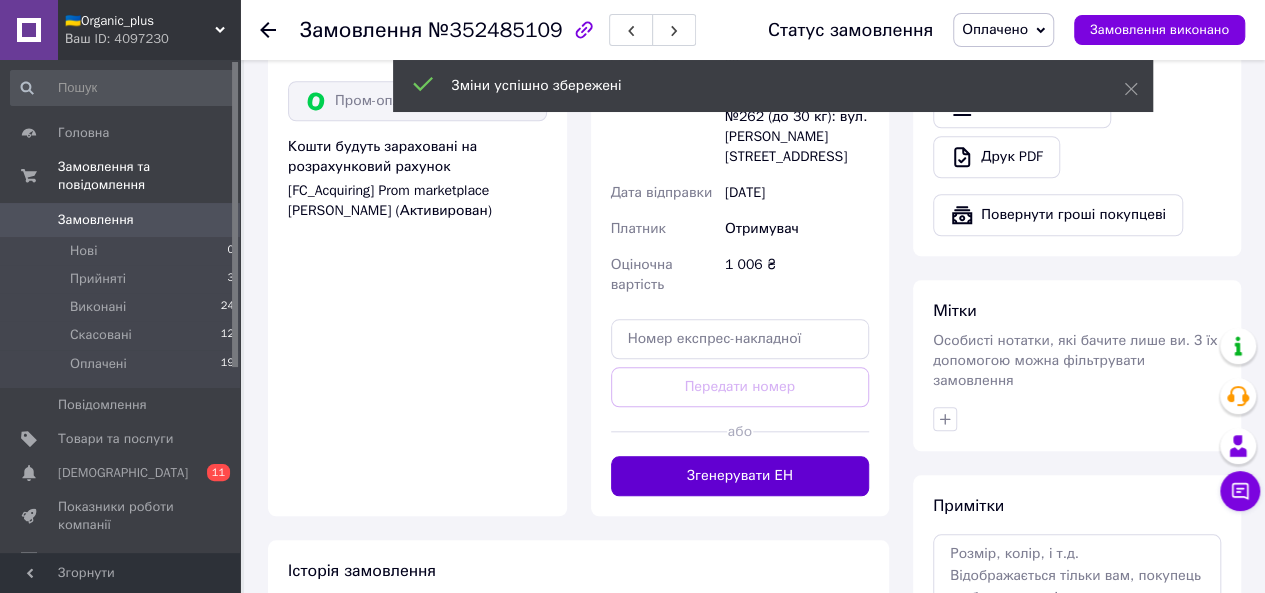 click on "Згенерувати ЕН" at bounding box center [740, 476] 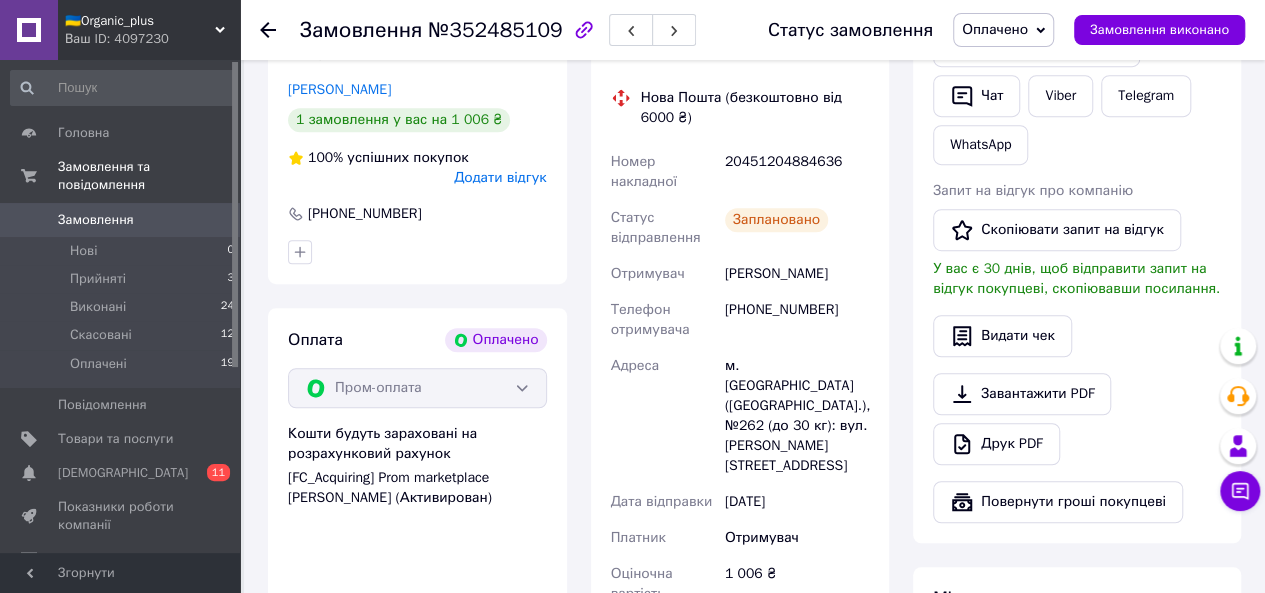 scroll, scrollTop: 487, scrollLeft: 0, axis: vertical 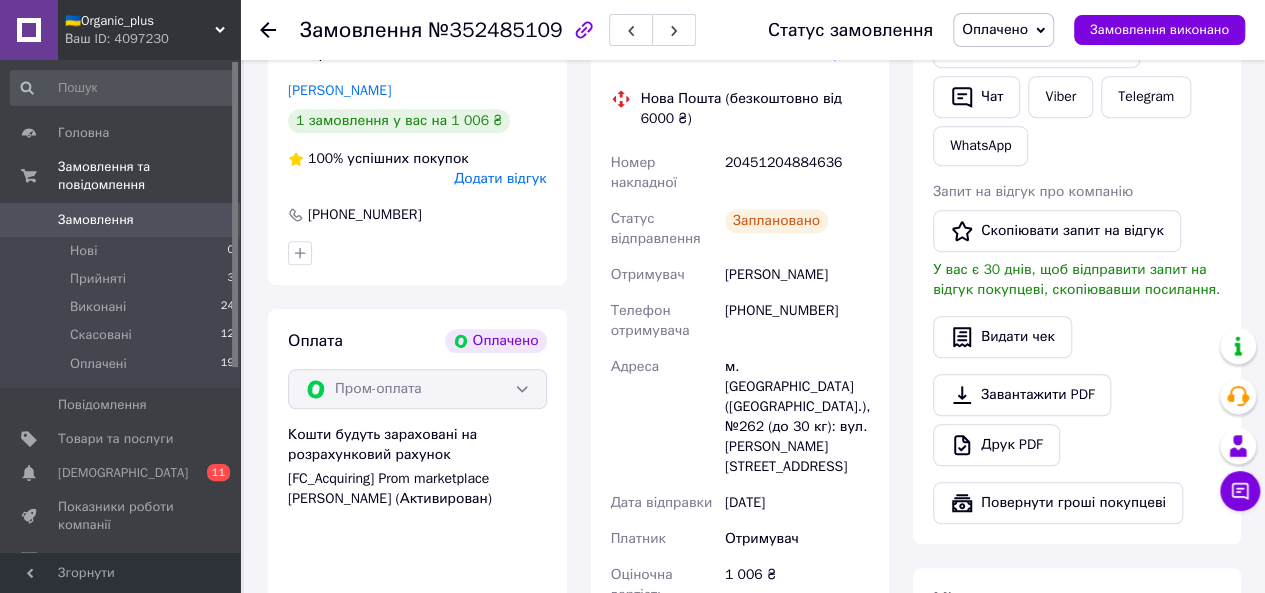 click on "20451204884636" at bounding box center (797, 173) 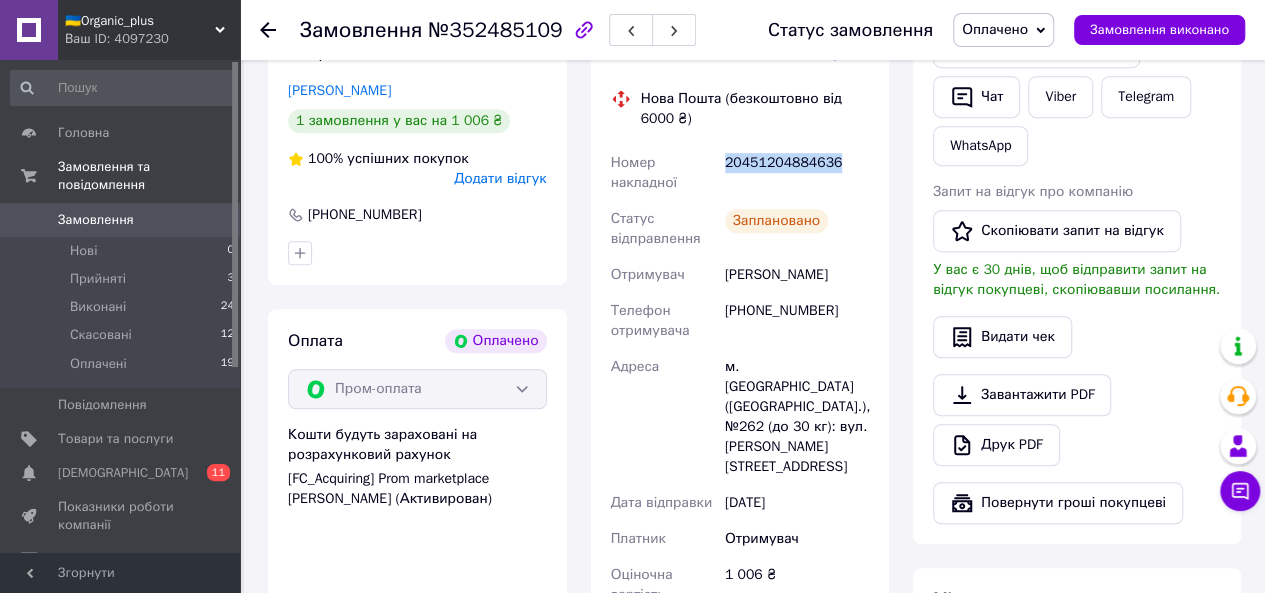 click on "20451204884636" at bounding box center (797, 173) 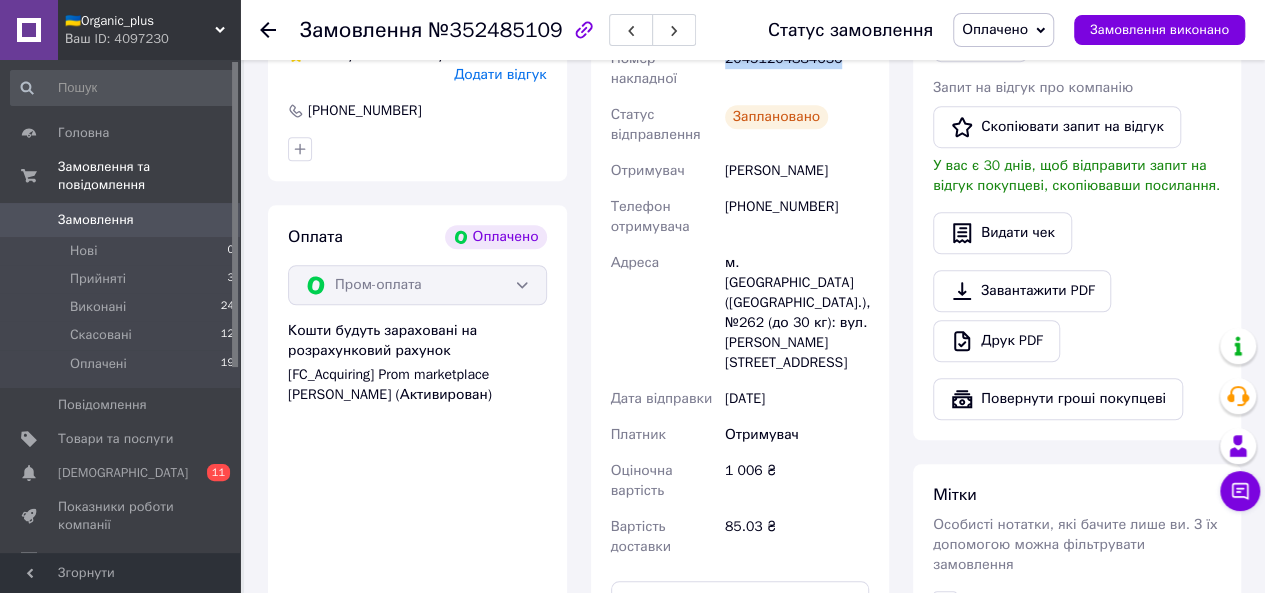 scroll, scrollTop: 603, scrollLeft: 0, axis: vertical 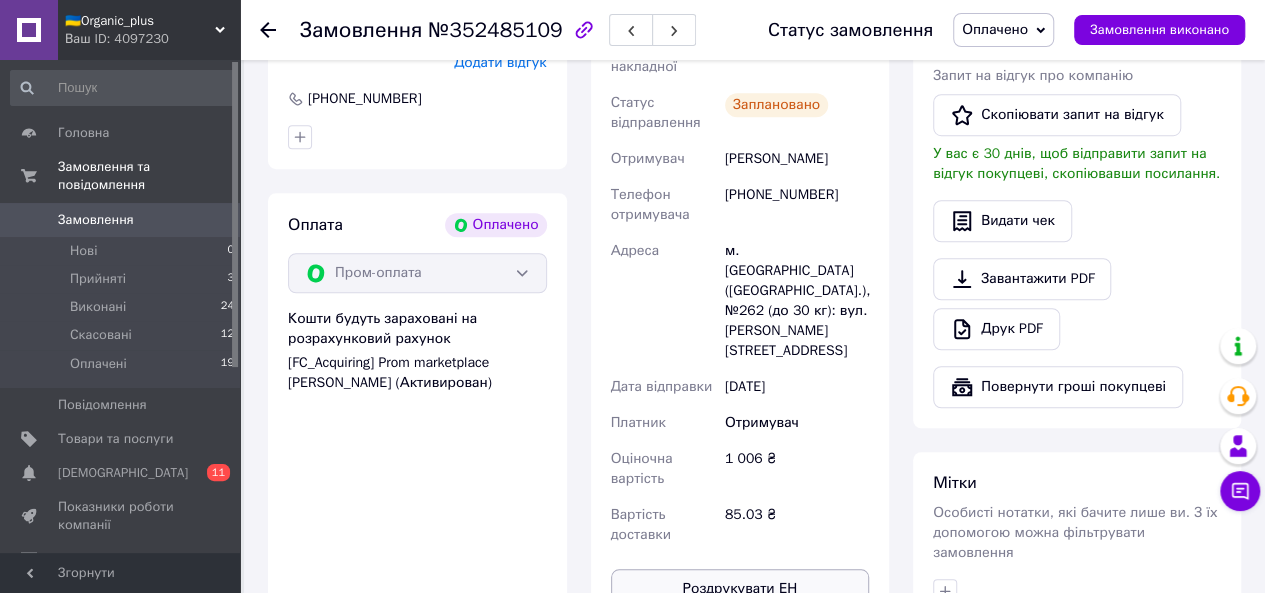 click on "Роздрукувати ЕН" at bounding box center [740, 589] 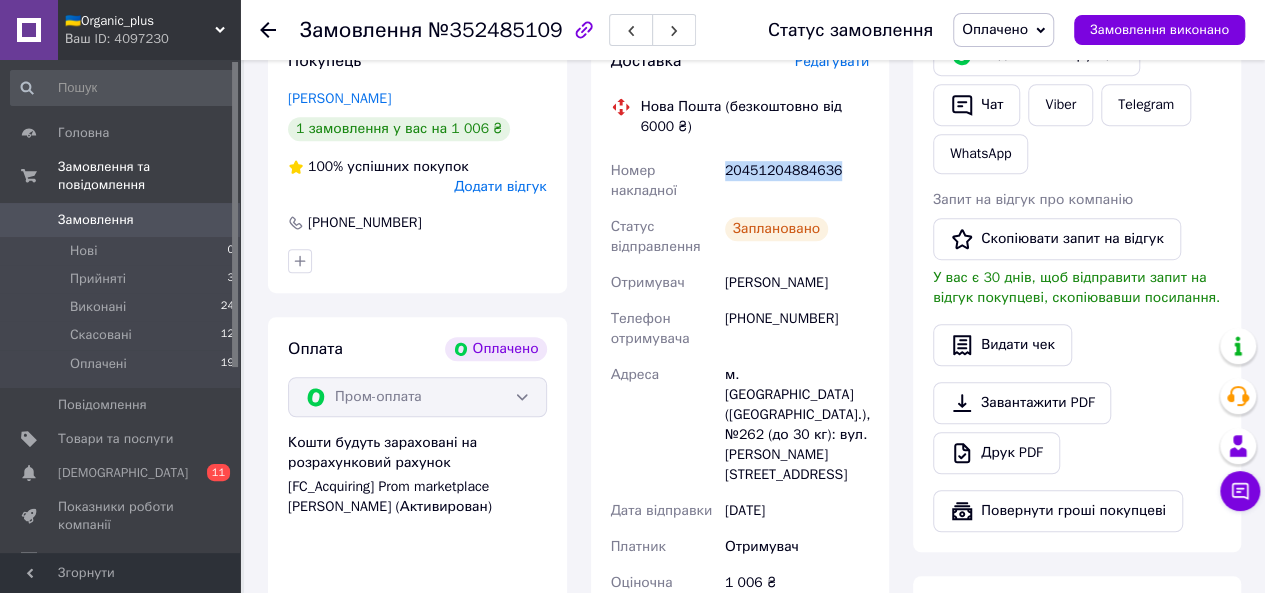 scroll, scrollTop: 564, scrollLeft: 0, axis: vertical 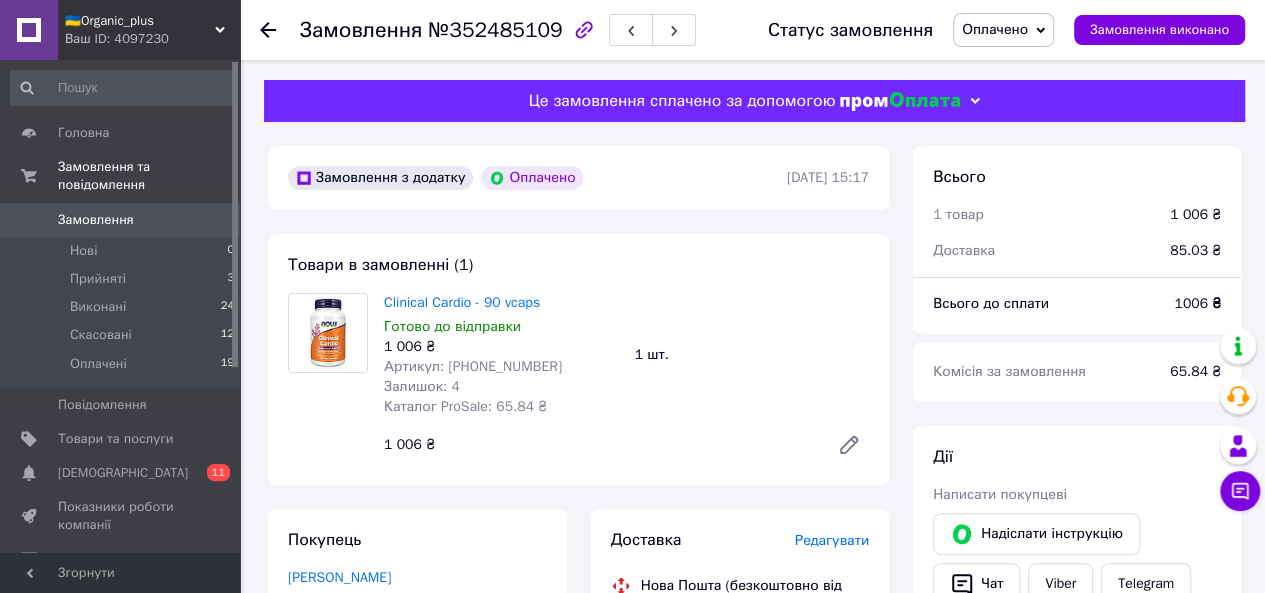 click 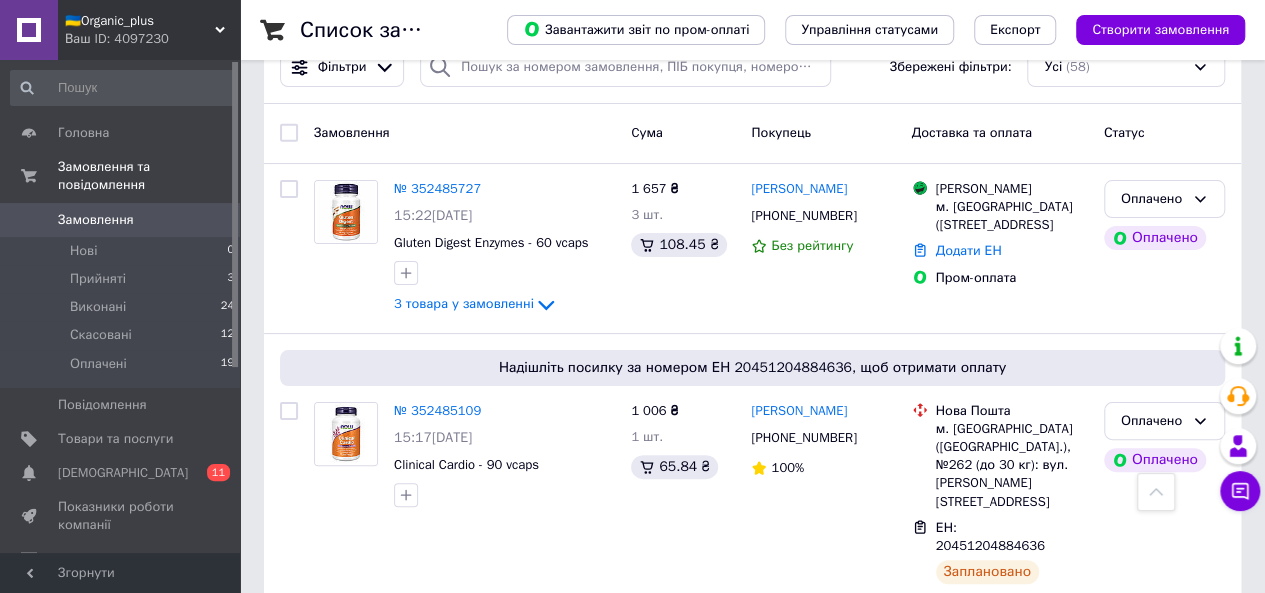 scroll, scrollTop: 0, scrollLeft: 0, axis: both 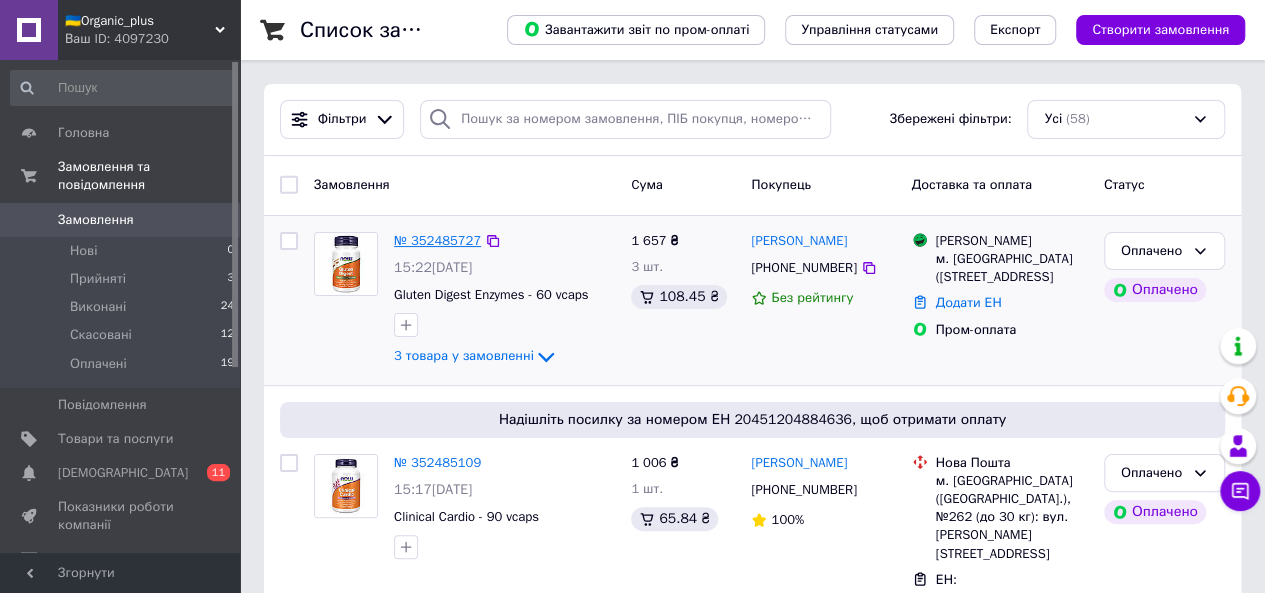 click on "№ 352485727" at bounding box center (437, 240) 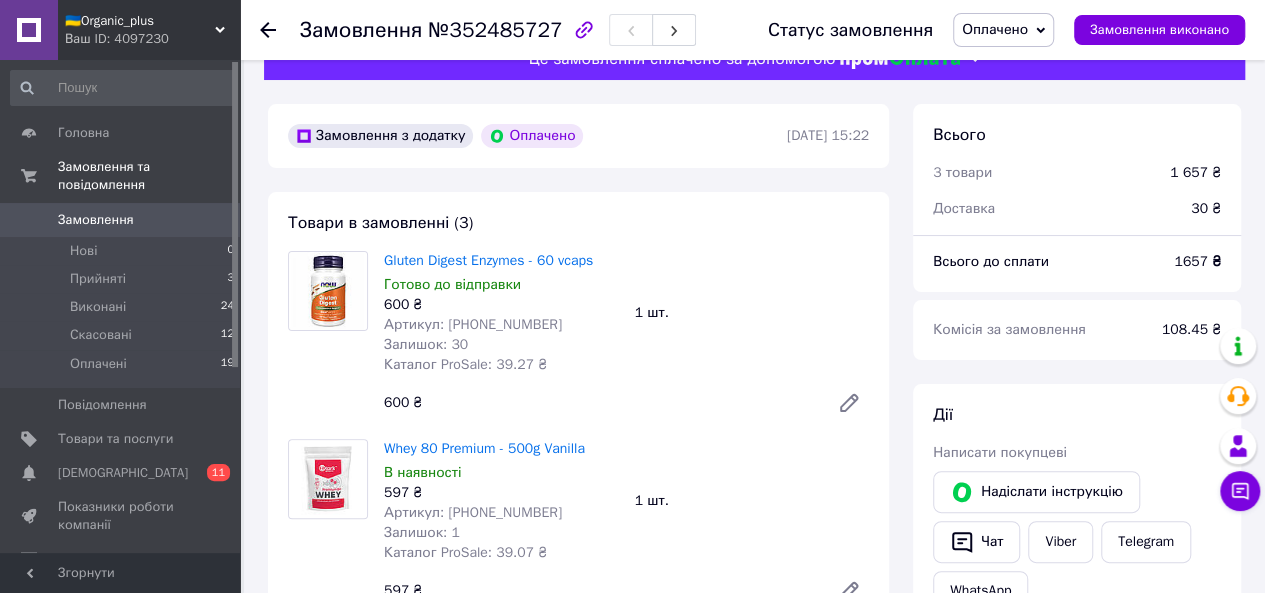 scroll, scrollTop: 23, scrollLeft: 0, axis: vertical 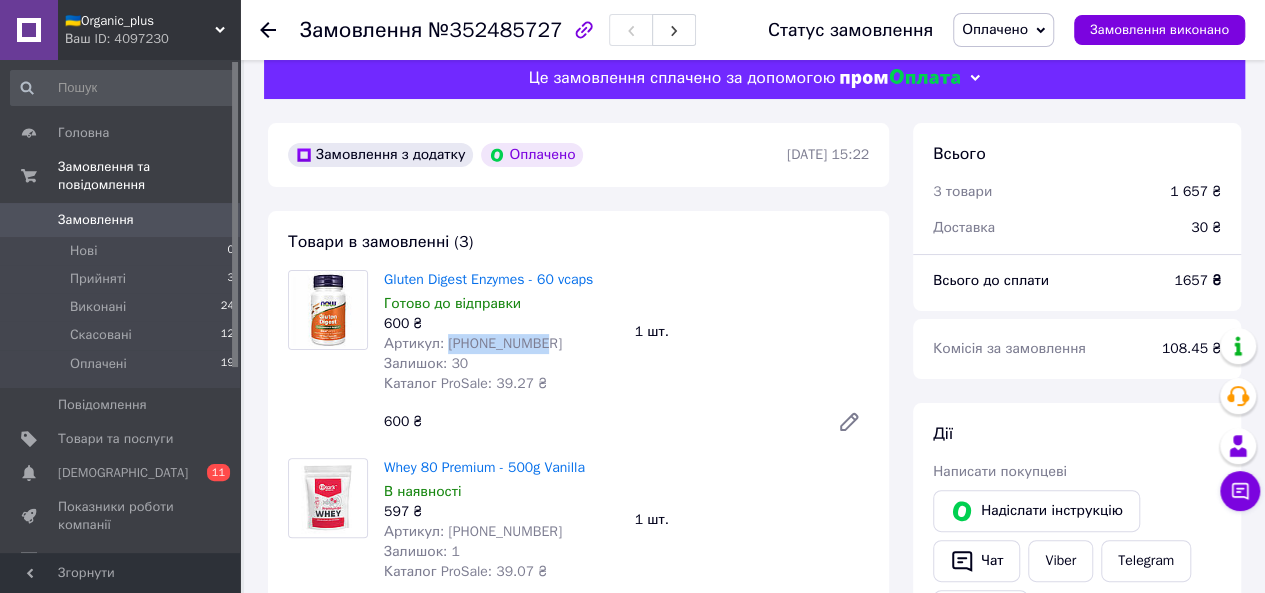 drag, startPoint x: 537, startPoint y: 347, endPoint x: 444, endPoint y: 345, distance: 93.0215 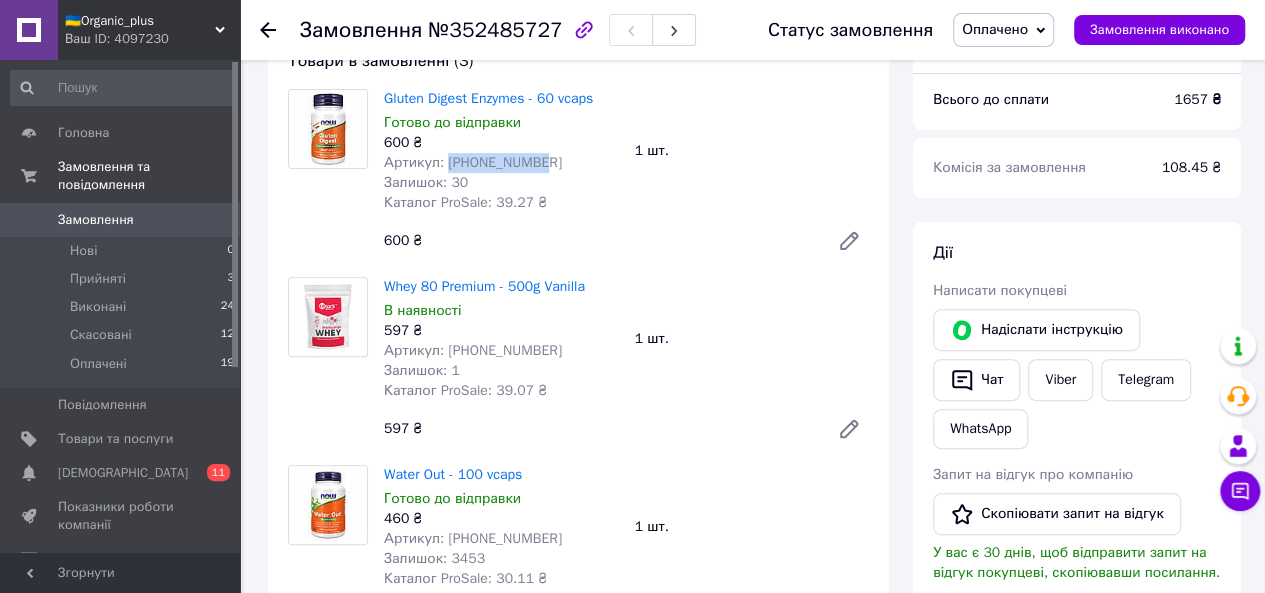 scroll, scrollTop: 207, scrollLeft: 0, axis: vertical 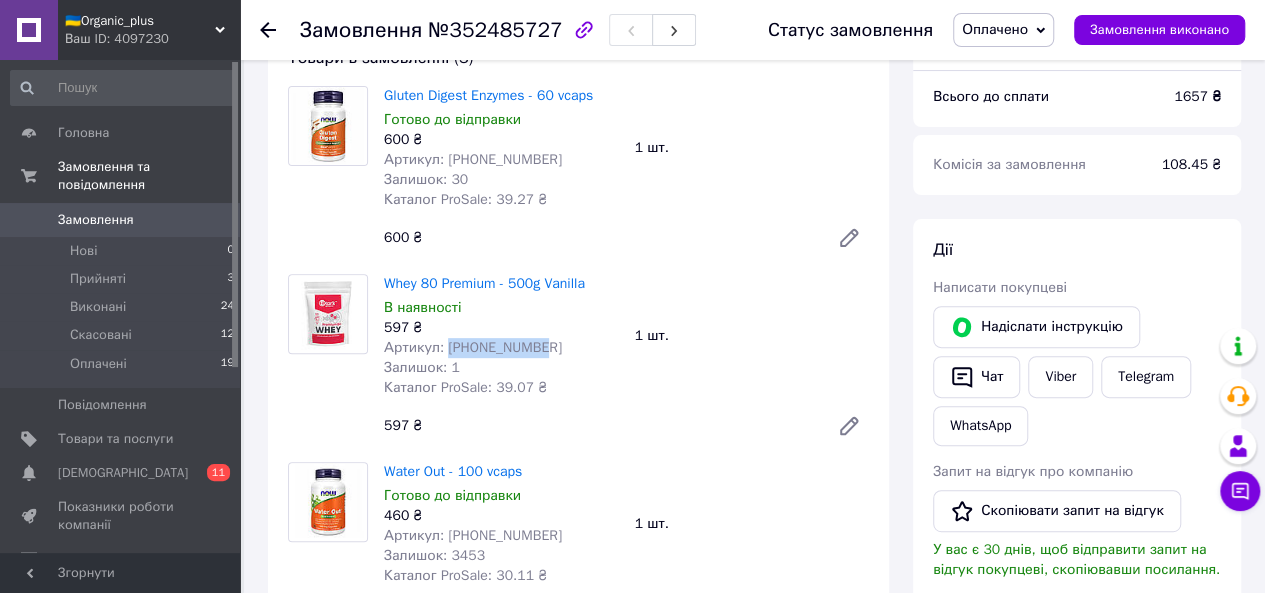 drag, startPoint x: 536, startPoint y: 351, endPoint x: 442, endPoint y: 354, distance: 94.04786 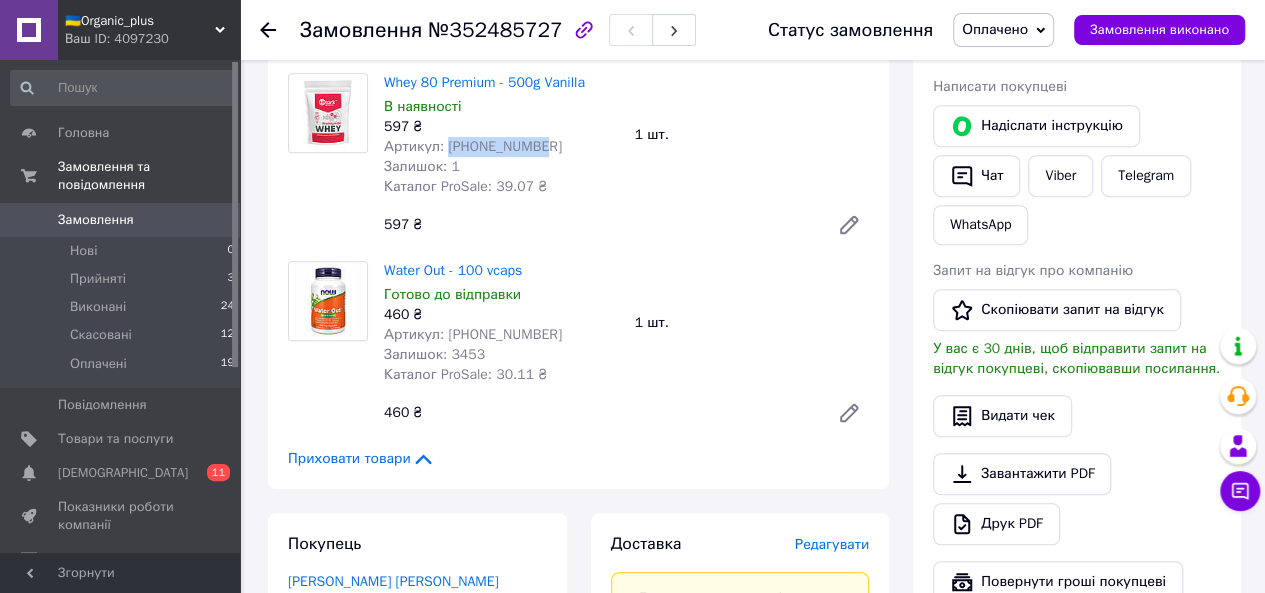 scroll, scrollTop: 409, scrollLeft: 0, axis: vertical 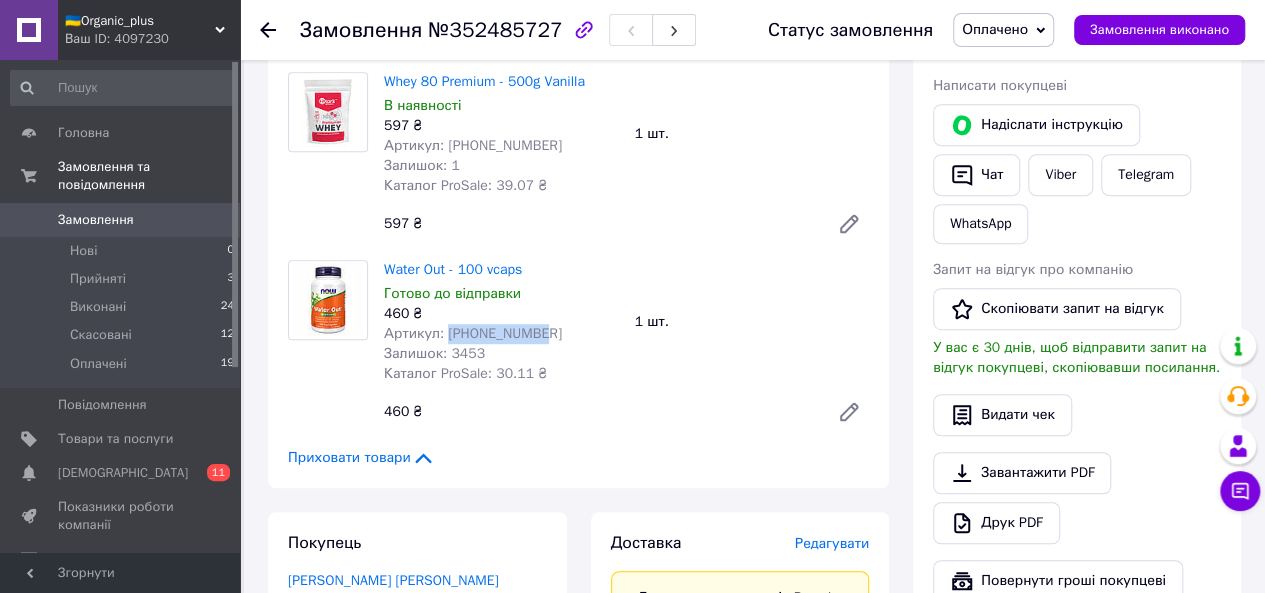 drag, startPoint x: 551, startPoint y: 335, endPoint x: 444, endPoint y: 329, distance: 107.16809 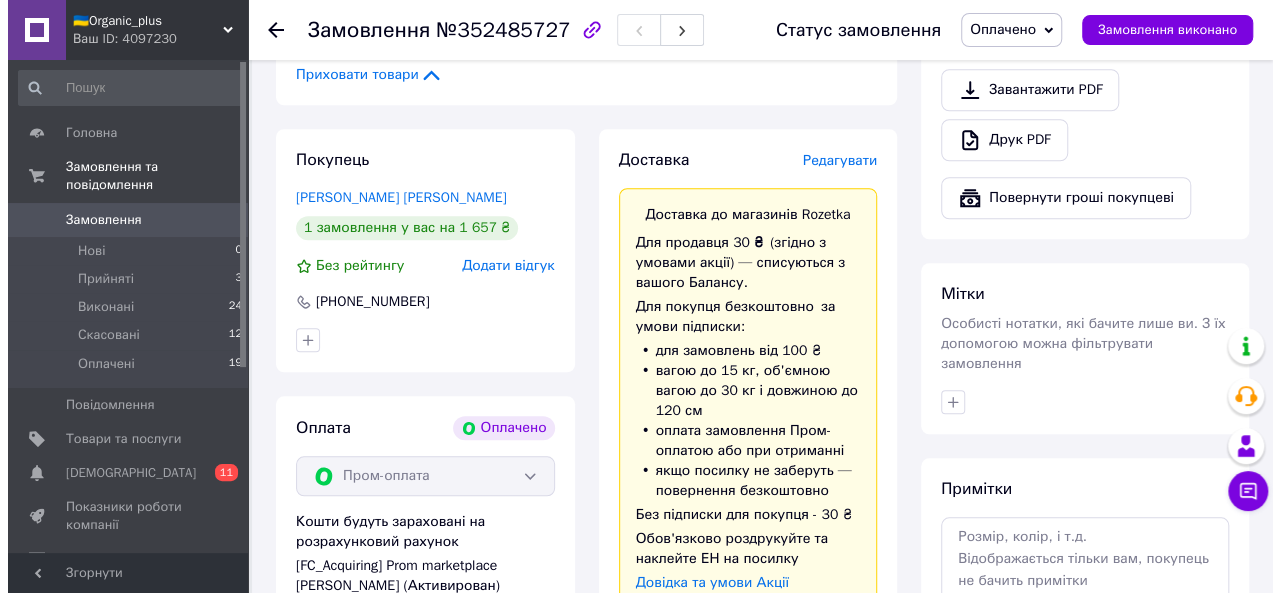 scroll, scrollTop: 813, scrollLeft: 0, axis: vertical 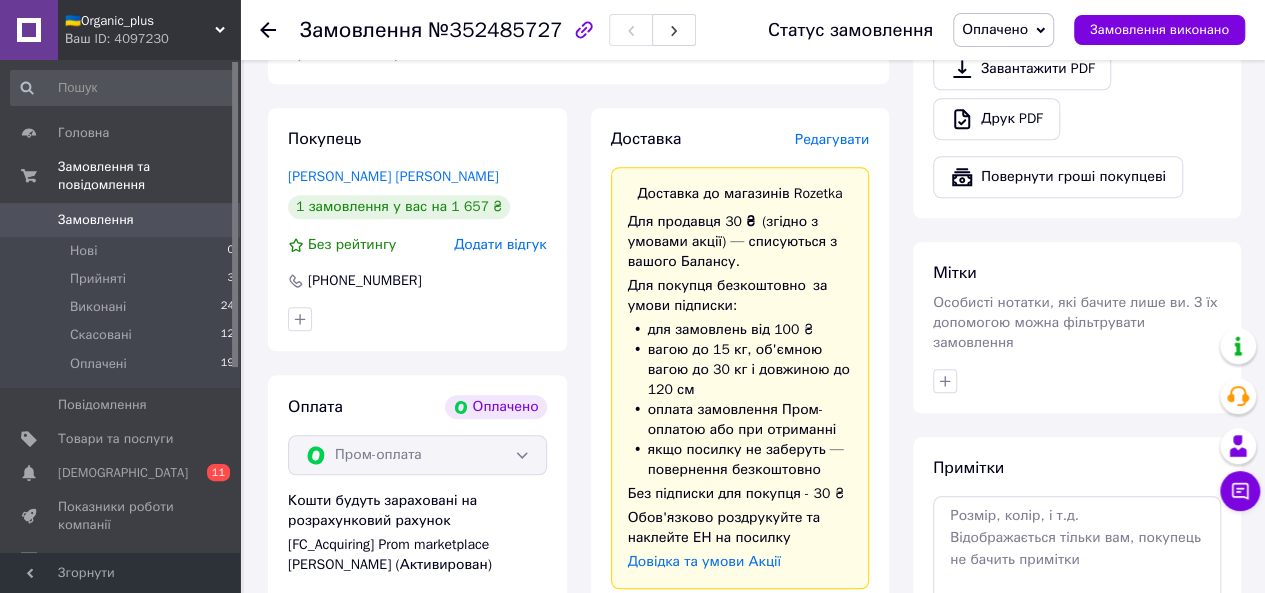 click on "Редагувати" at bounding box center (832, 139) 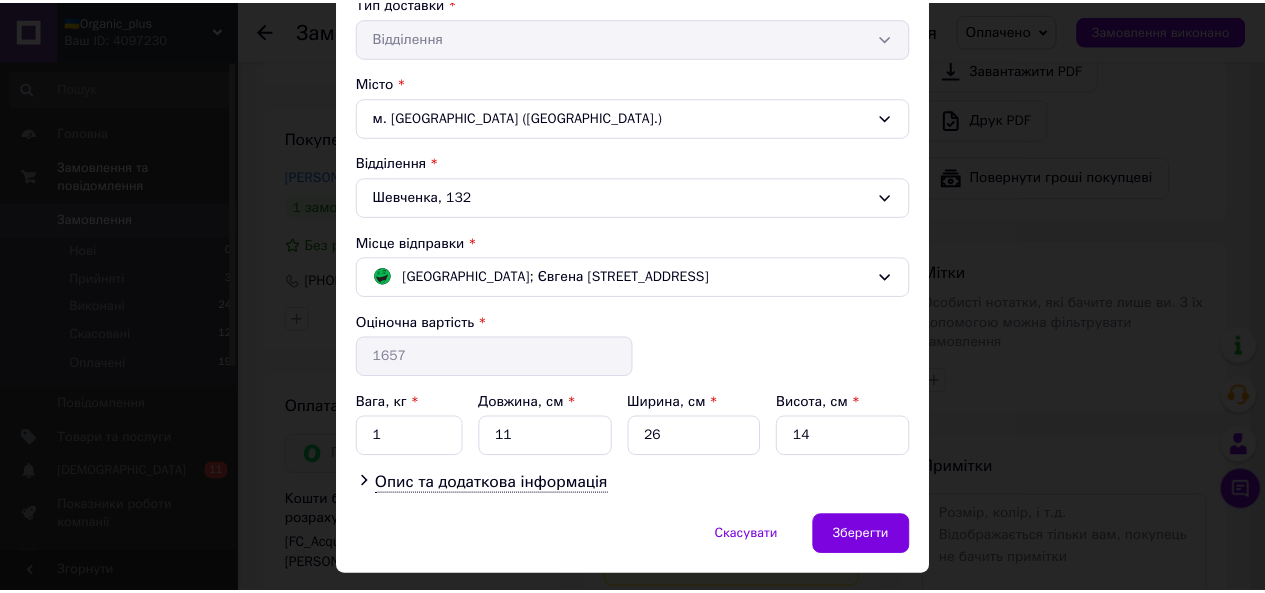scroll, scrollTop: 523, scrollLeft: 0, axis: vertical 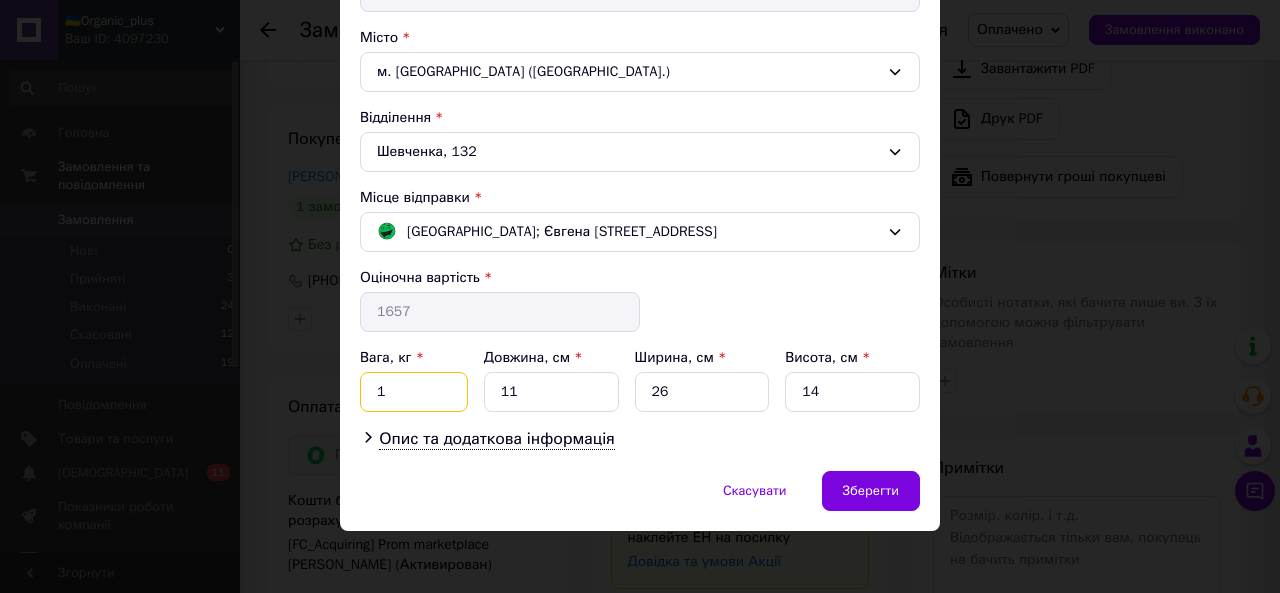click on "1" at bounding box center [414, 392] 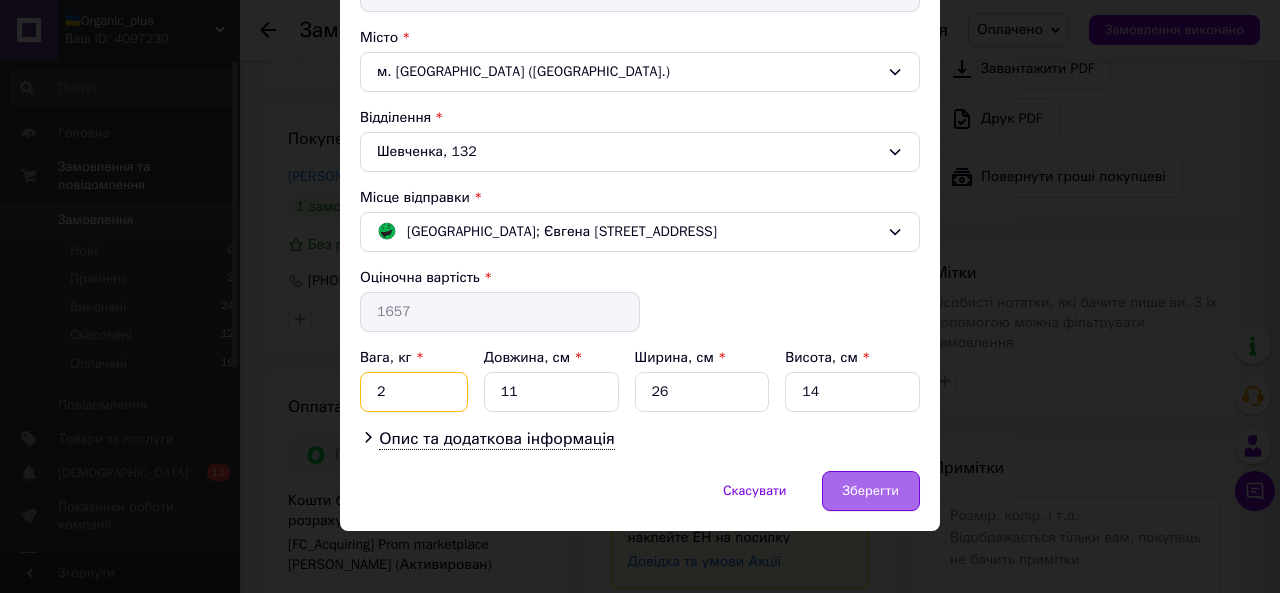 type on "2" 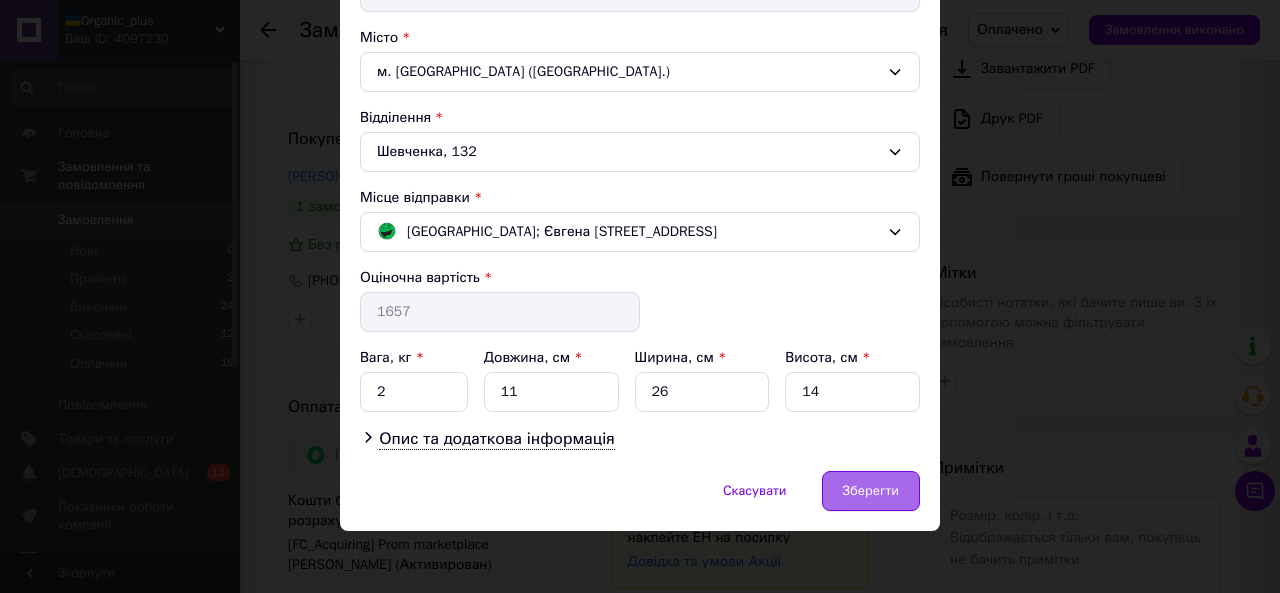 click on "Зберегти" at bounding box center (871, 491) 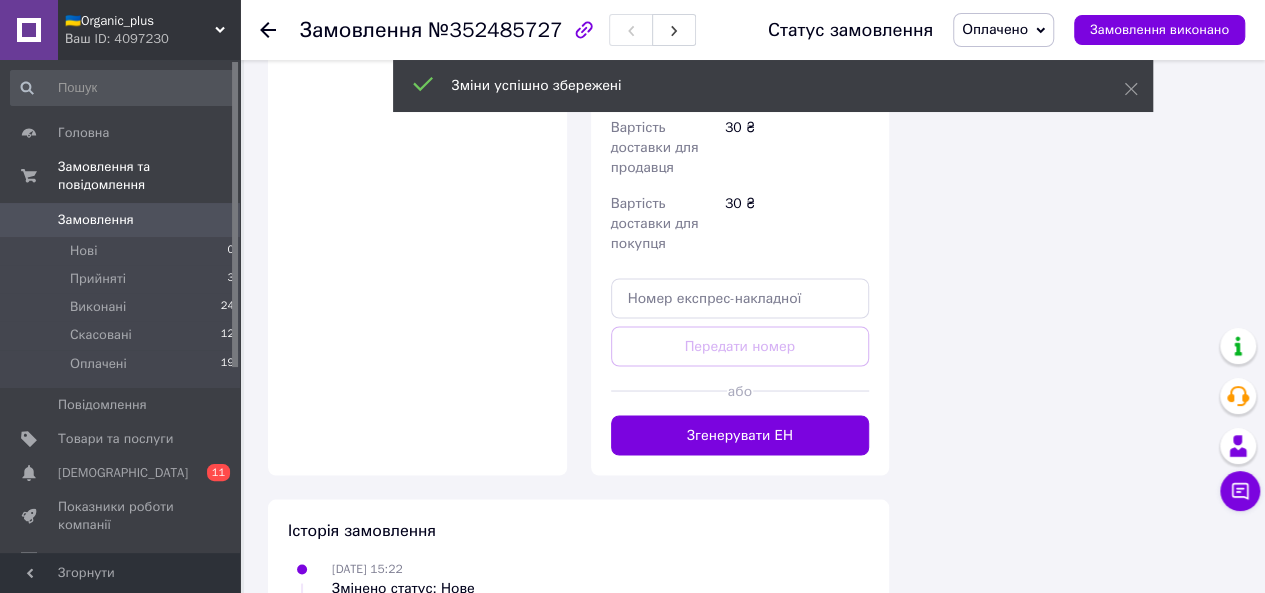 scroll, scrollTop: 1597, scrollLeft: 0, axis: vertical 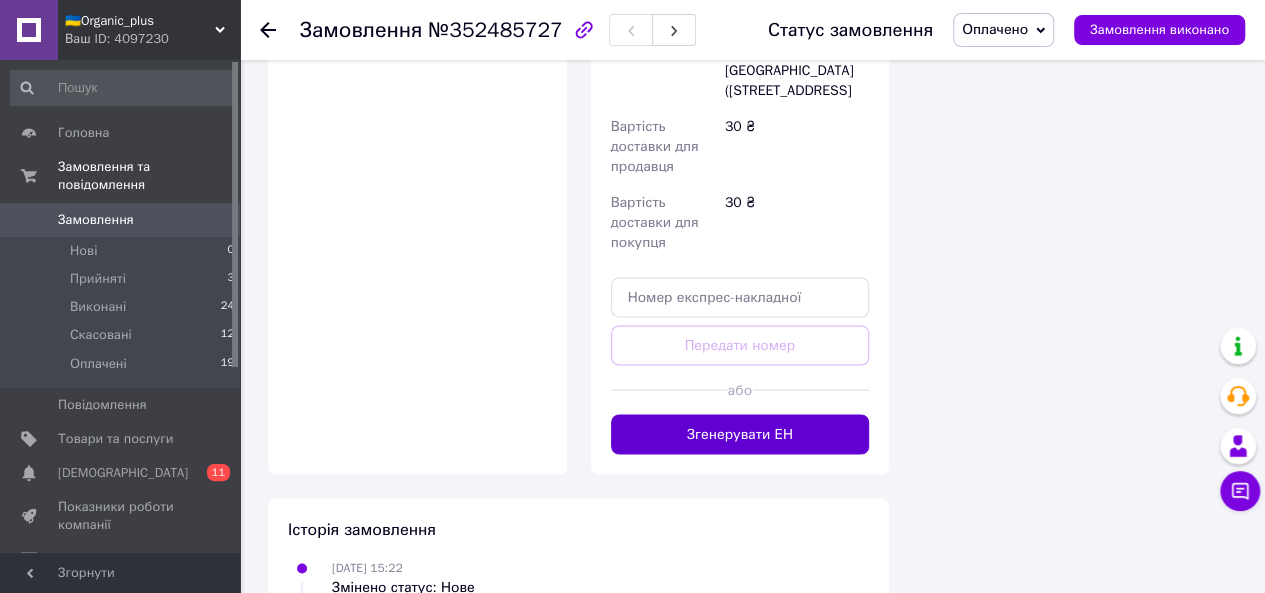 click on "Згенерувати ЕН" at bounding box center [740, 434] 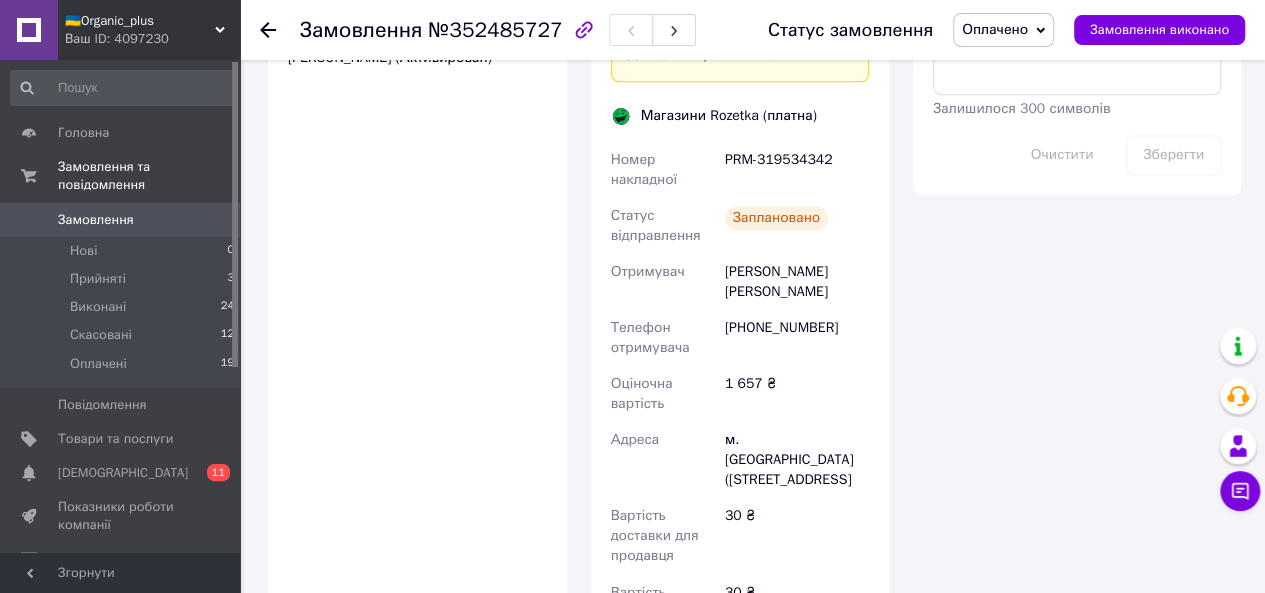 scroll, scrollTop: 1319, scrollLeft: 0, axis: vertical 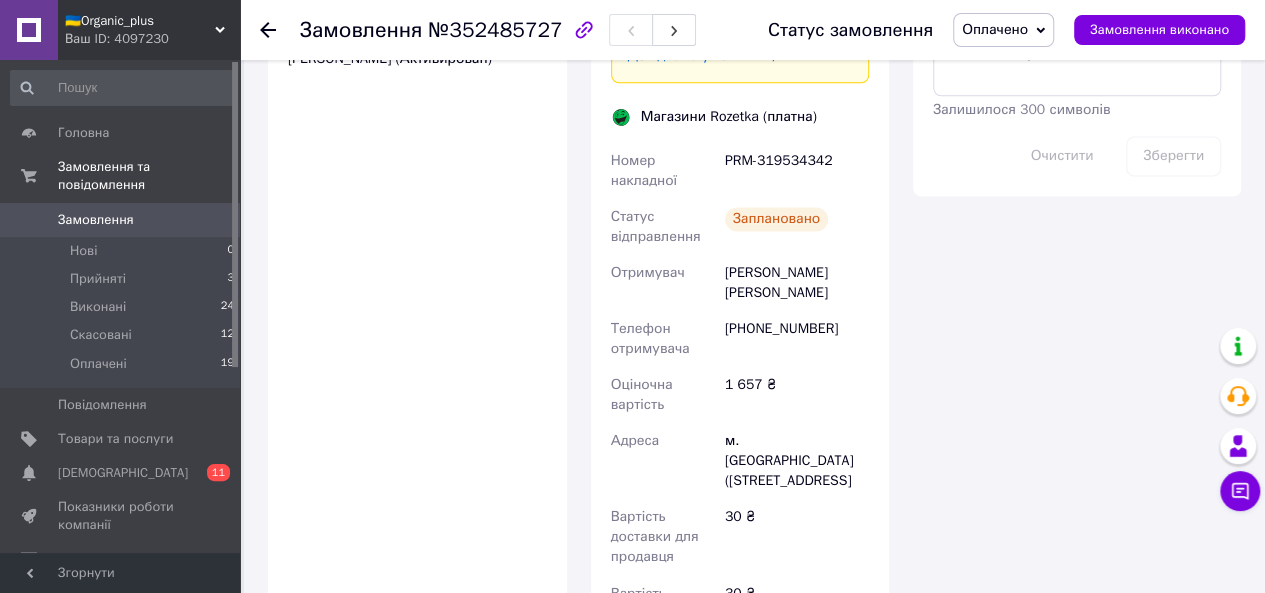 click on "PRM-319534342" at bounding box center [797, 171] 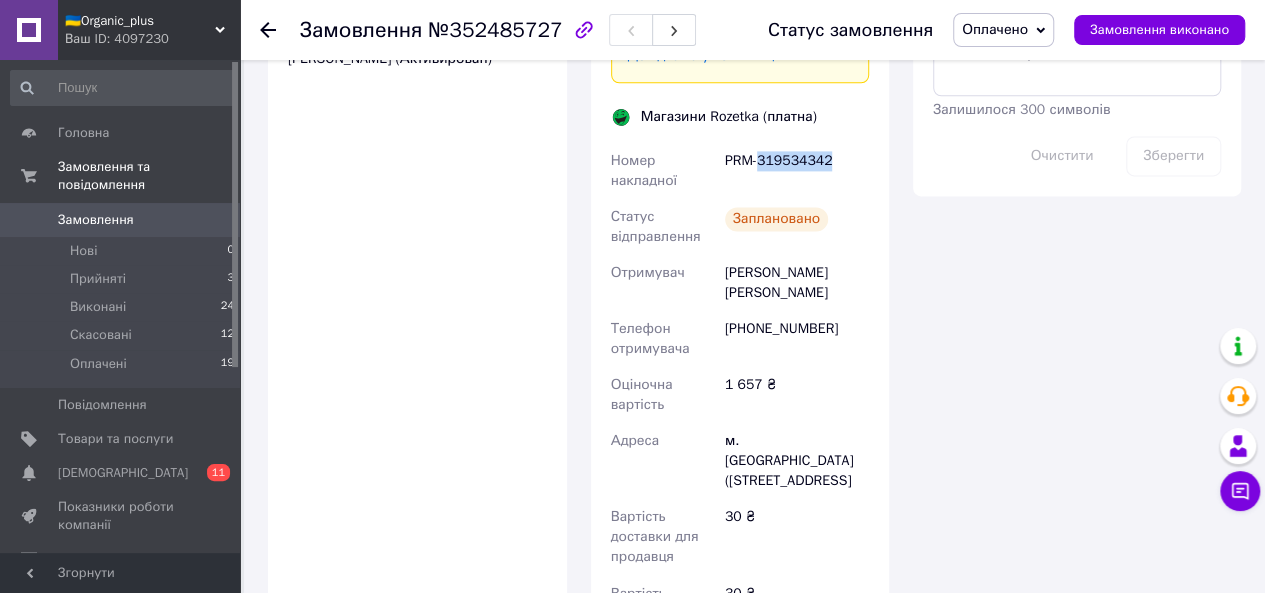 click on "PRM-319534342" at bounding box center [797, 171] 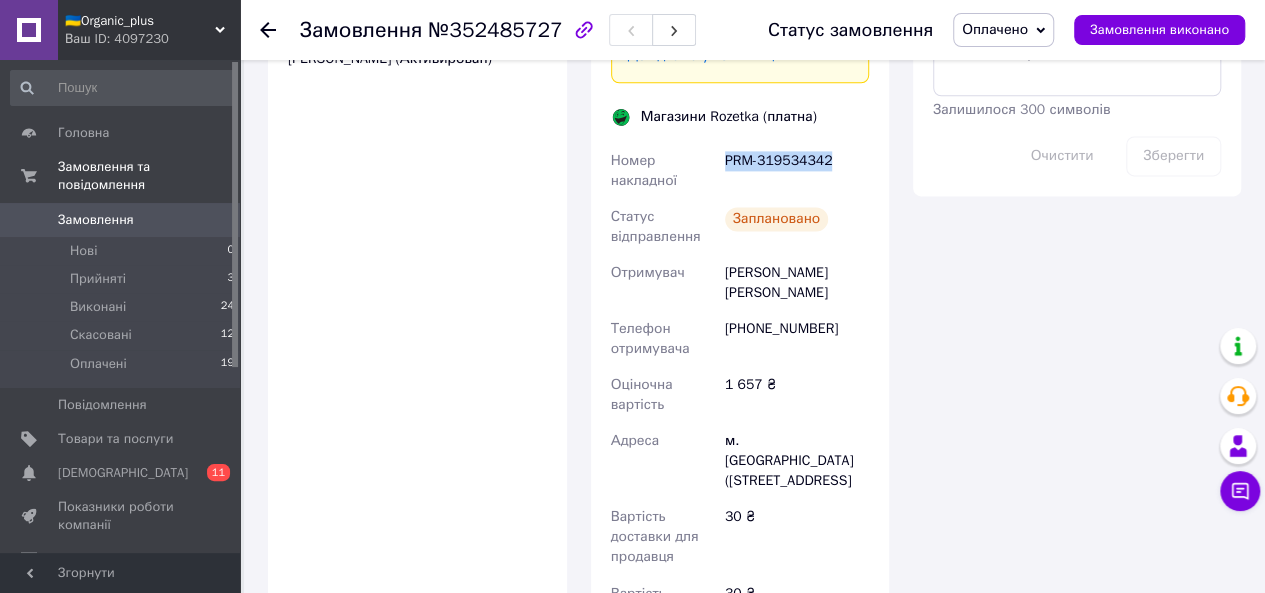 click on "PRM-319534342" at bounding box center [797, 171] 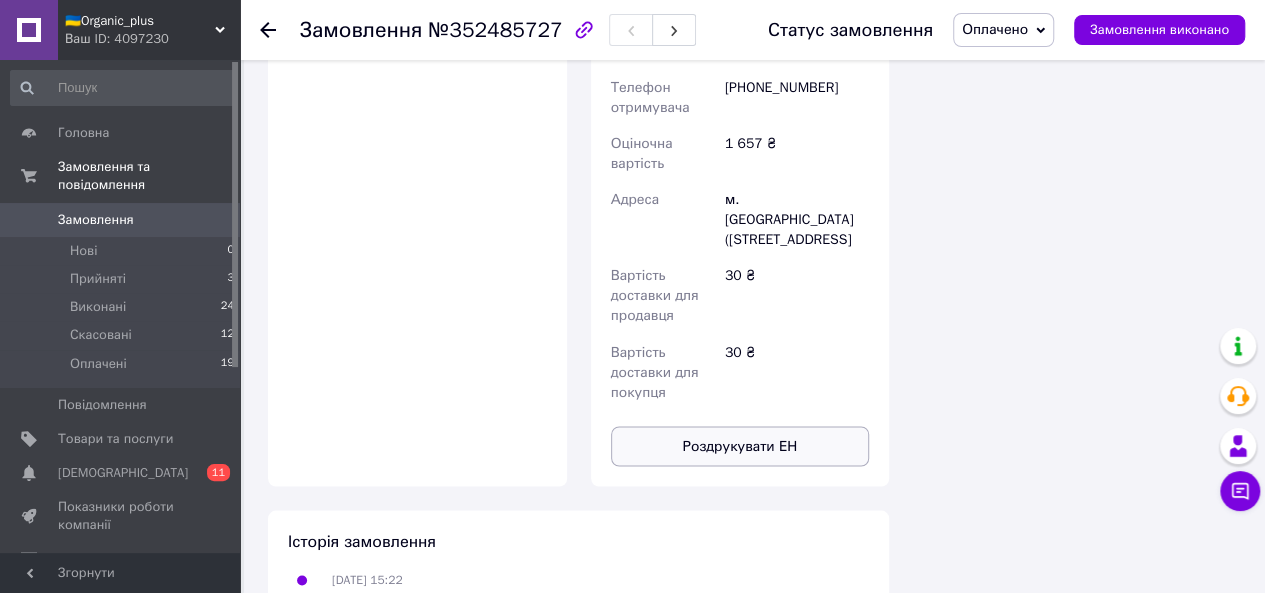 scroll, scrollTop: 1561, scrollLeft: 0, axis: vertical 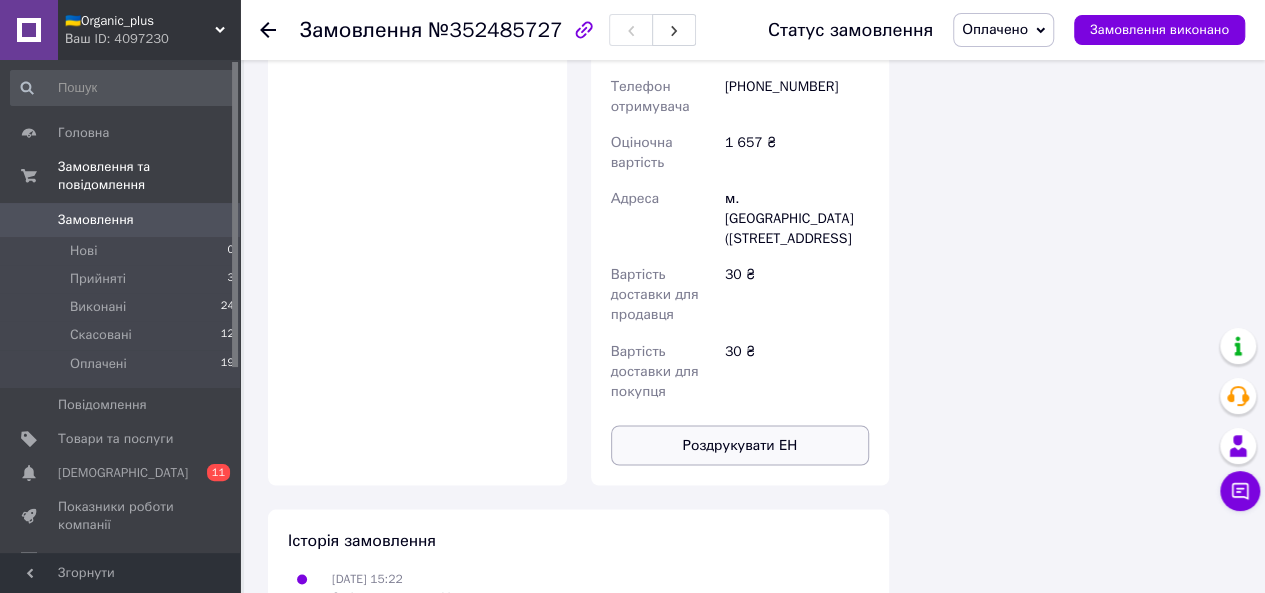 click on "Роздрукувати ЕН" at bounding box center [740, 445] 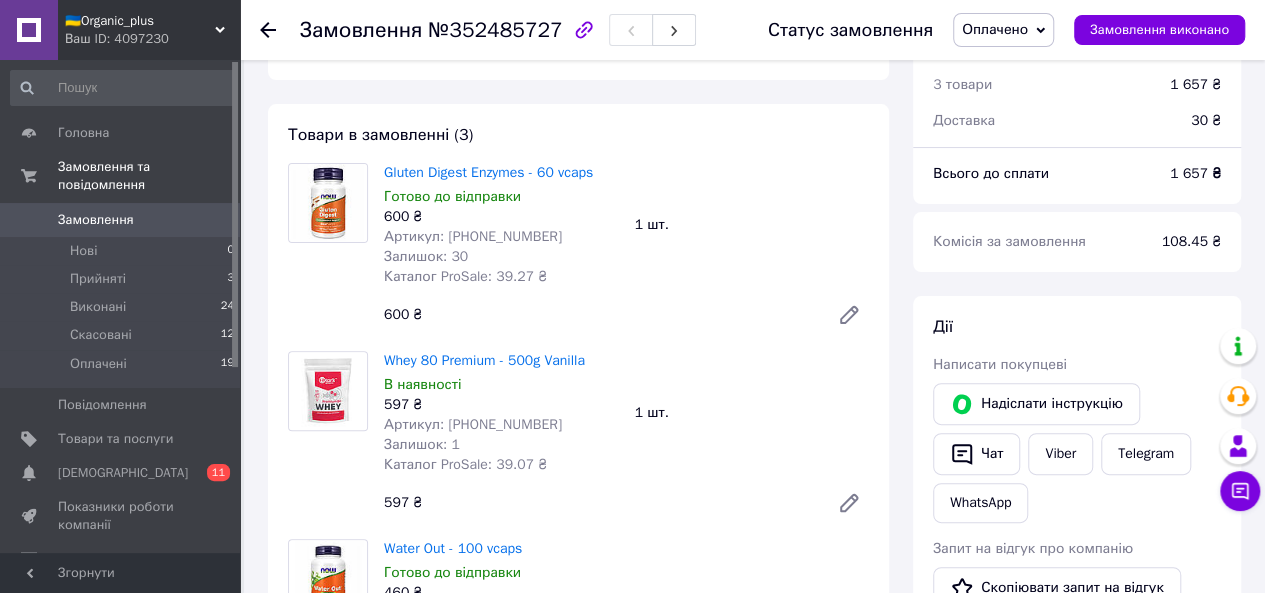 scroll, scrollTop: 117, scrollLeft: 0, axis: vertical 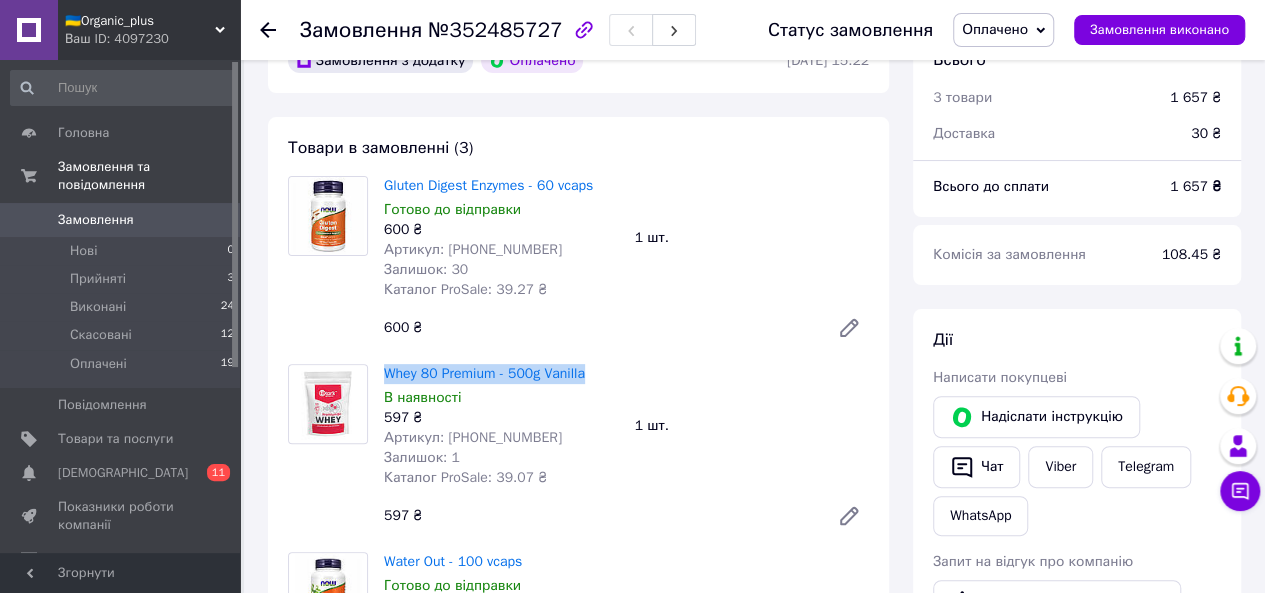drag, startPoint x: 608, startPoint y: 376, endPoint x: 376, endPoint y: 378, distance: 232.00862 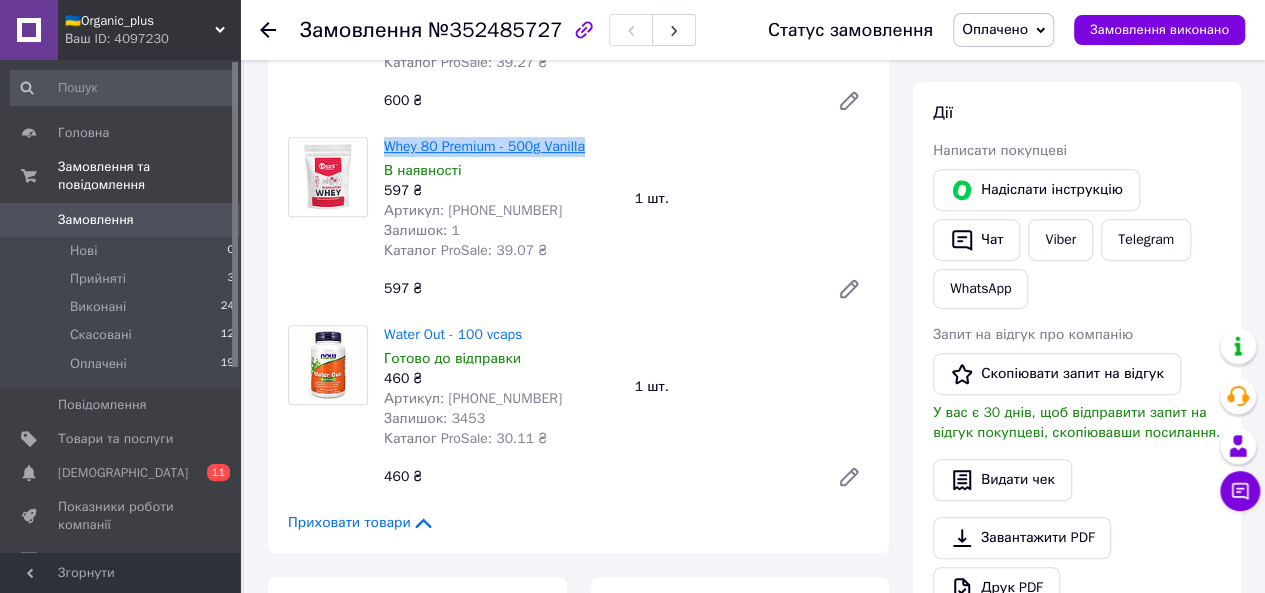 scroll, scrollTop: 0, scrollLeft: 0, axis: both 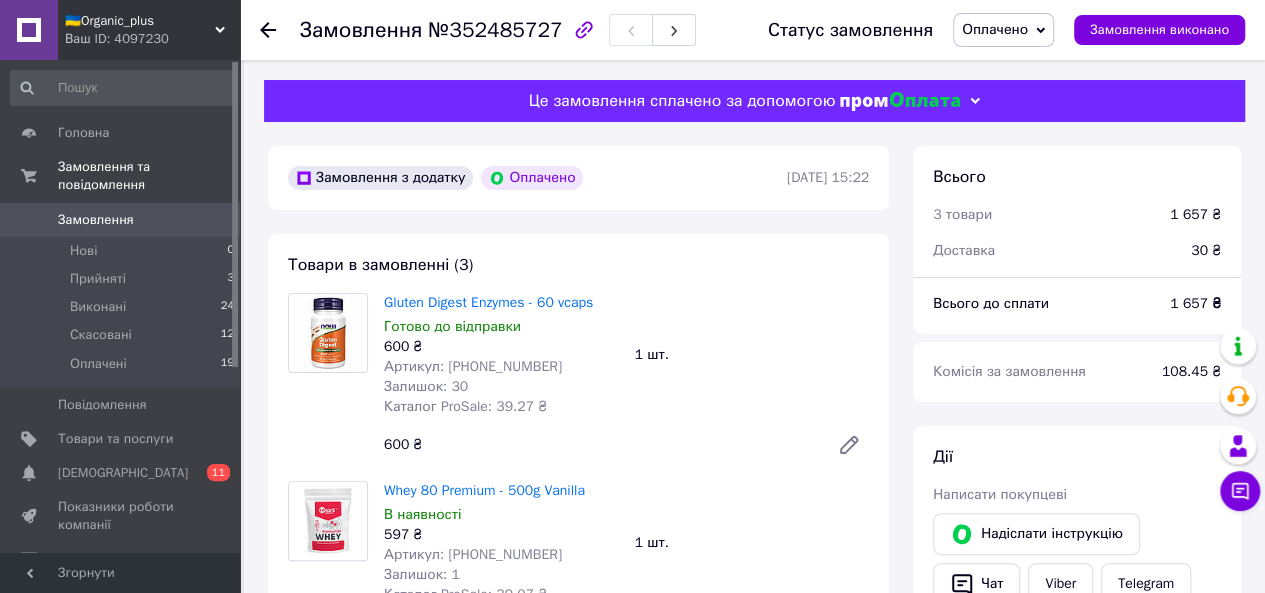 click 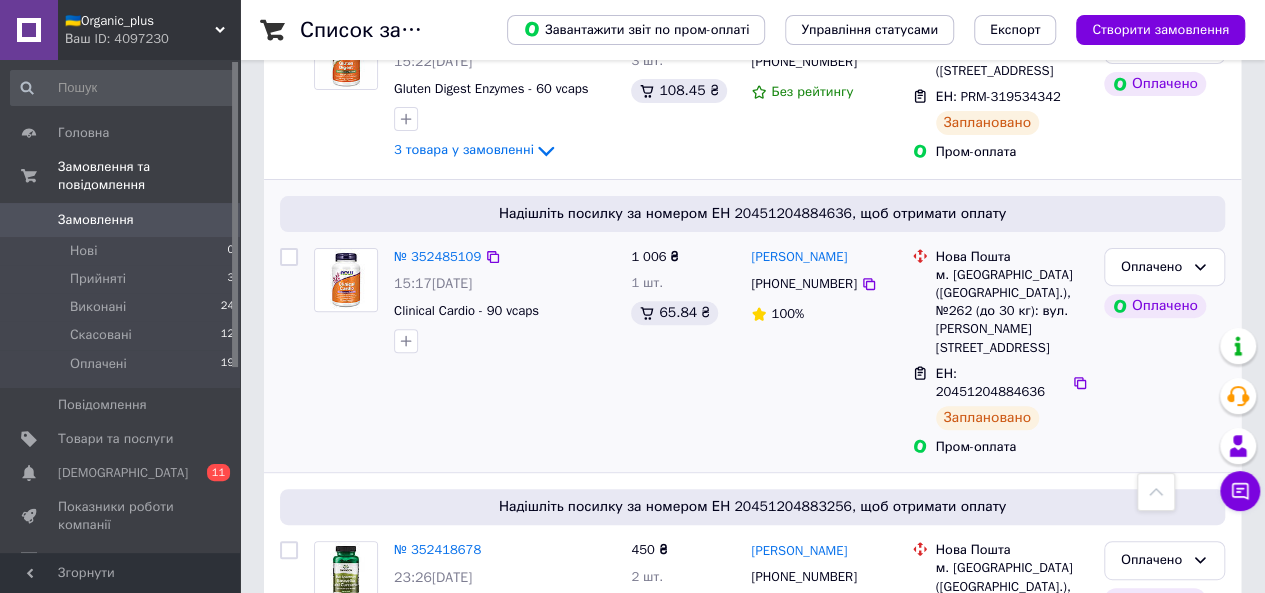 scroll, scrollTop: 177, scrollLeft: 0, axis: vertical 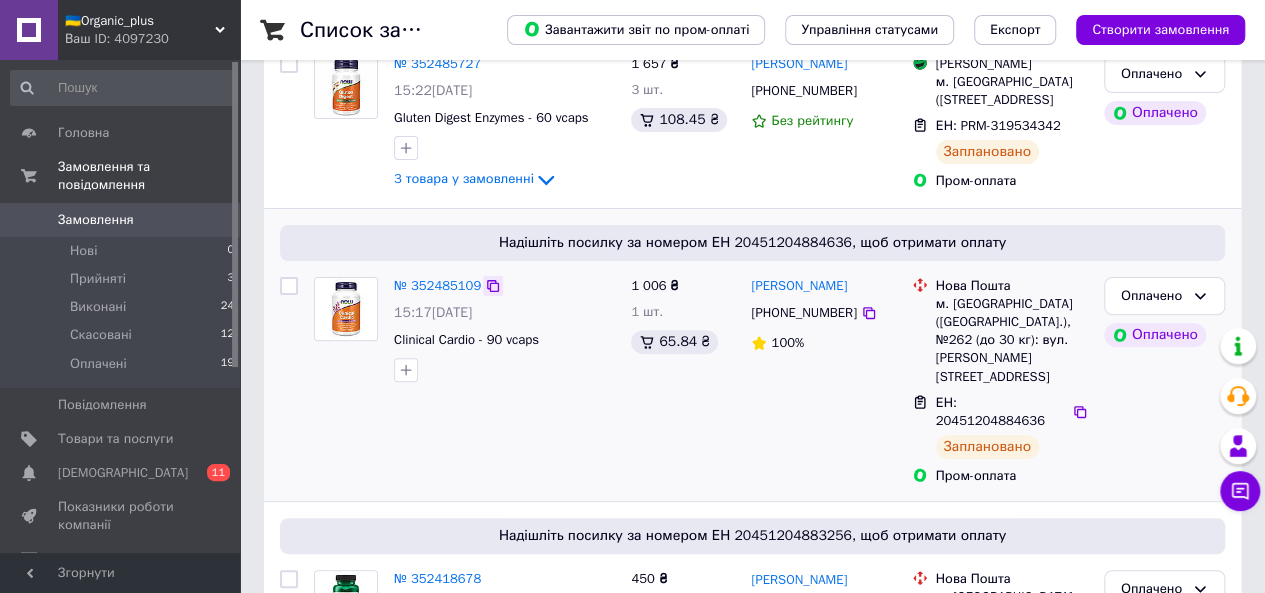 click 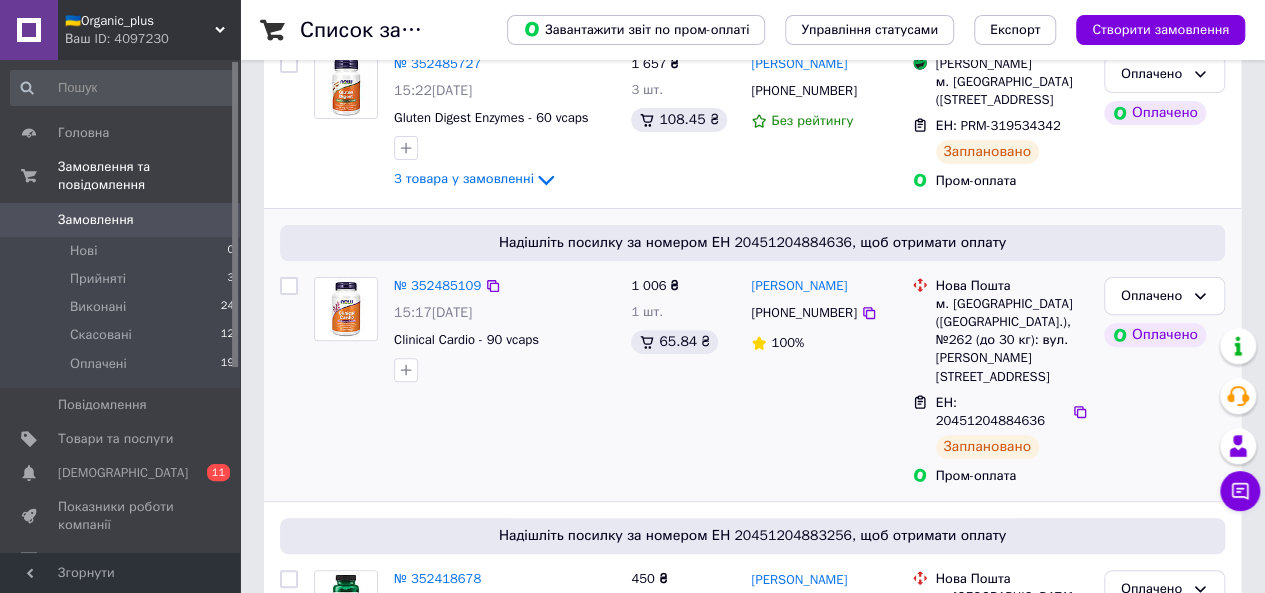 scroll, scrollTop: 0, scrollLeft: 0, axis: both 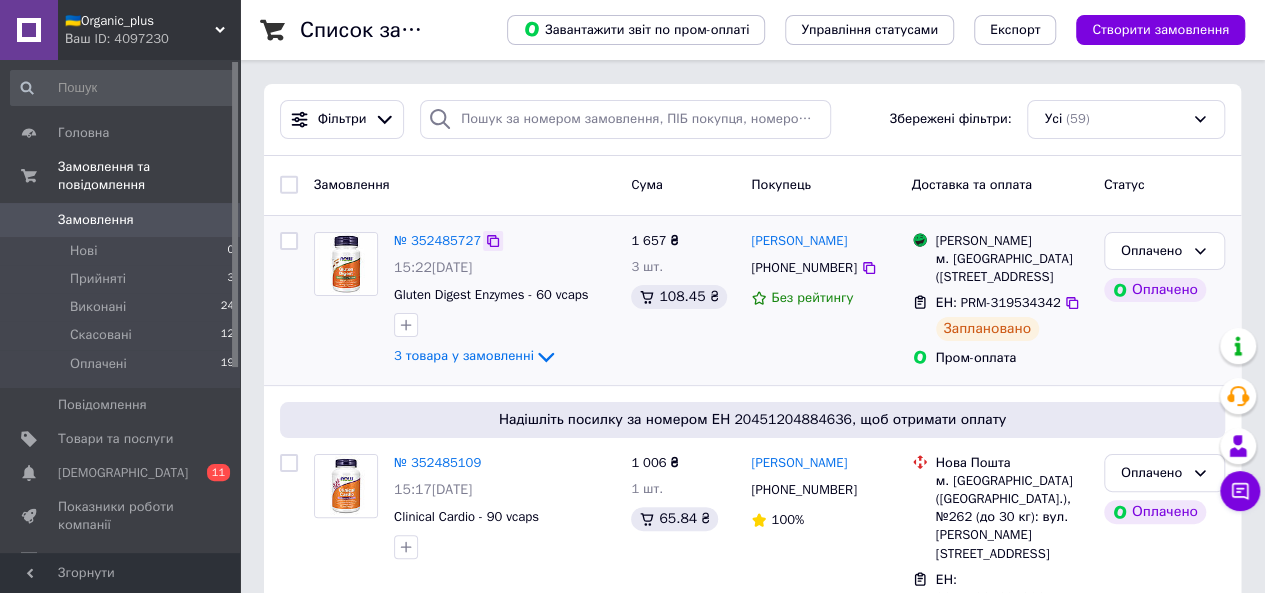 click 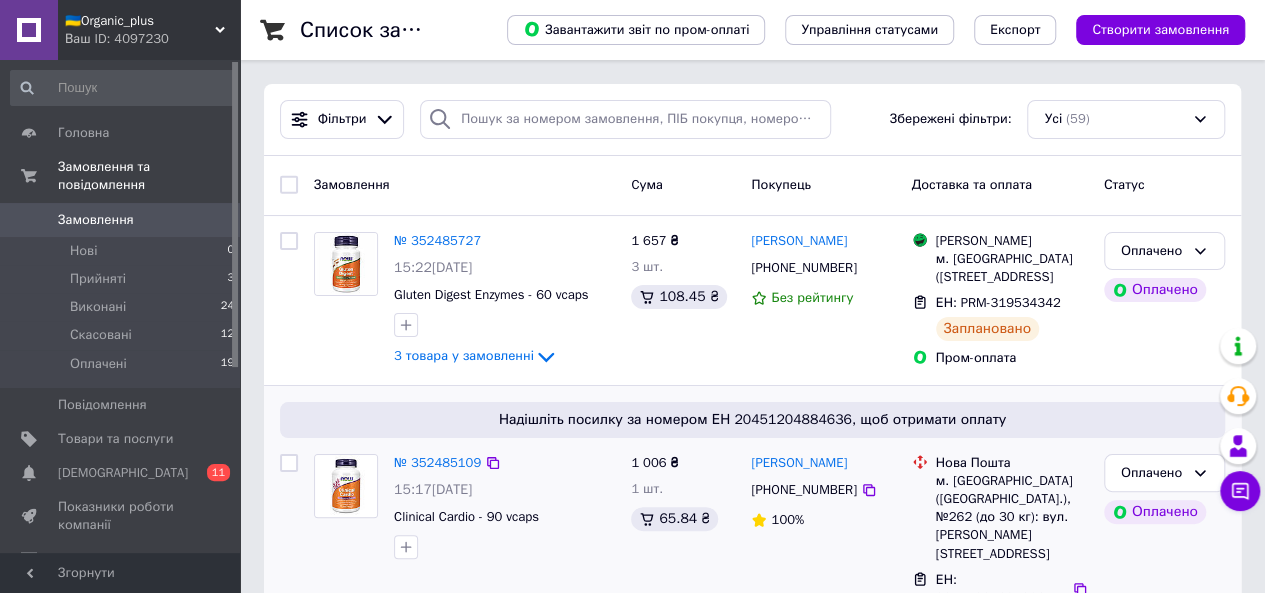 scroll, scrollTop: 34, scrollLeft: 0, axis: vertical 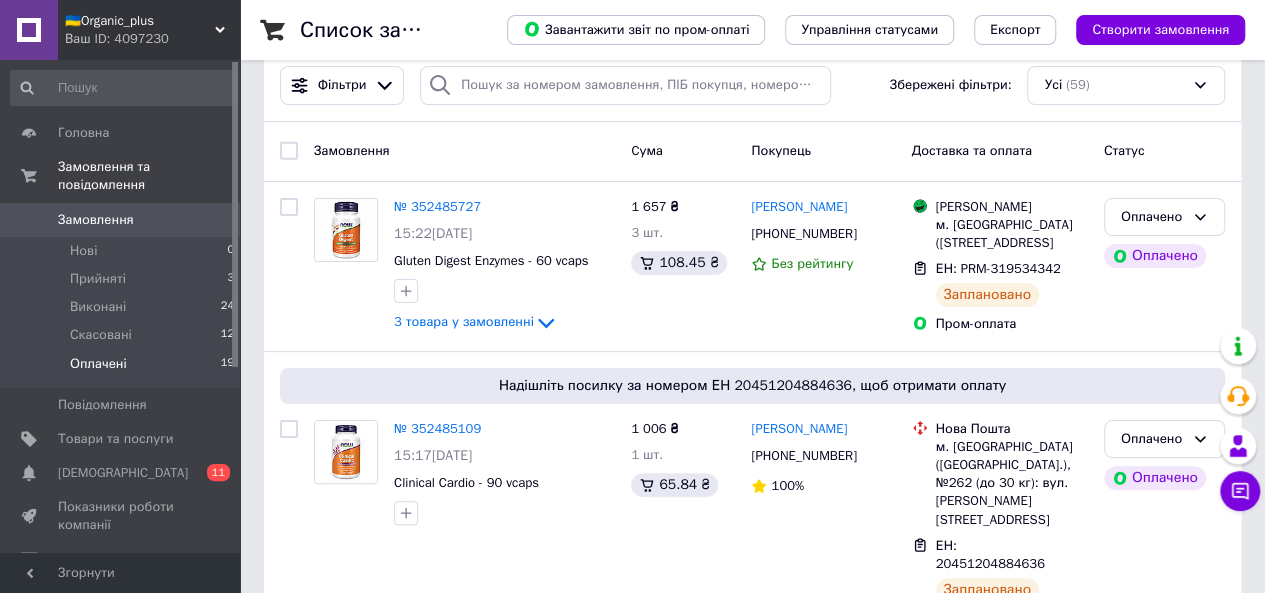 click on "Оплачені" at bounding box center (98, 364) 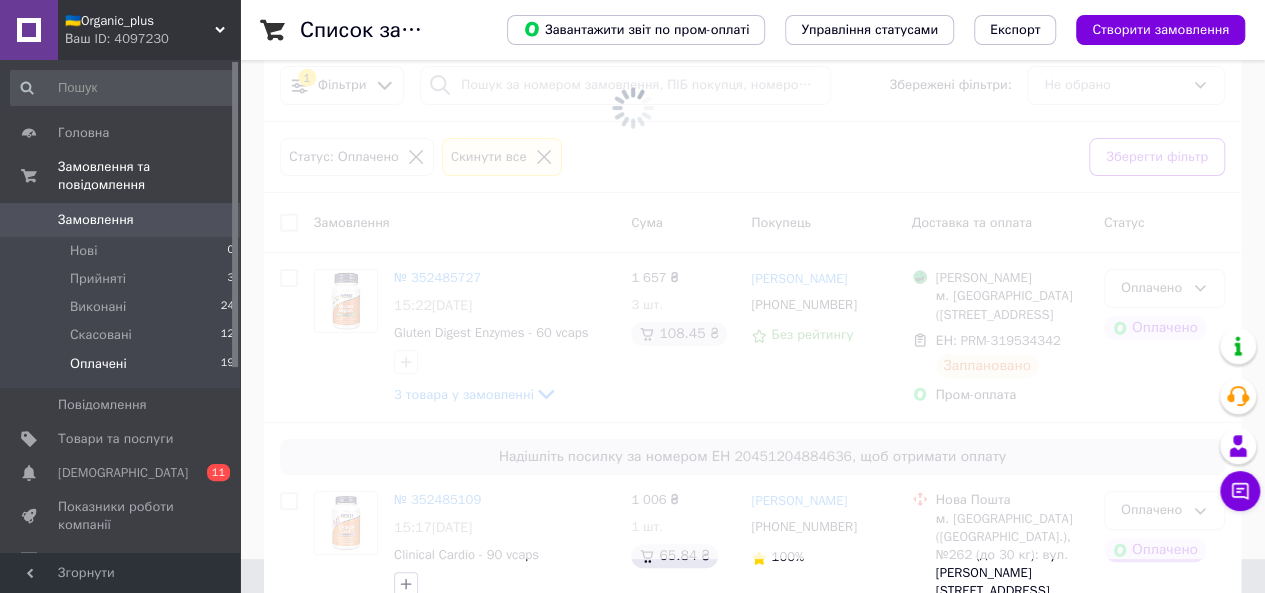 scroll, scrollTop: 0, scrollLeft: 0, axis: both 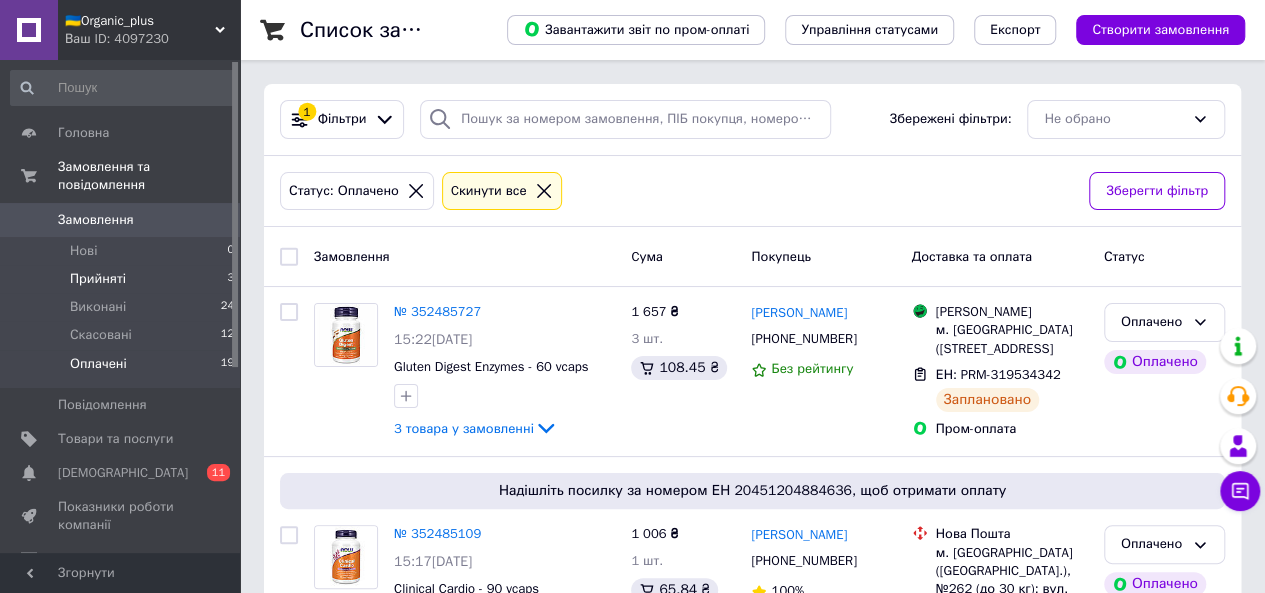click on "Прийняті 3" at bounding box center (123, 279) 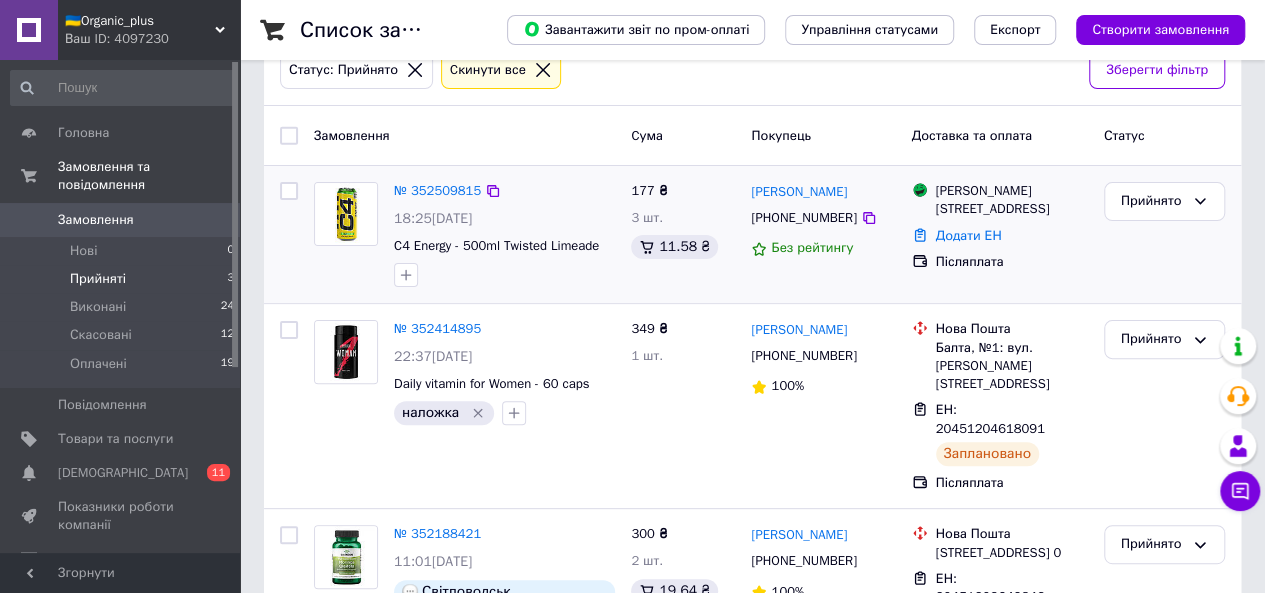 scroll, scrollTop: 122, scrollLeft: 0, axis: vertical 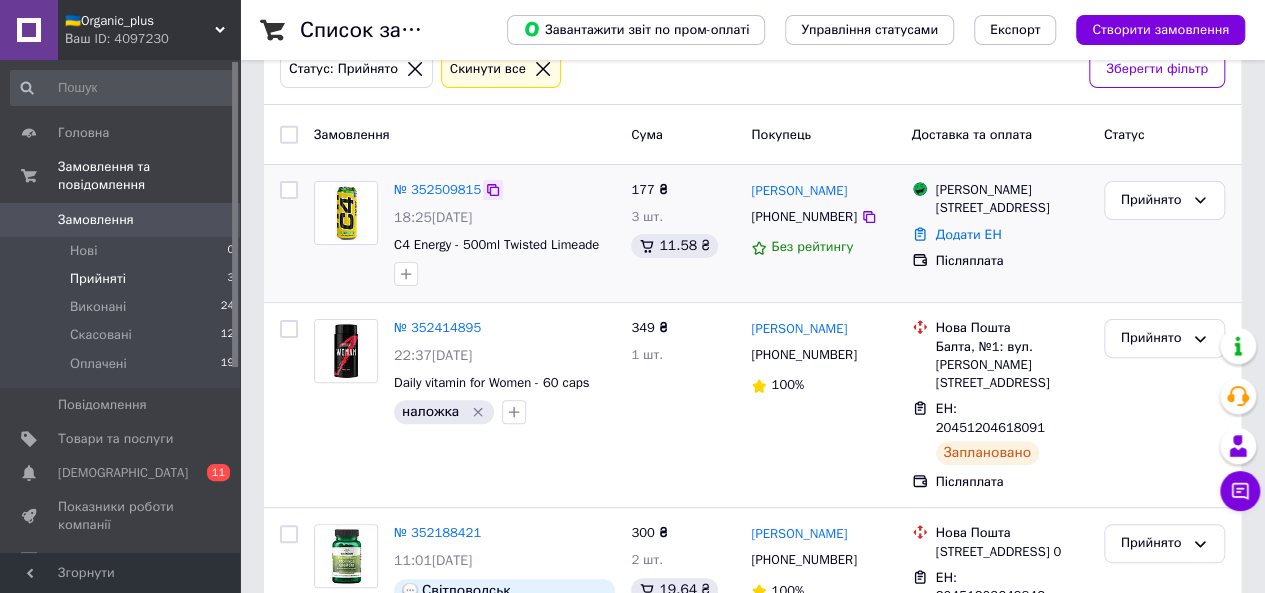 click 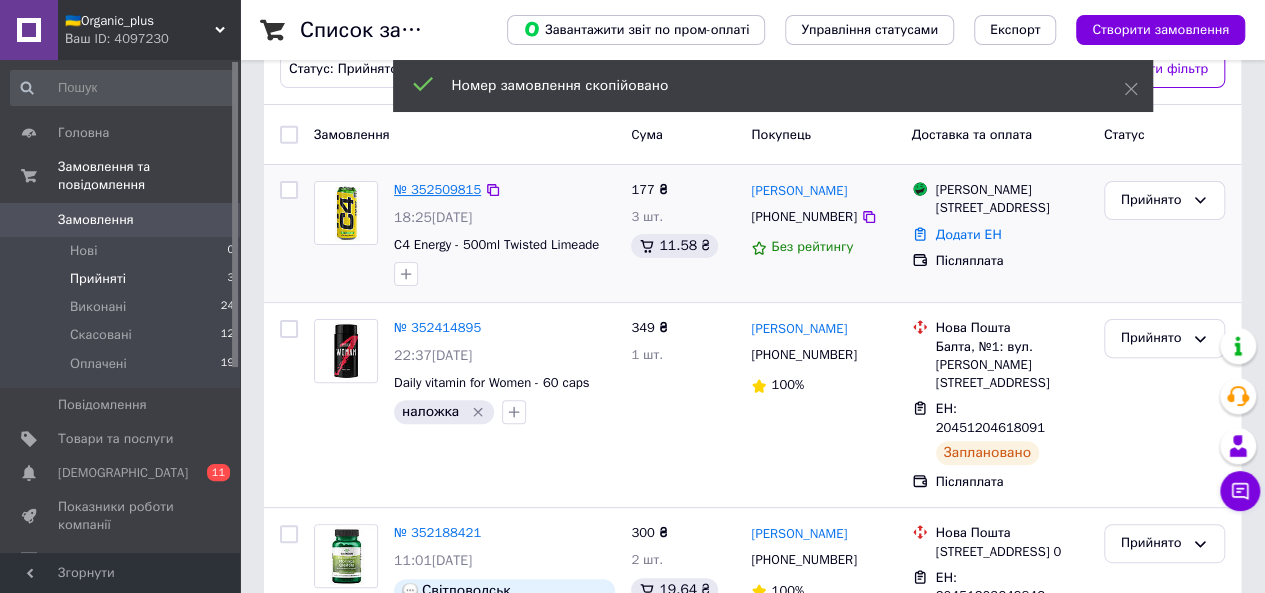 click on "№ 352509815" at bounding box center (437, 189) 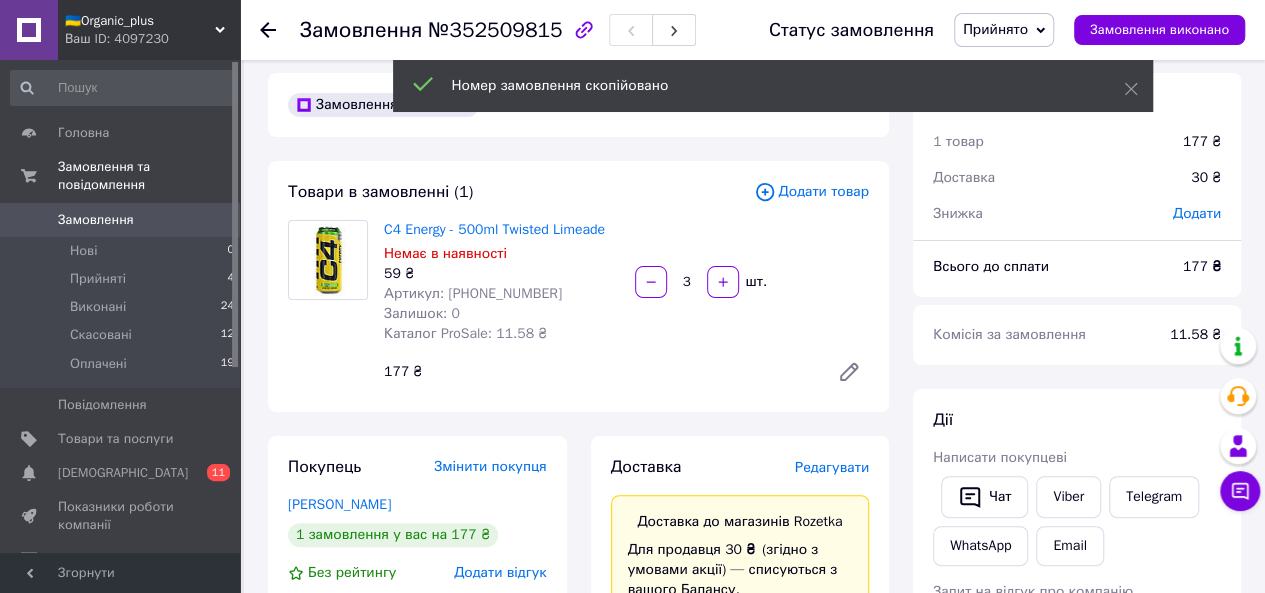 scroll, scrollTop: 0, scrollLeft: 0, axis: both 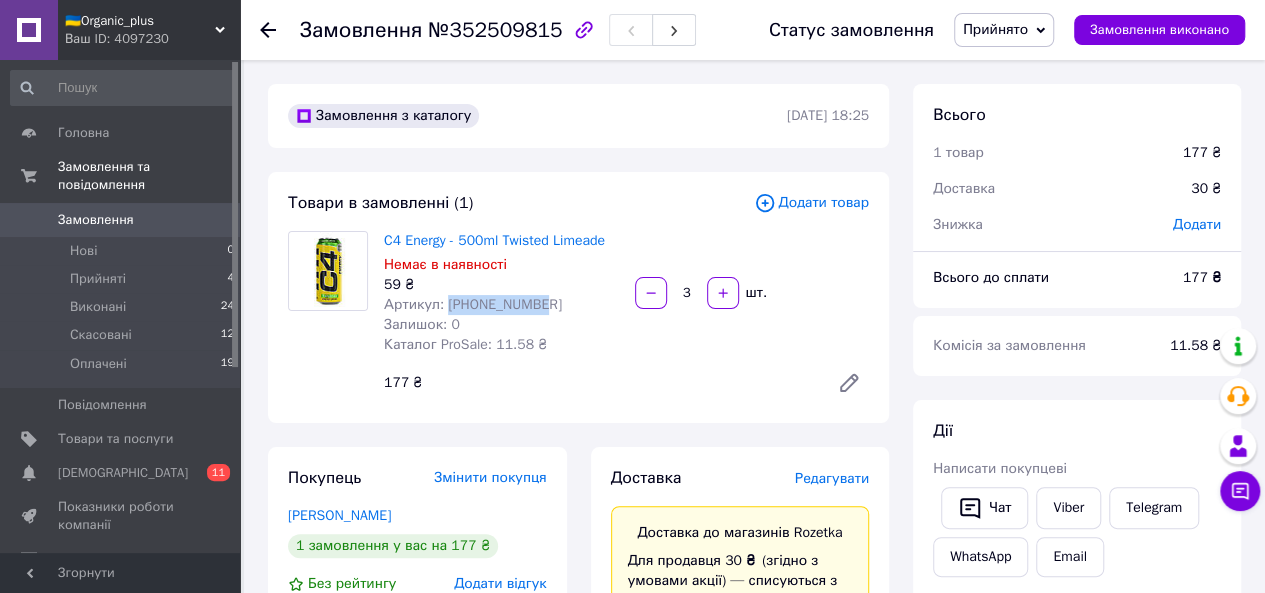 drag, startPoint x: 546, startPoint y: 302, endPoint x: 444, endPoint y: 300, distance: 102.01961 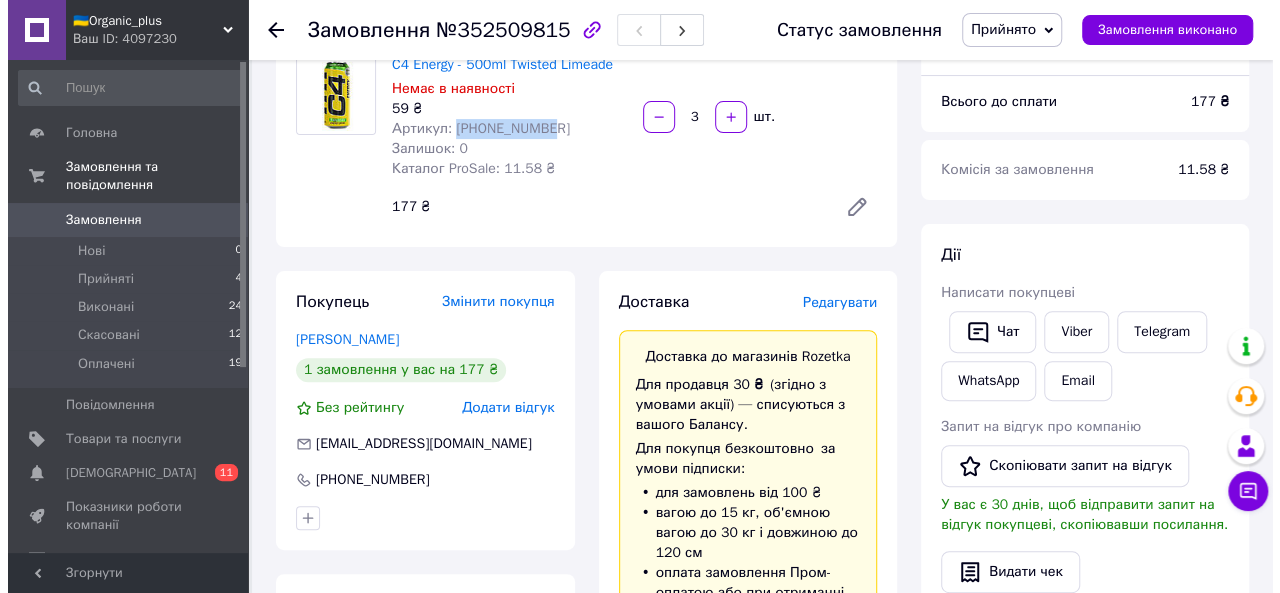 scroll, scrollTop: 178, scrollLeft: 0, axis: vertical 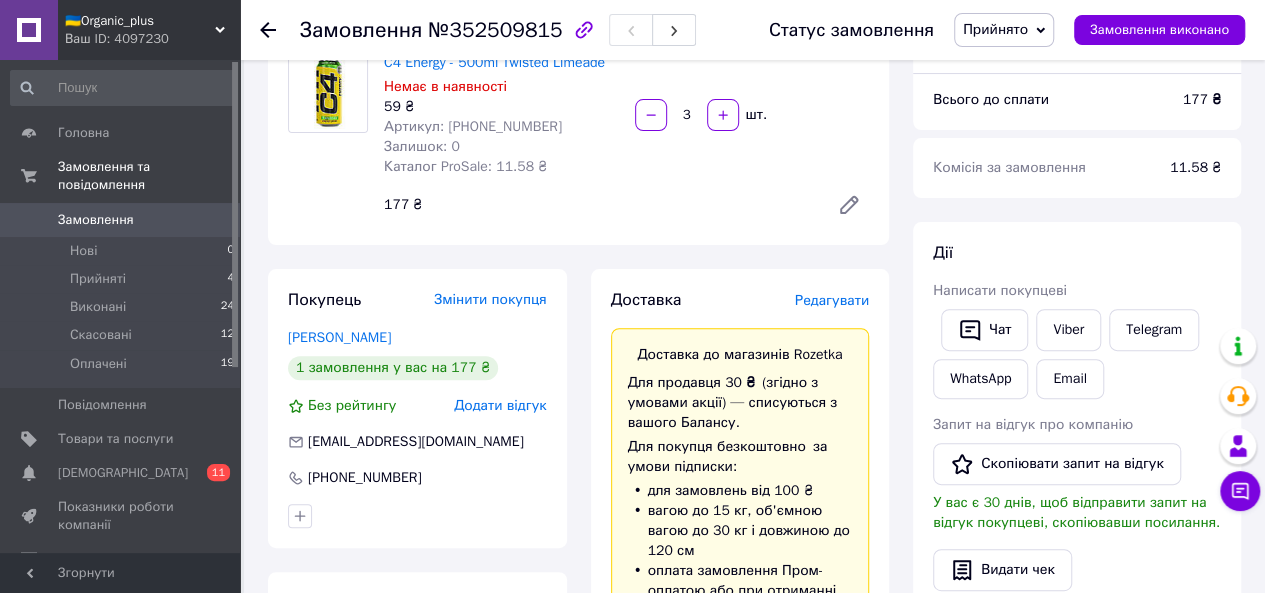 click on "Редагувати" at bounding box center [832, 301] 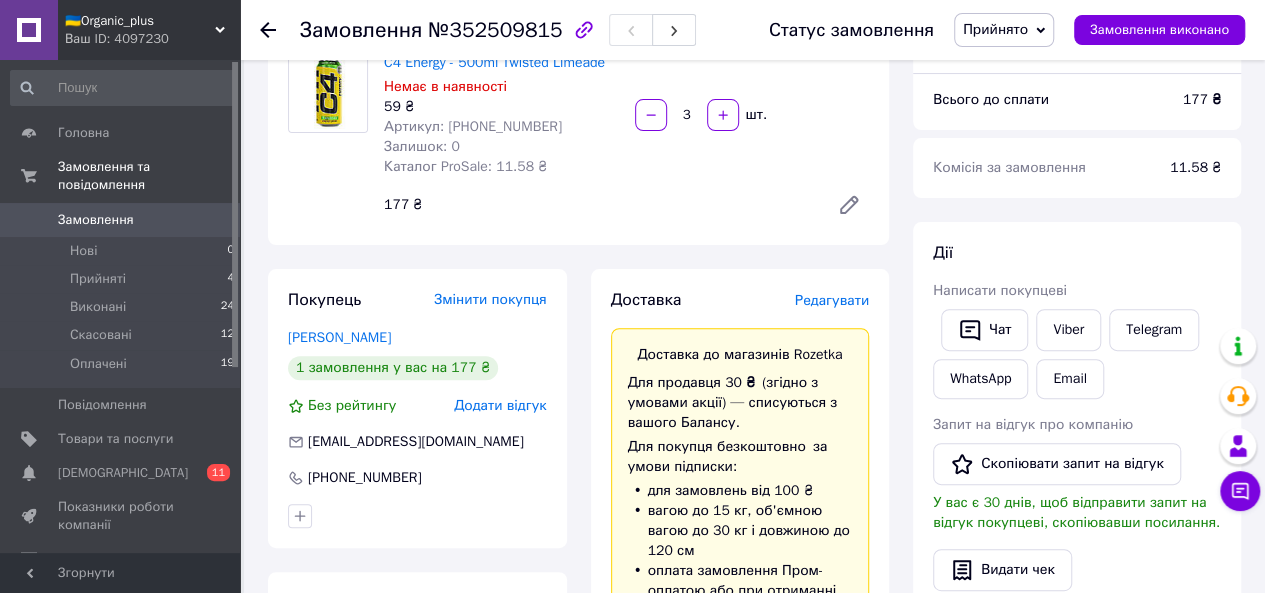 click on "Редагувати" at bounding box center [832, 300] 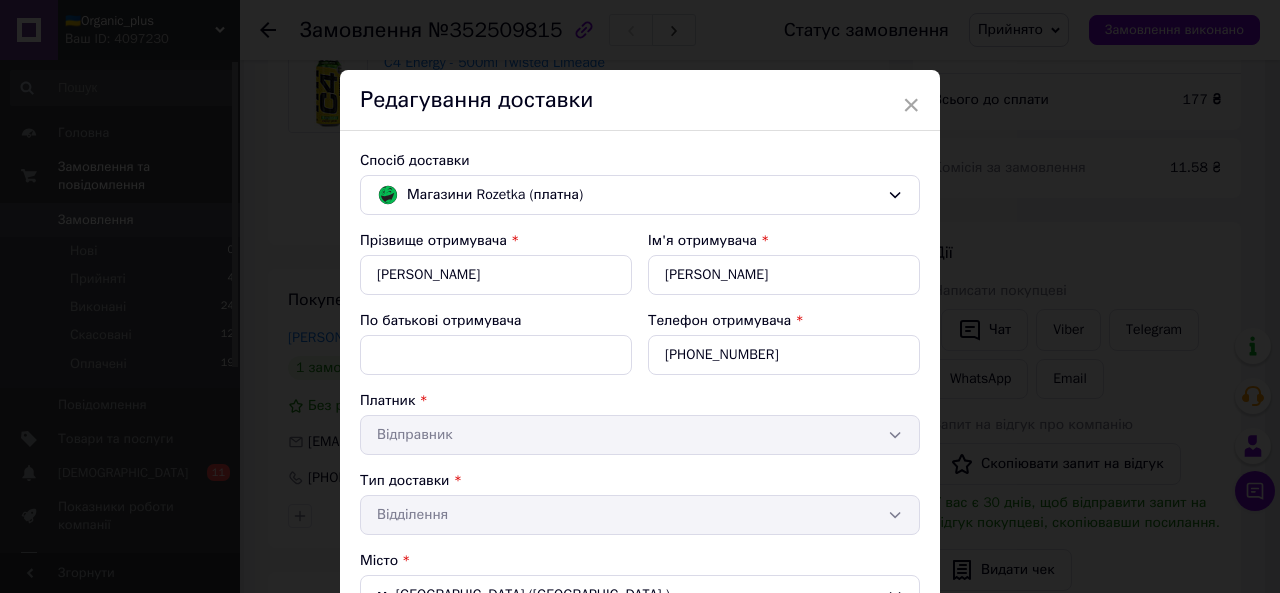 scroll, scrollTop: 523, scrollLeft: 0, axis: vertical 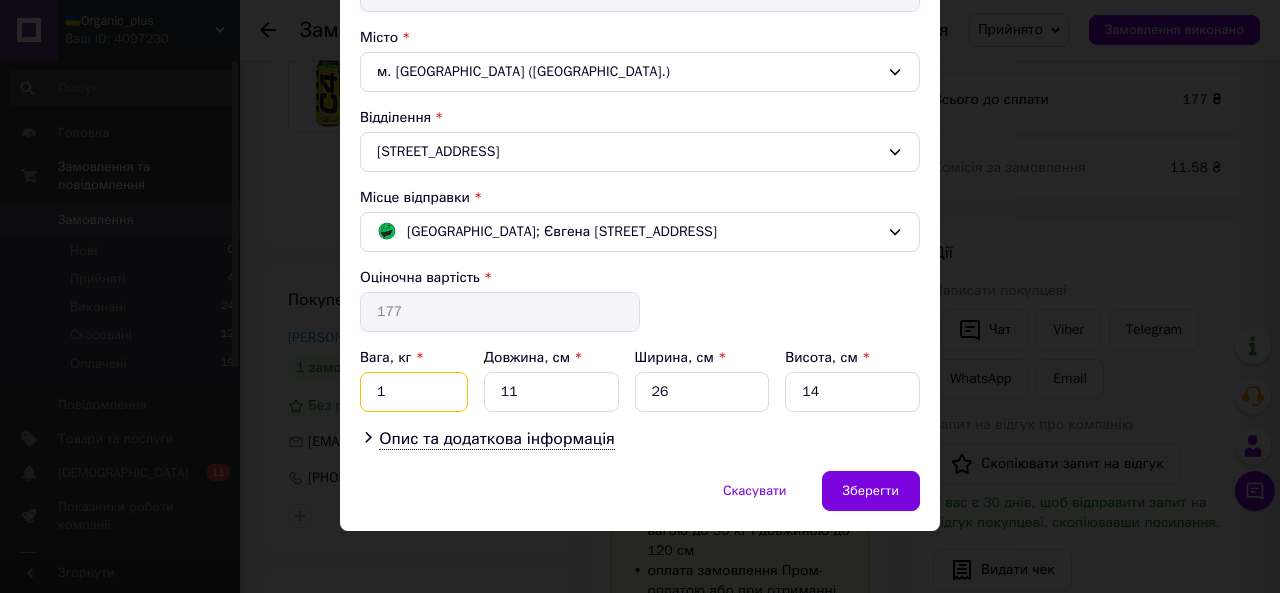 click on "1" at bounding box center (414, 392) 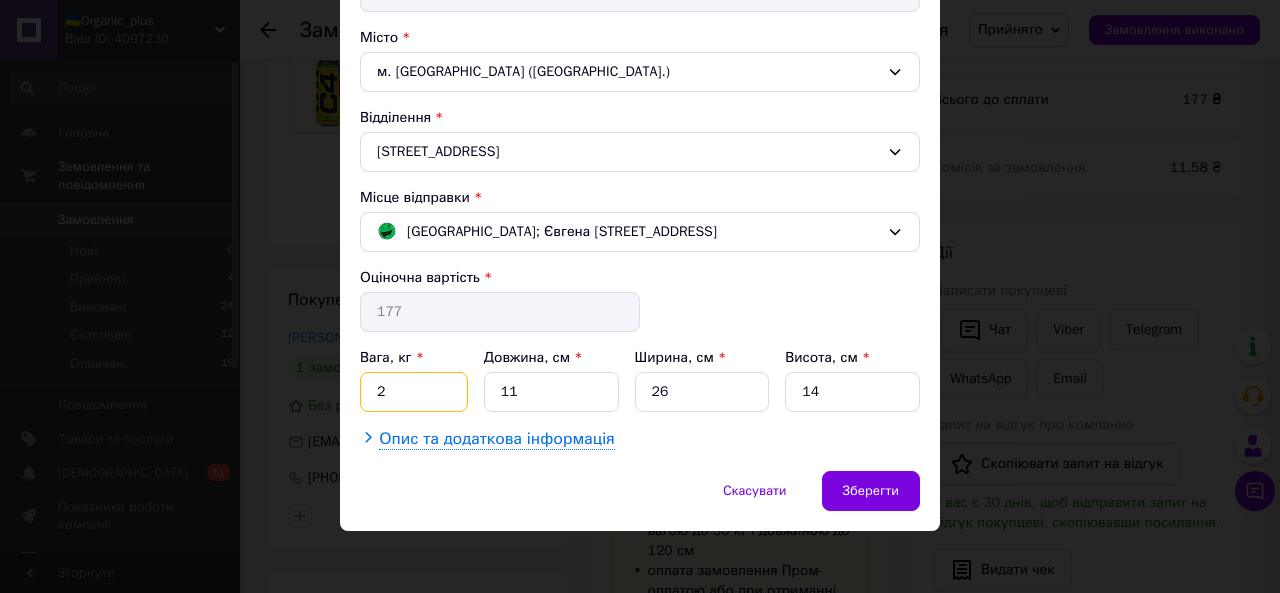type on "2" 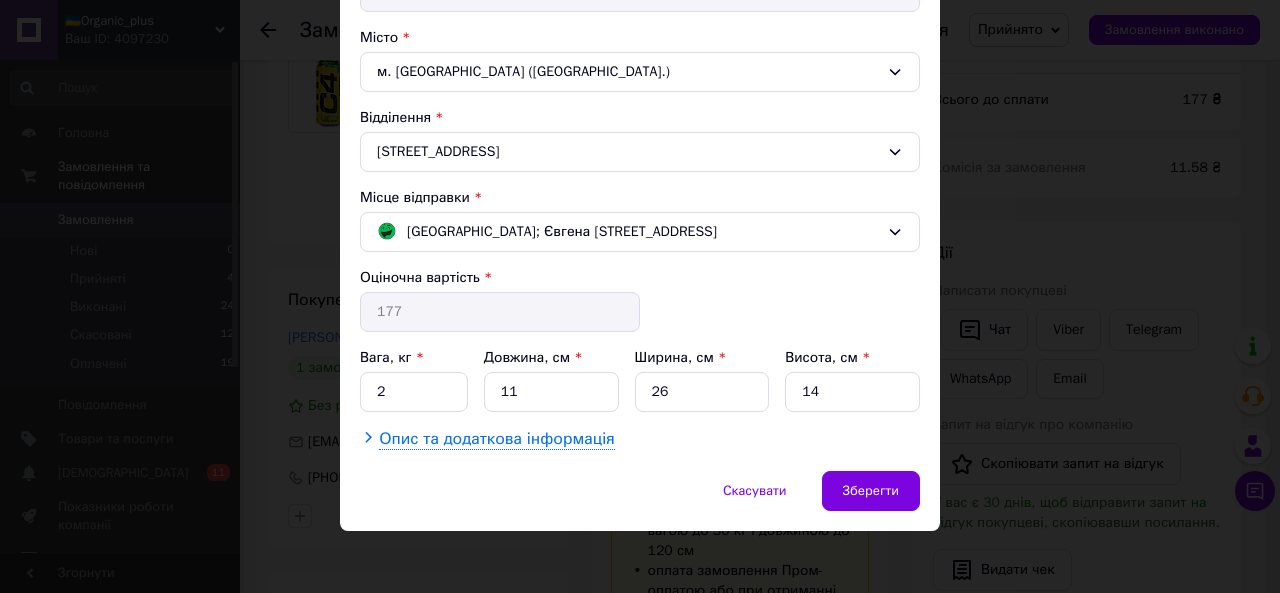 click on "Опис та додаткова інформація" at bounding box center (496, 439) 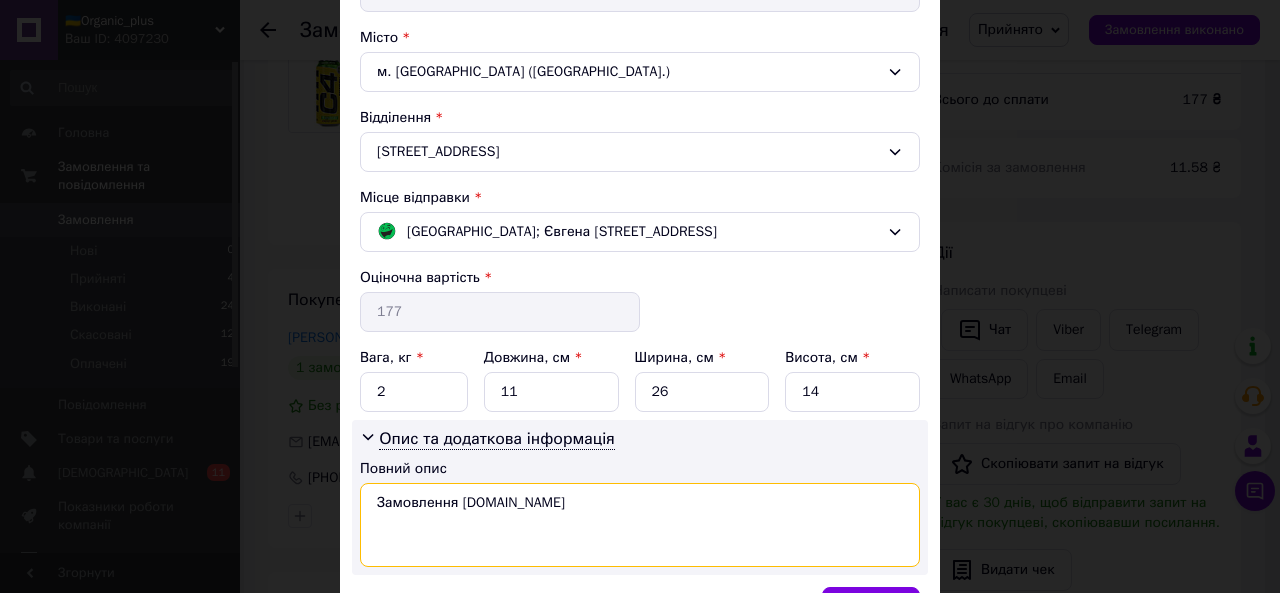 click on "Замовлення [DOMAIN_NAME]" at bounding box center [640, 525] 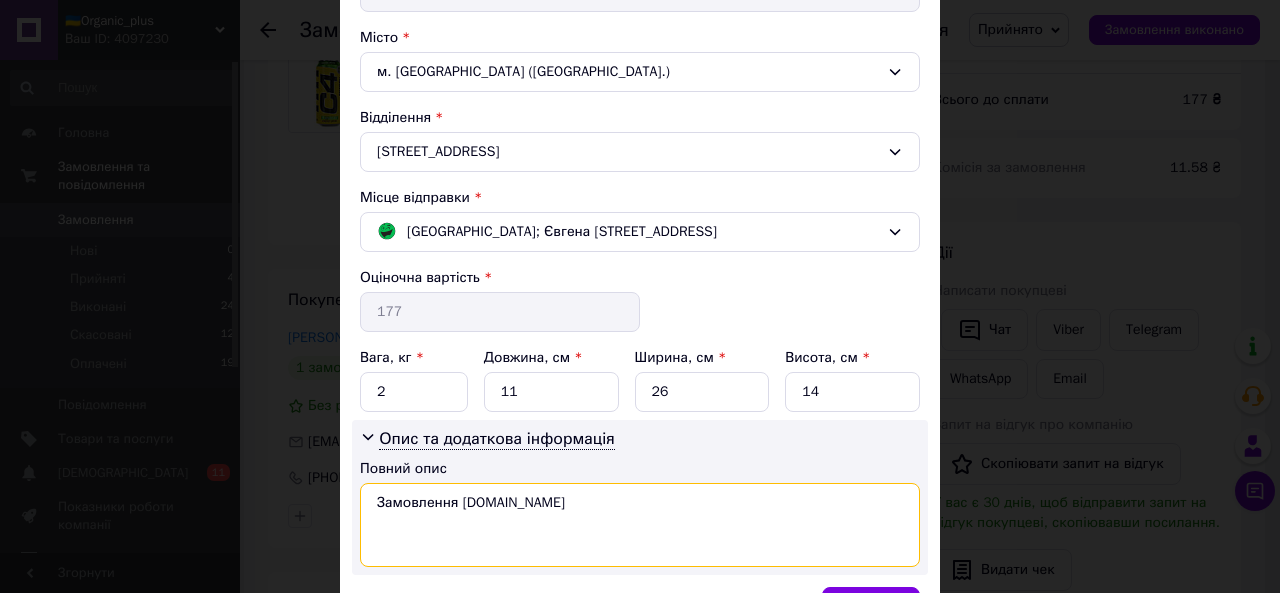 paste on "C4 Energy - 500ml Twisted Limeade" 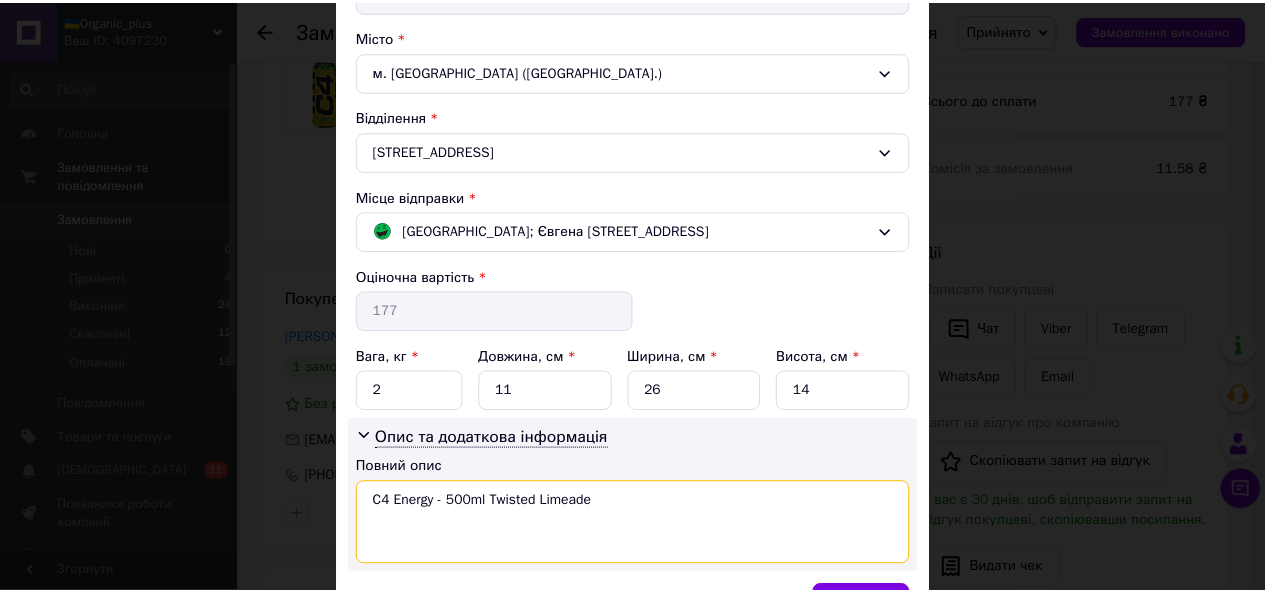 scroll, scrollTop: 638, scrollLeft: 0, axis: vertical 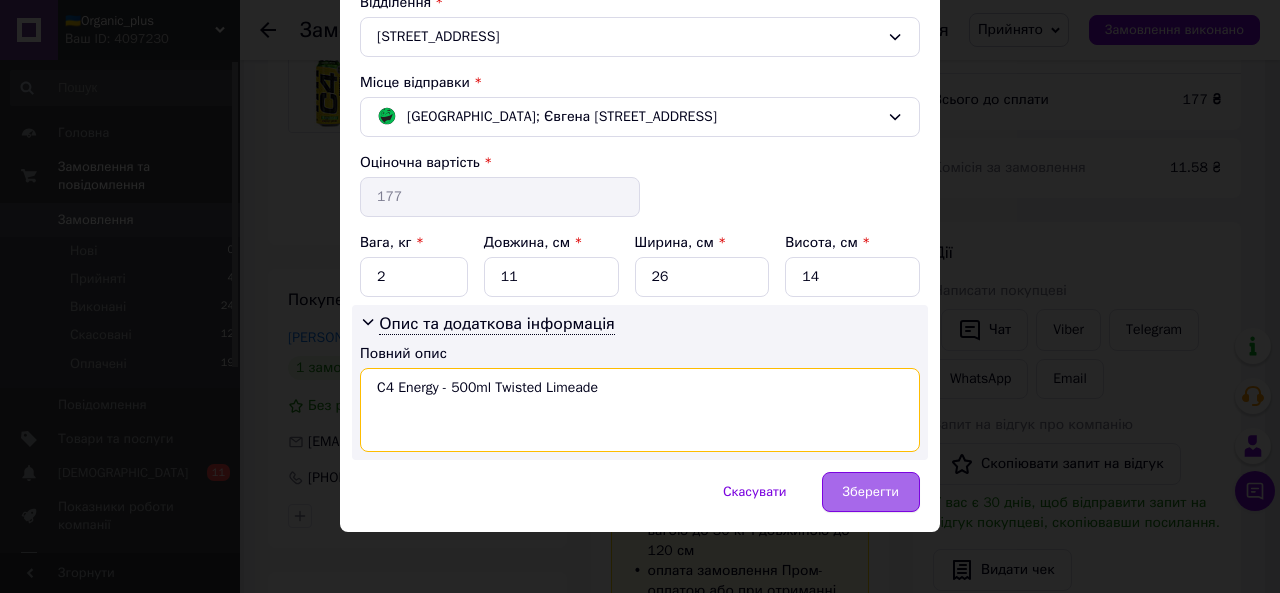 type on "C4 Energy - 500ml Twisted Limeade" 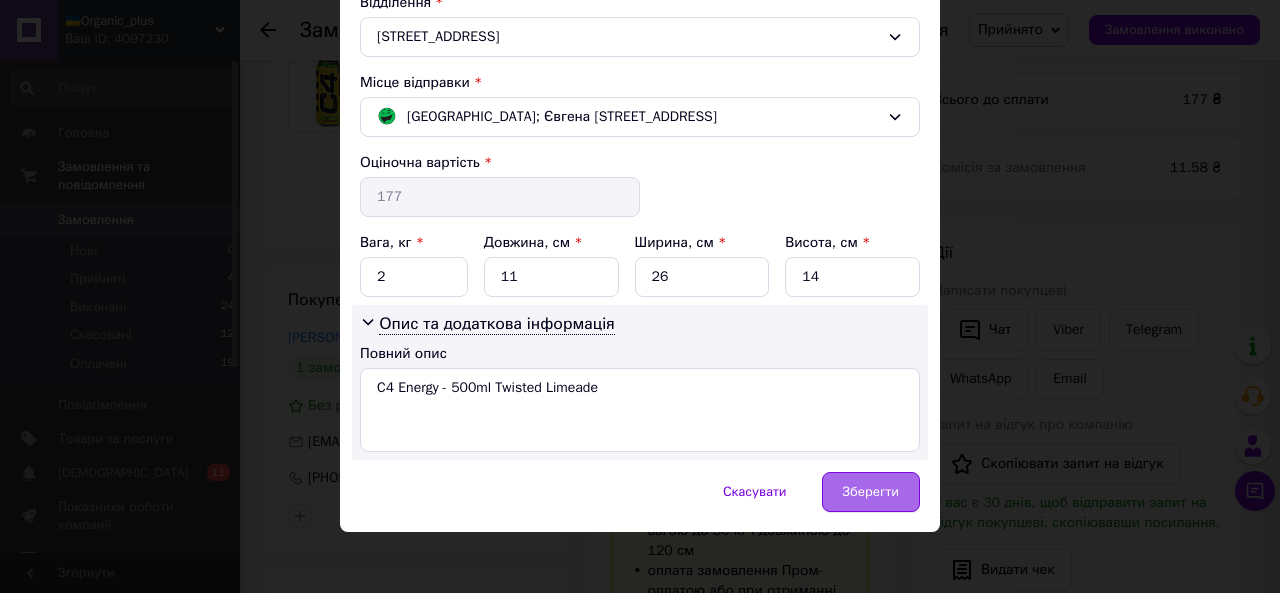 click on "Зберегти" at bounding box center (871, 492) 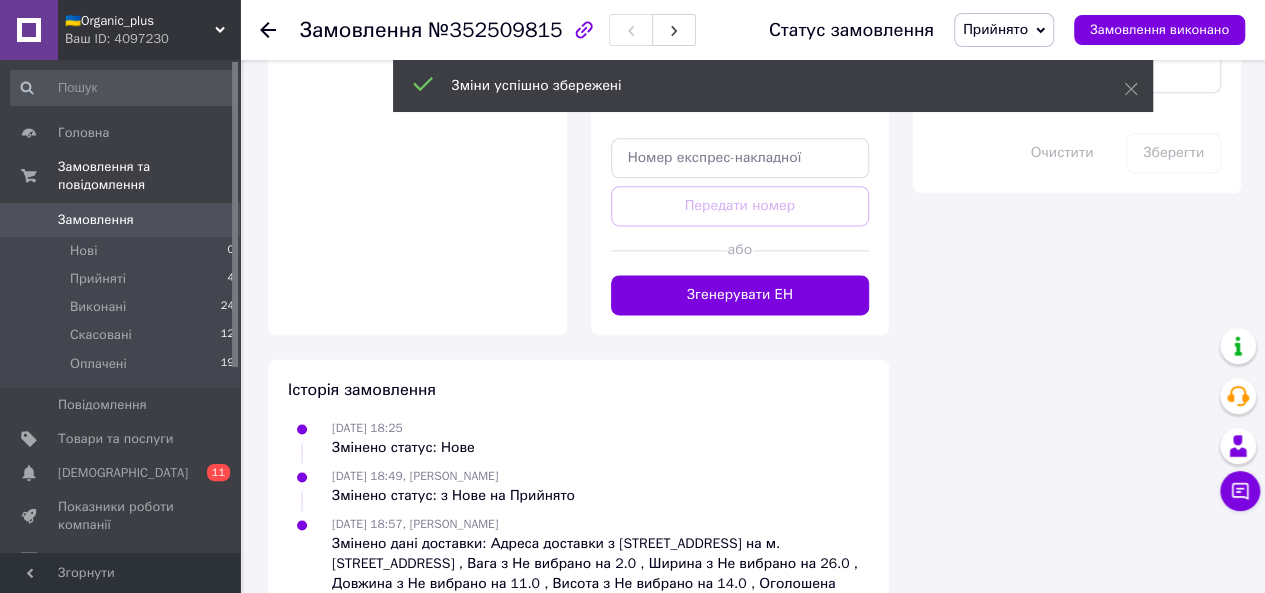 scroll, scrollTop: 1210, scrollLeft: 0, axis: vertical 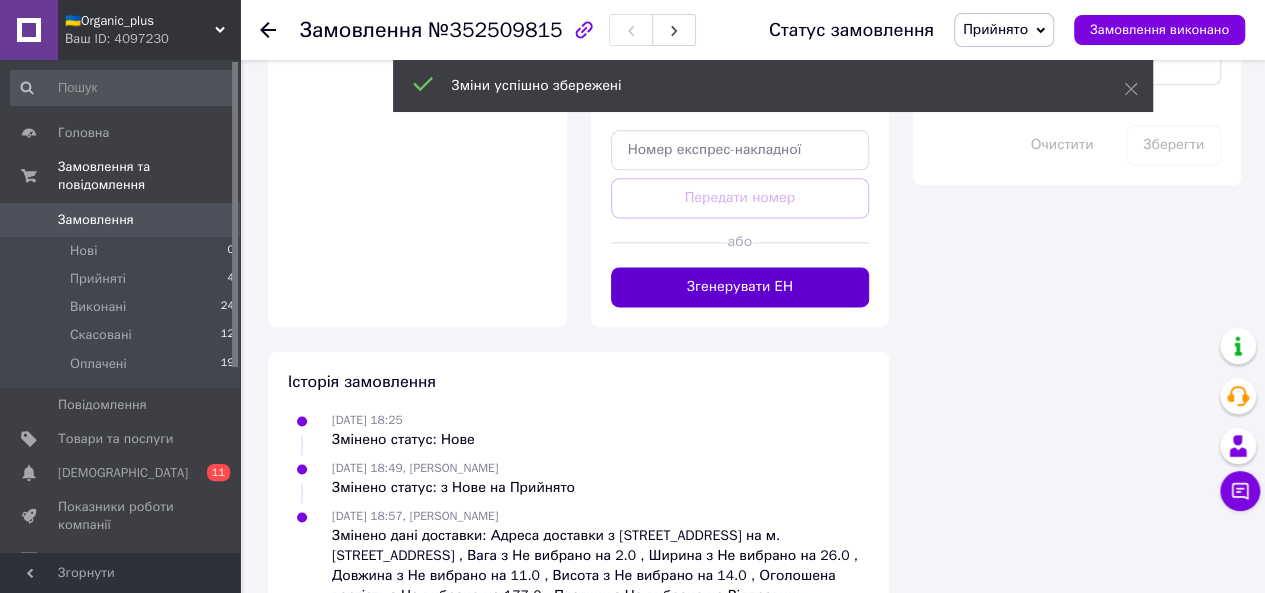 click on "Згенерувати ЕН" at bounding box center (740, 287) 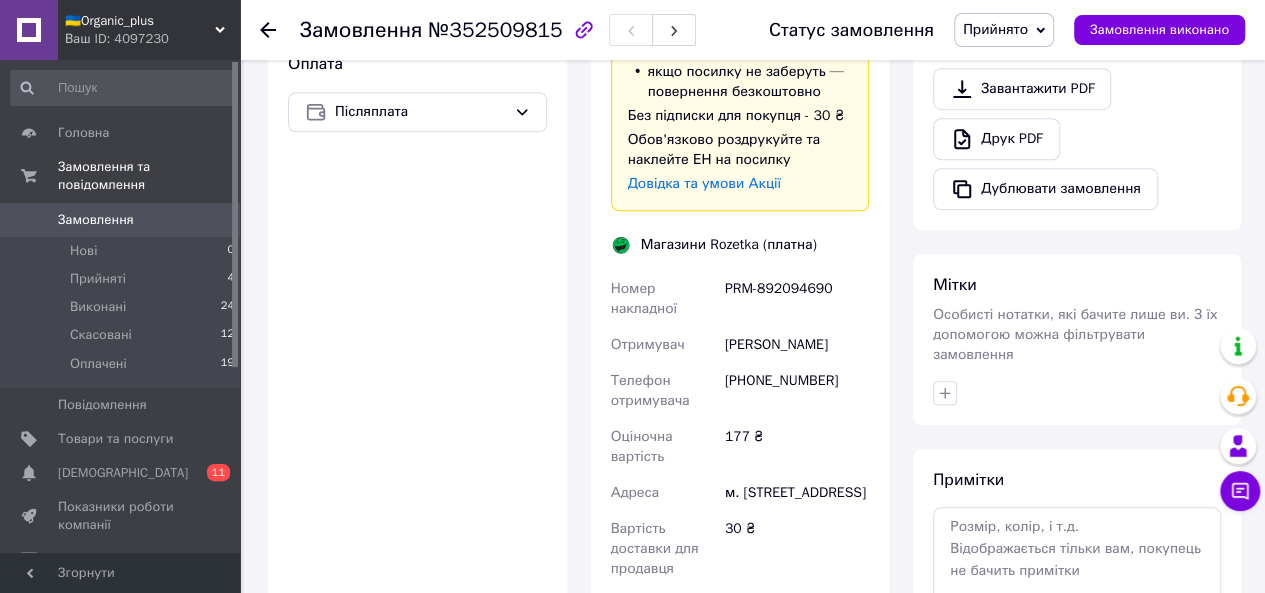 scroll, scrollTop: 716, scrollLeft: 0, axis: vertical 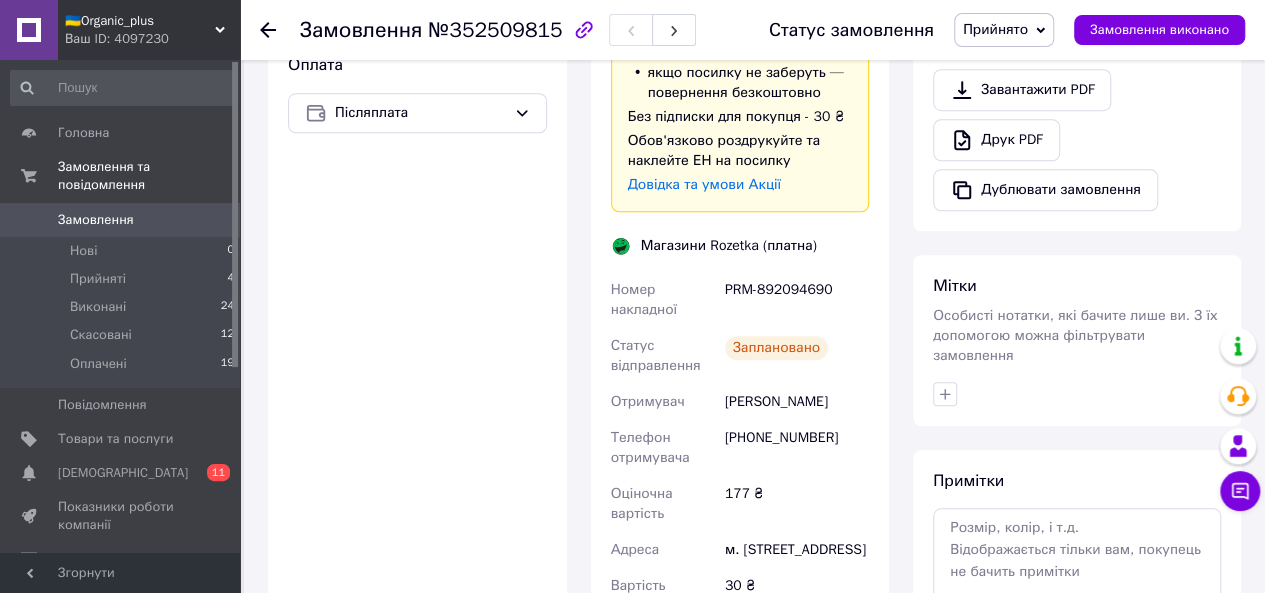 click on "PRM-892094690" at bounding box center [797, 300] 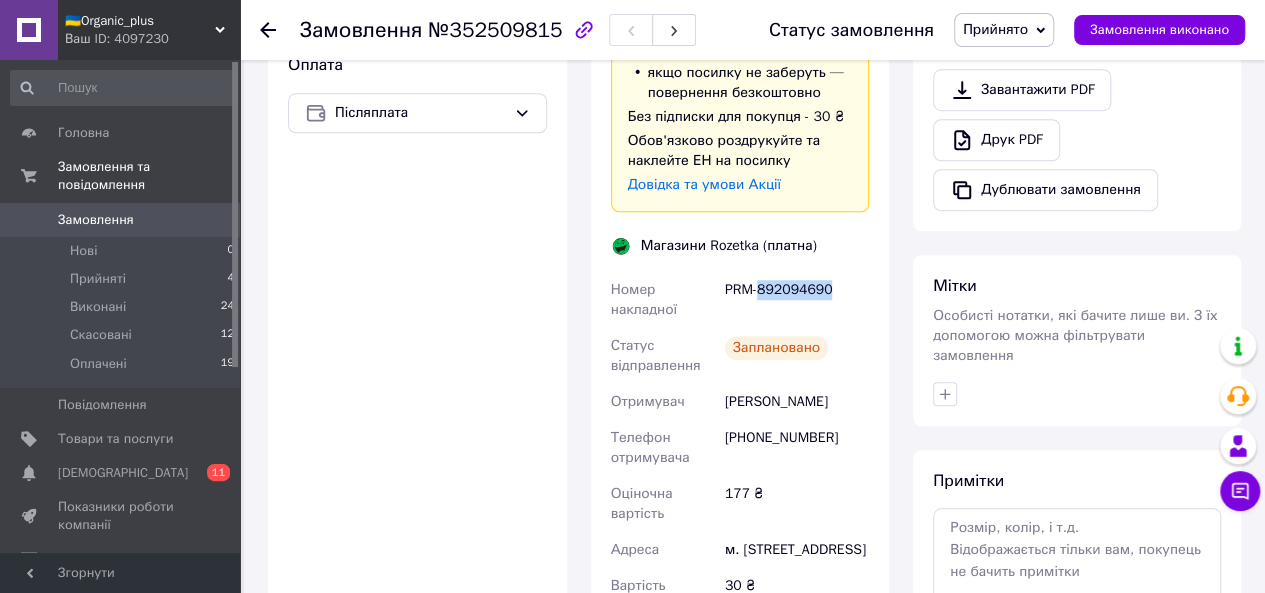 click on "PRM-892094690" at bounding box center (797, 300) 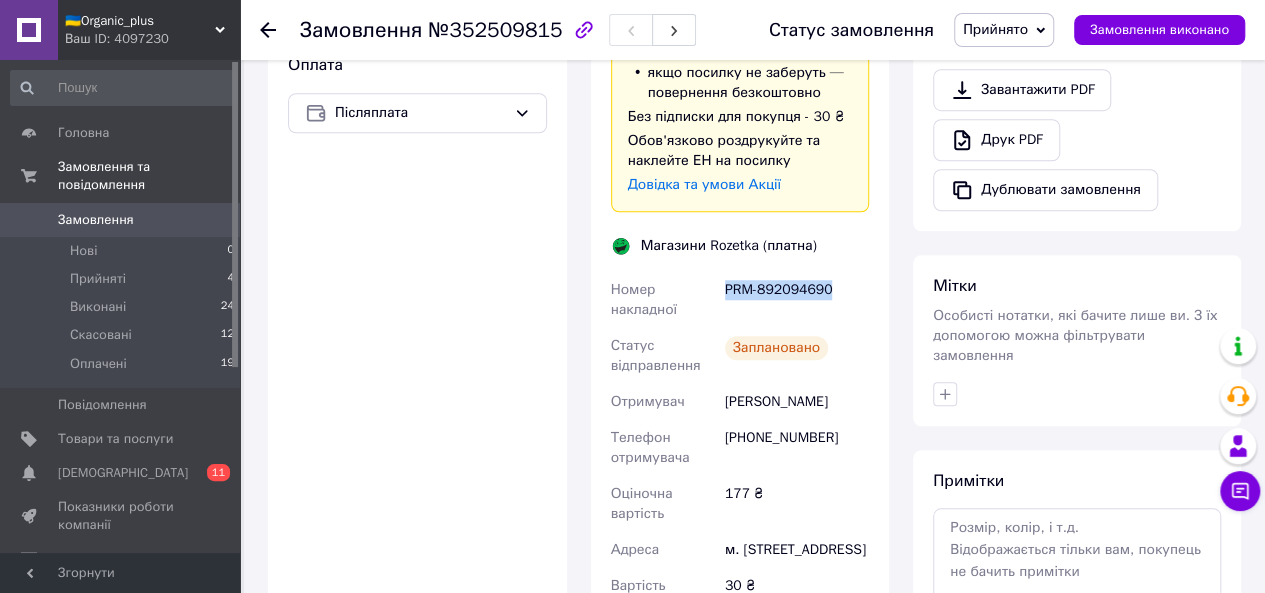 click on "PRM-892094690" at bounding box center (797, 300) 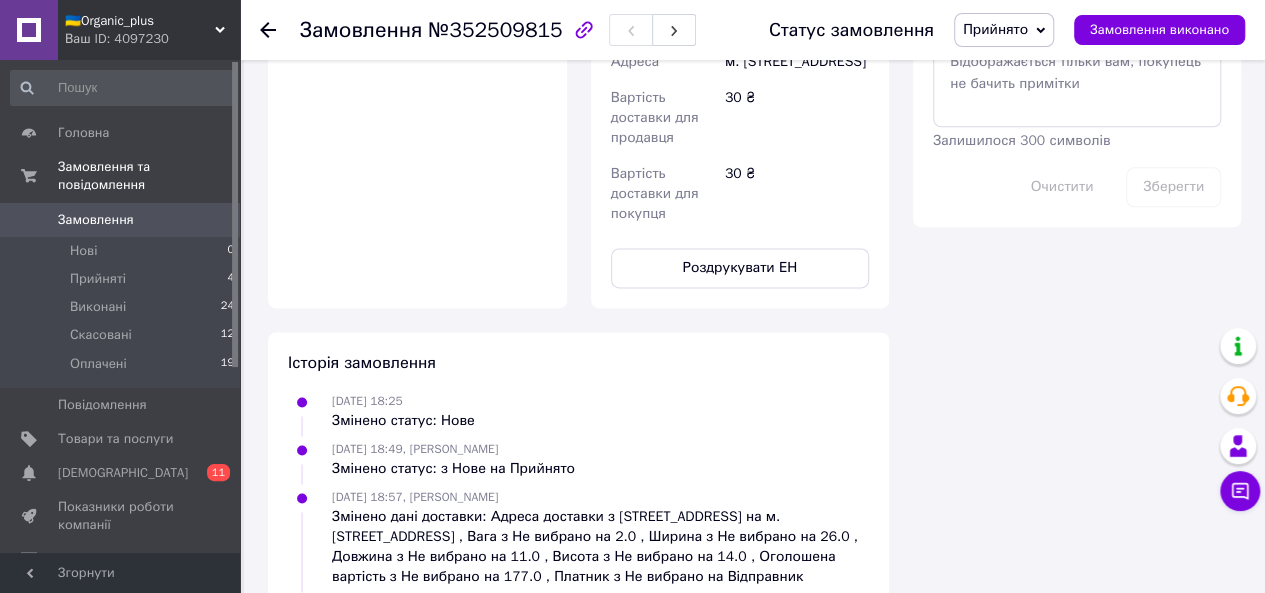 scroll, scrollTop: 1202, scrollLeft: 0, axis: vertical 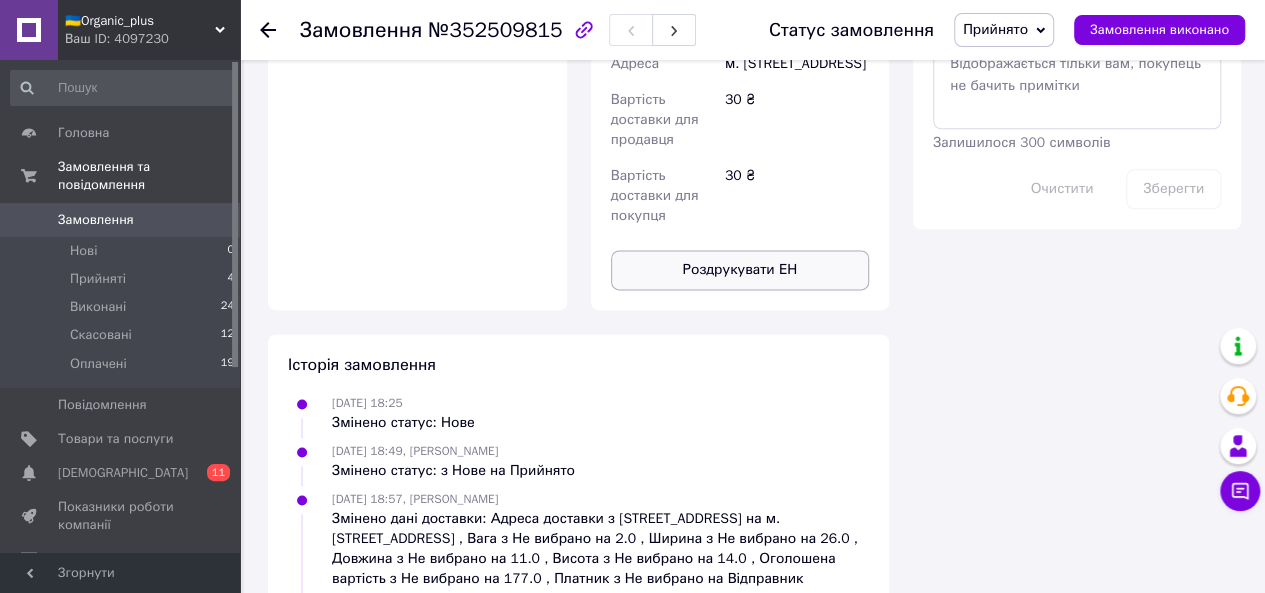 click on "Роздрукувати ЕН" at bounding box center [740, 270] 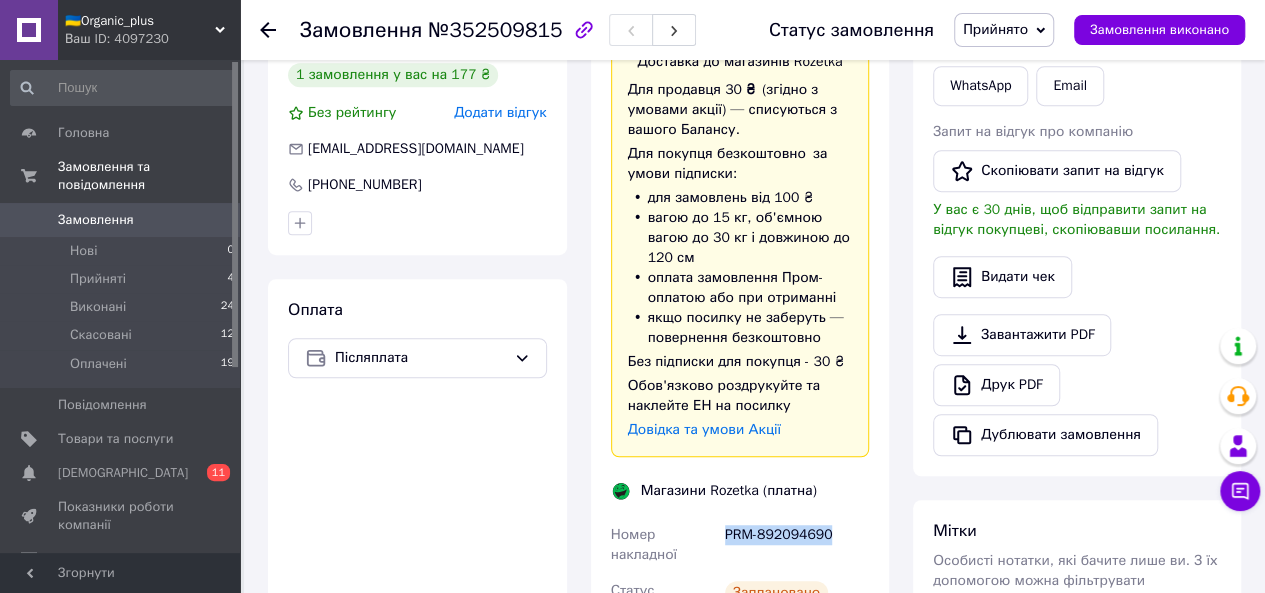 scroll, scrollTop: 510, scrollLeft: 0, axis: vertical 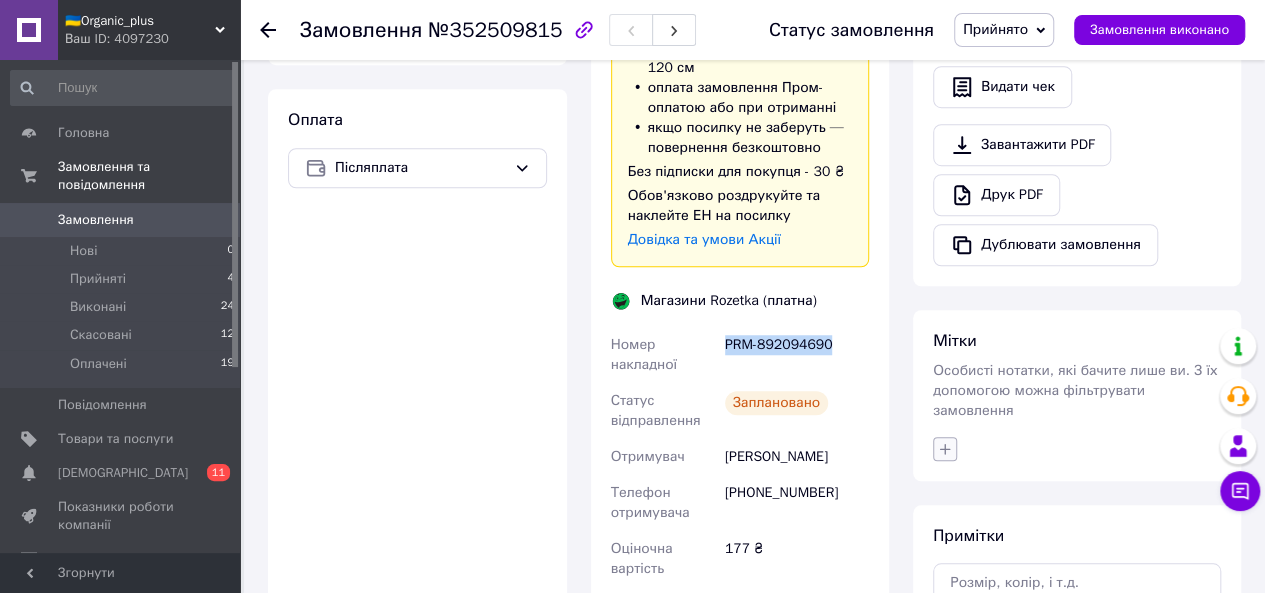 click 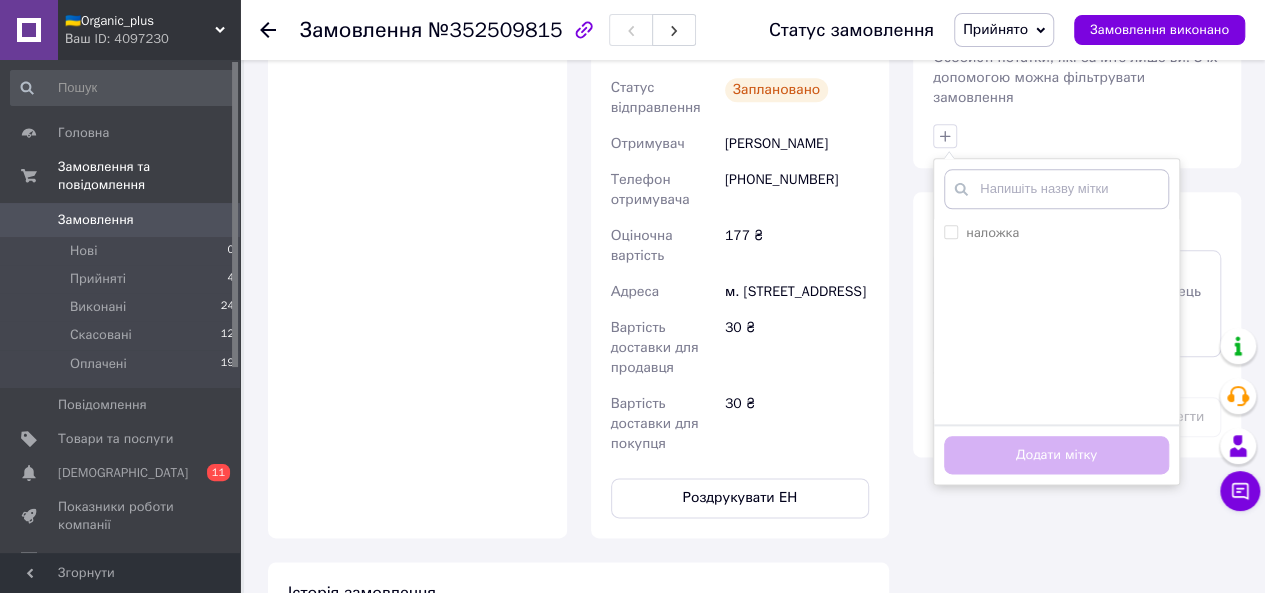 scroll, scrollTop: 981, scrollLeft: 0, axis: vertical 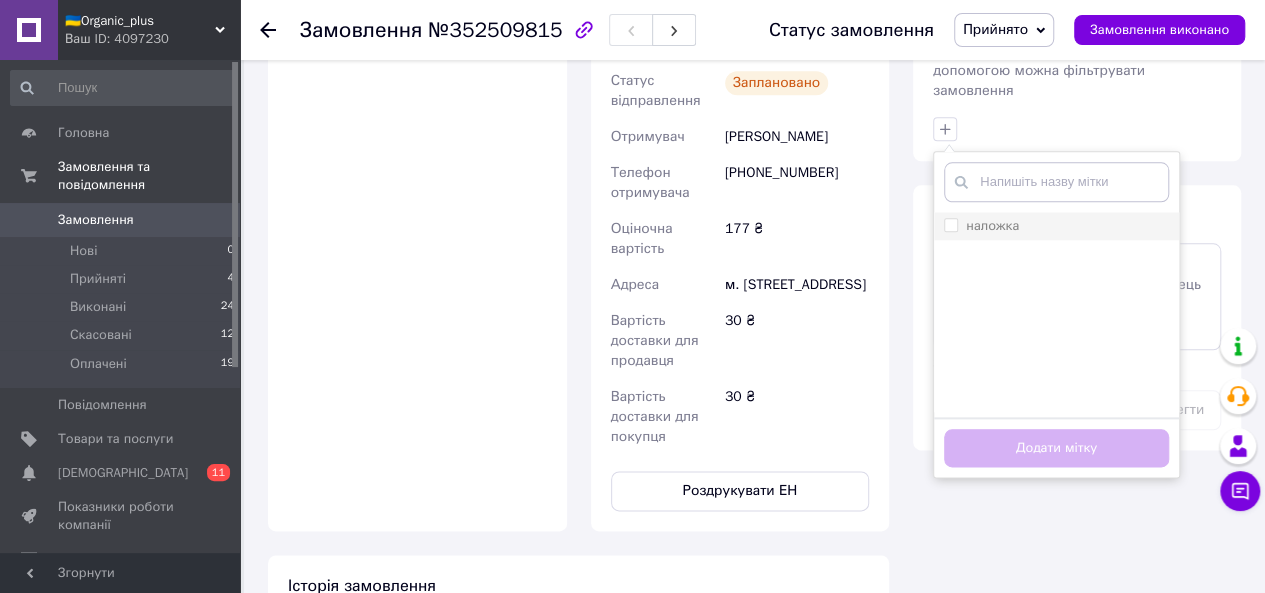 click on "наложка" at bounding box center (1056, 226) 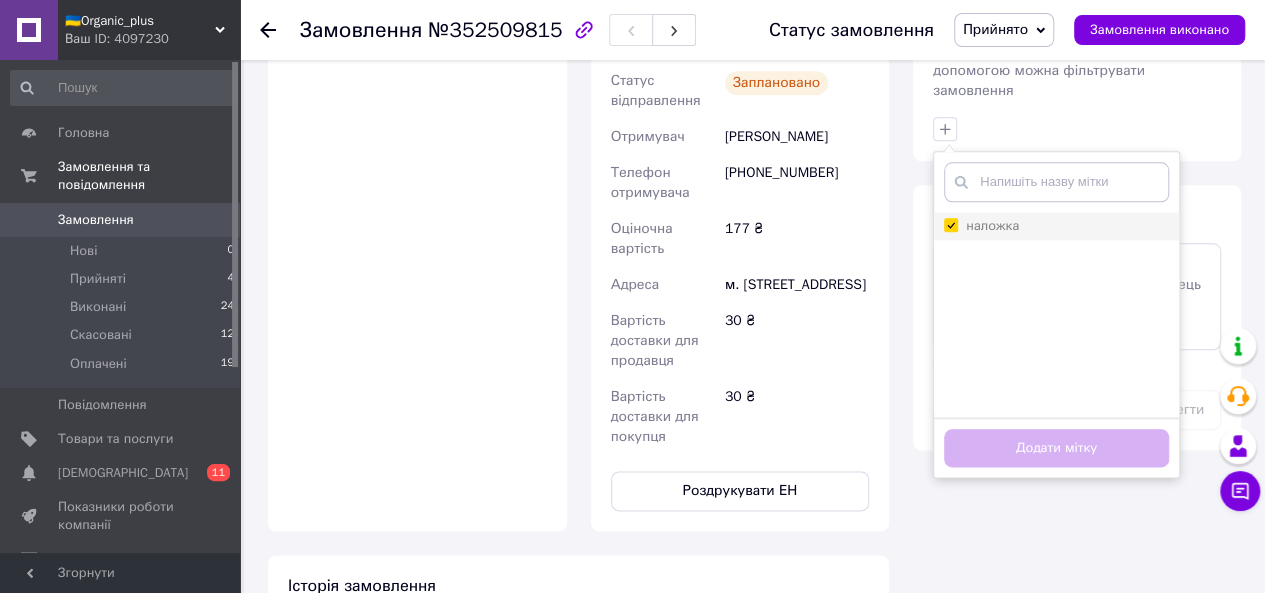 checkbox on "true" 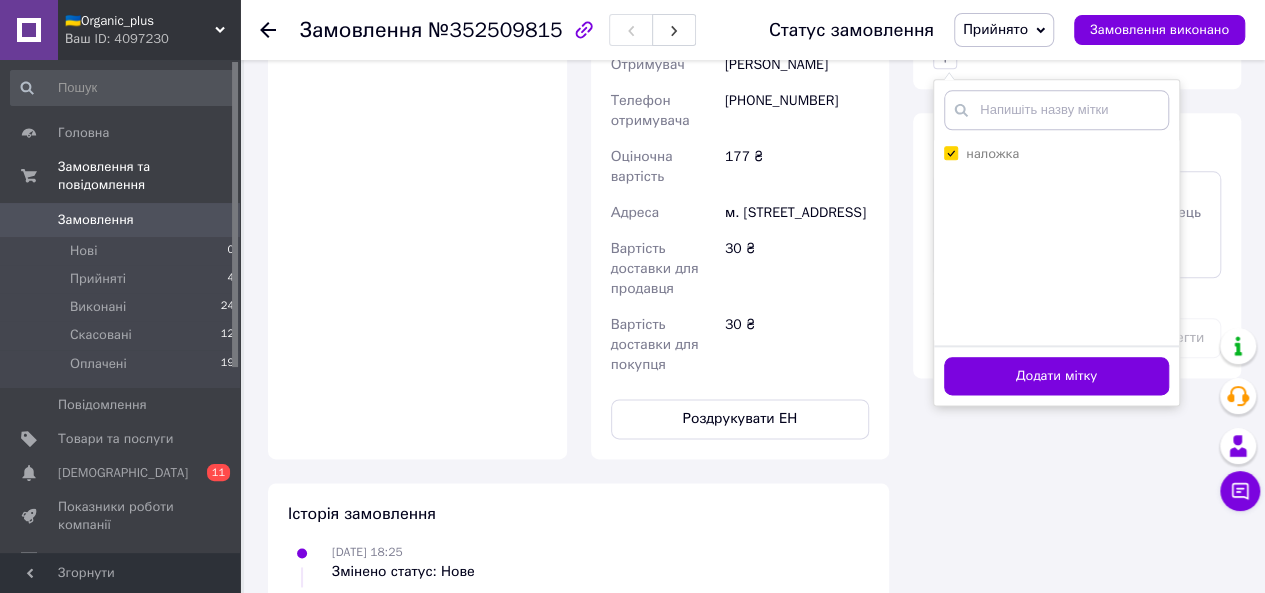 scroll, scrollTop: 1056, scrollLeft: 0, axis: vertical 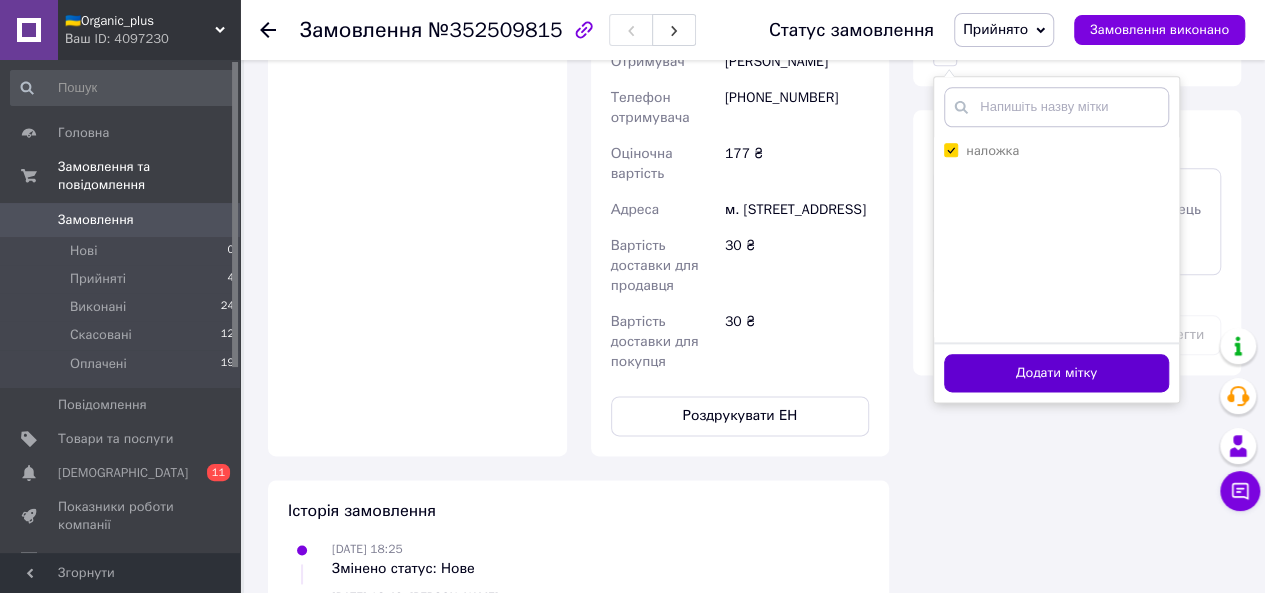 click on "Додати мітку" at bounding box center [1056, 373] 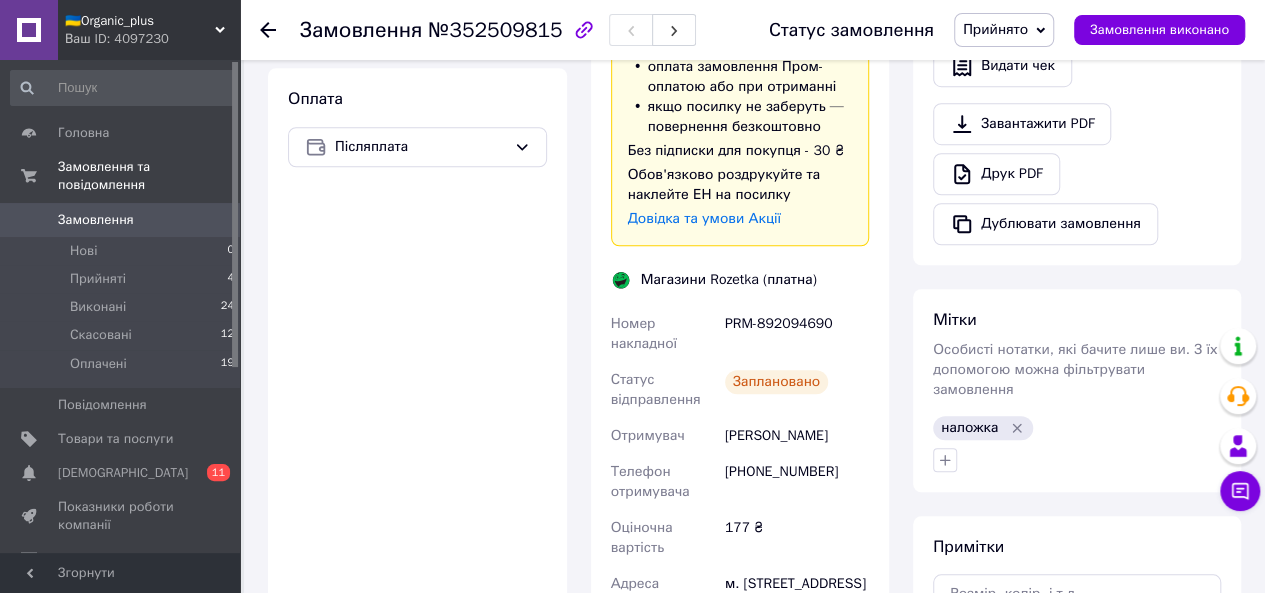 scroll, scrollTop: 0, scrollLeft: 0, axis: both 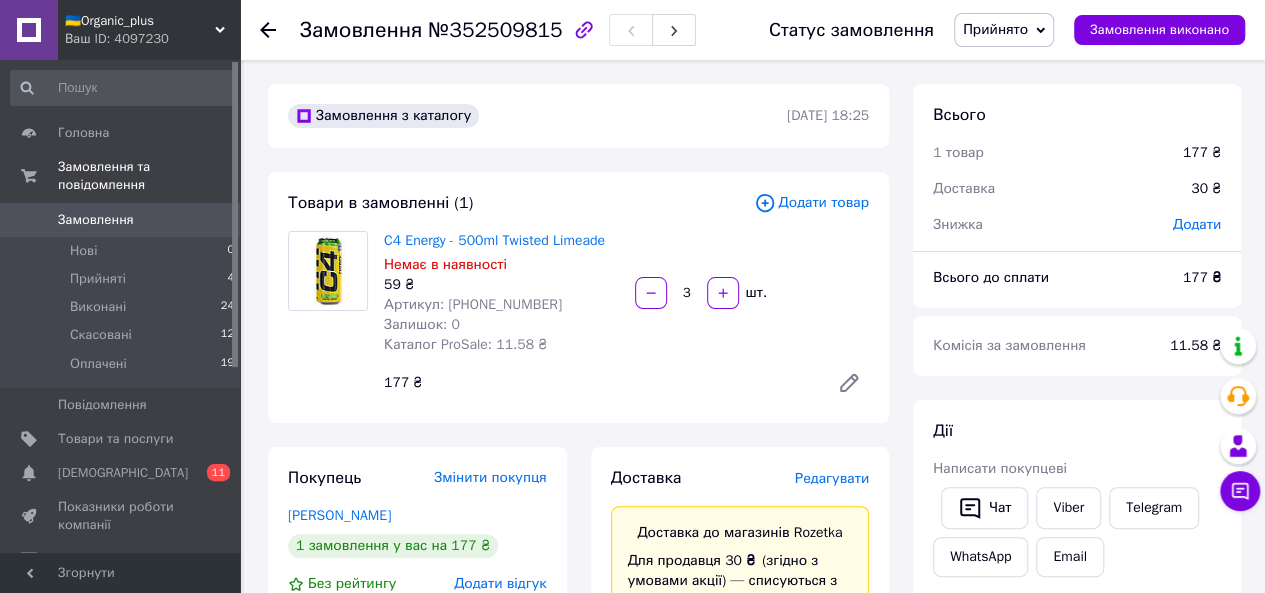 click on "Замовлення" at bounding box center [96, 220] 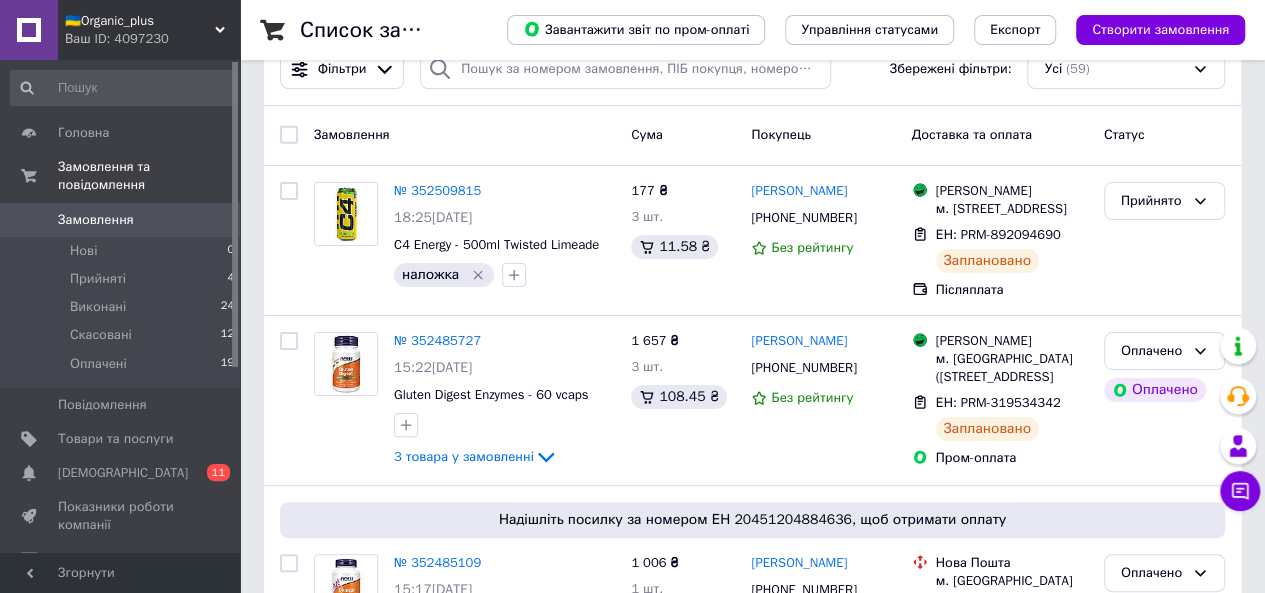 scroll, scrollTop: 58, scrollLeft: 0, axis: vertical 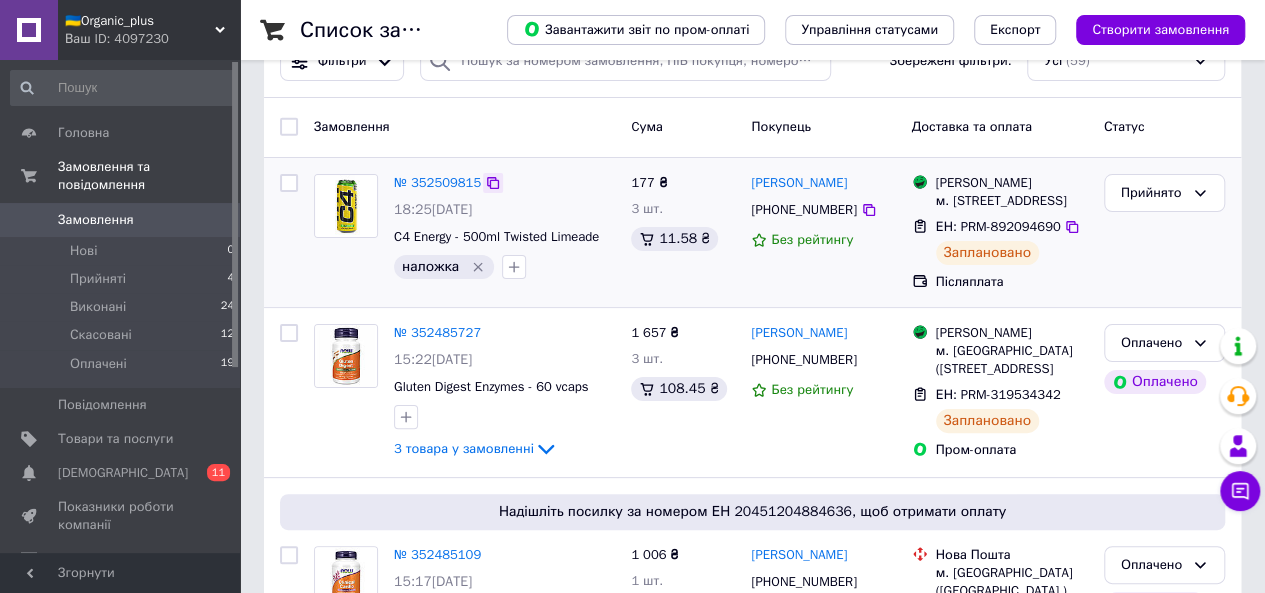click 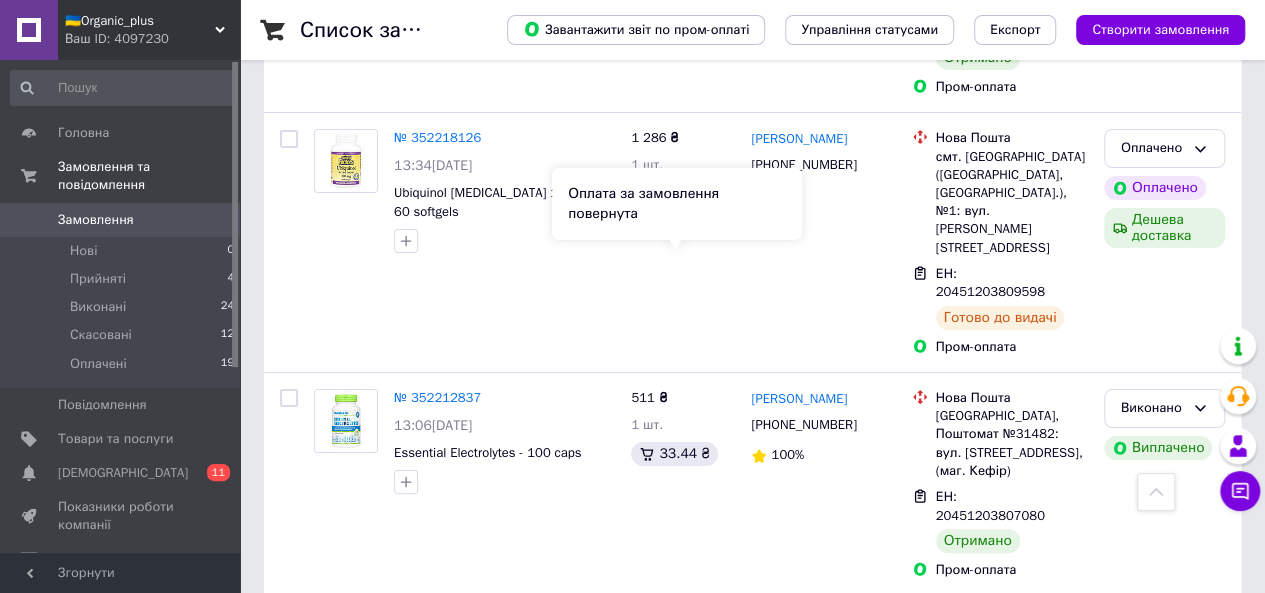 scroll, scrollTop: 3793, scrollLeft: 0, axis: vertical 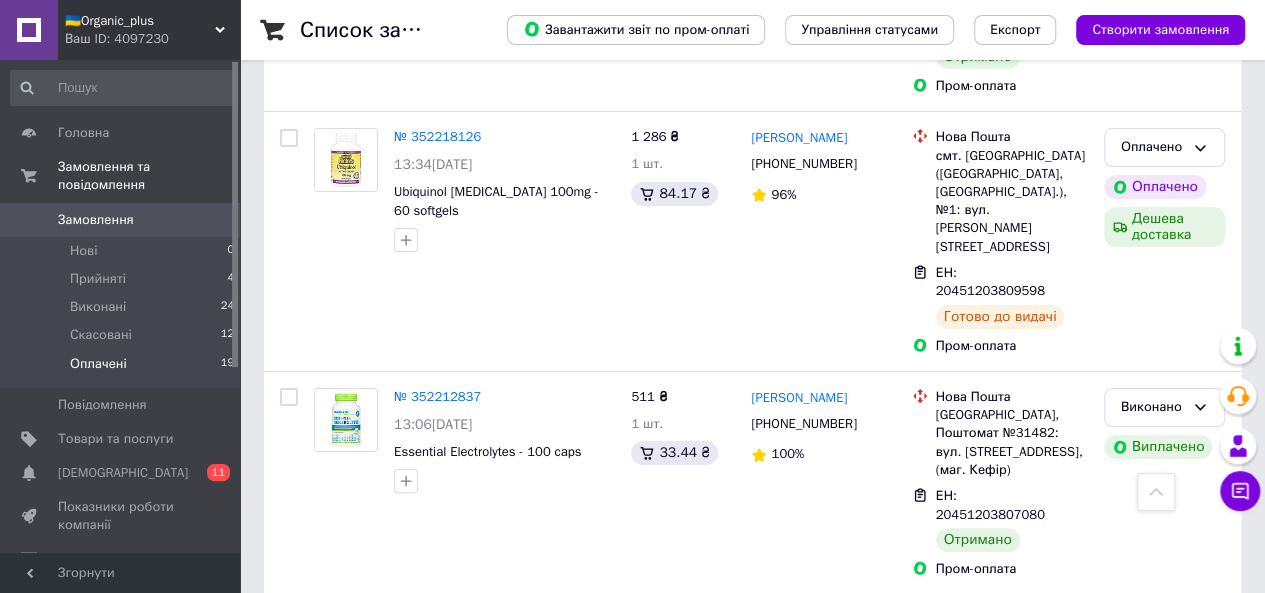 click on "Оплачені 19" at bounding box center (123, 369) 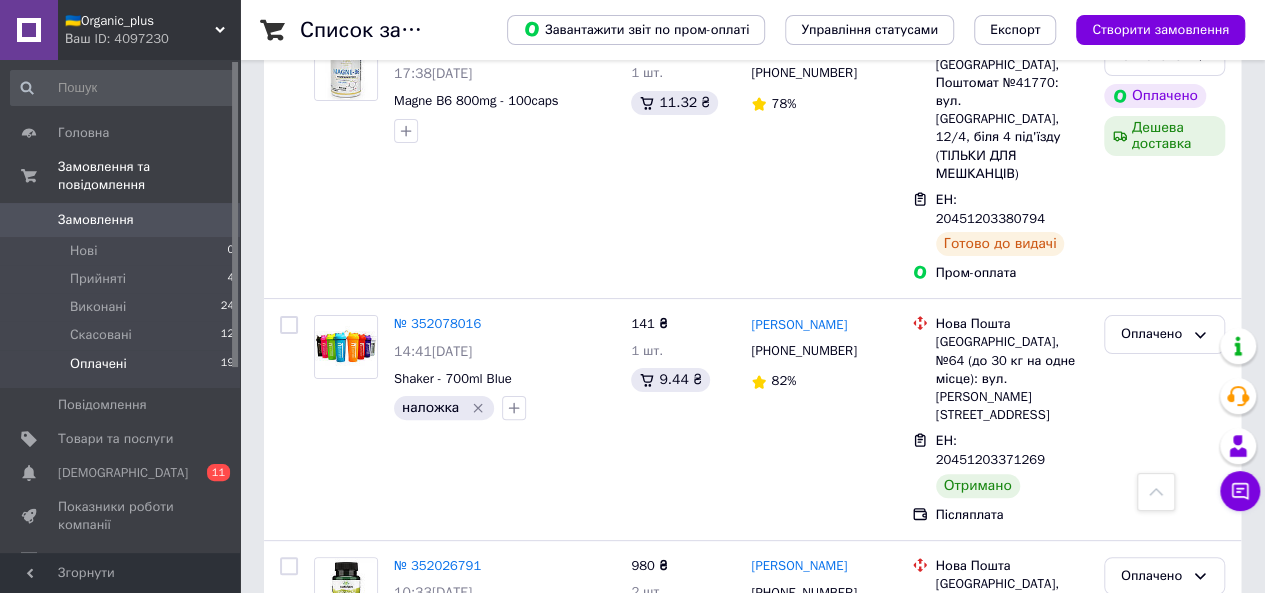 scroll, scrollTop: 3857, scrollLeft: 0, axis: vertical 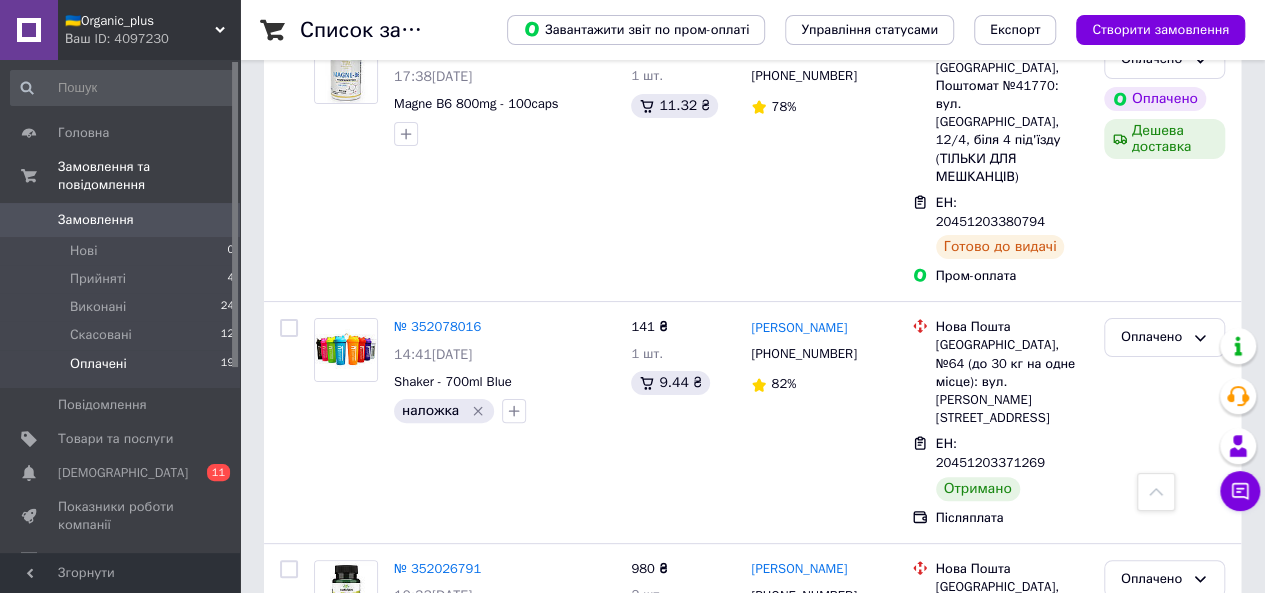 click on "Оплачено" at bounding box center (1152, 838) 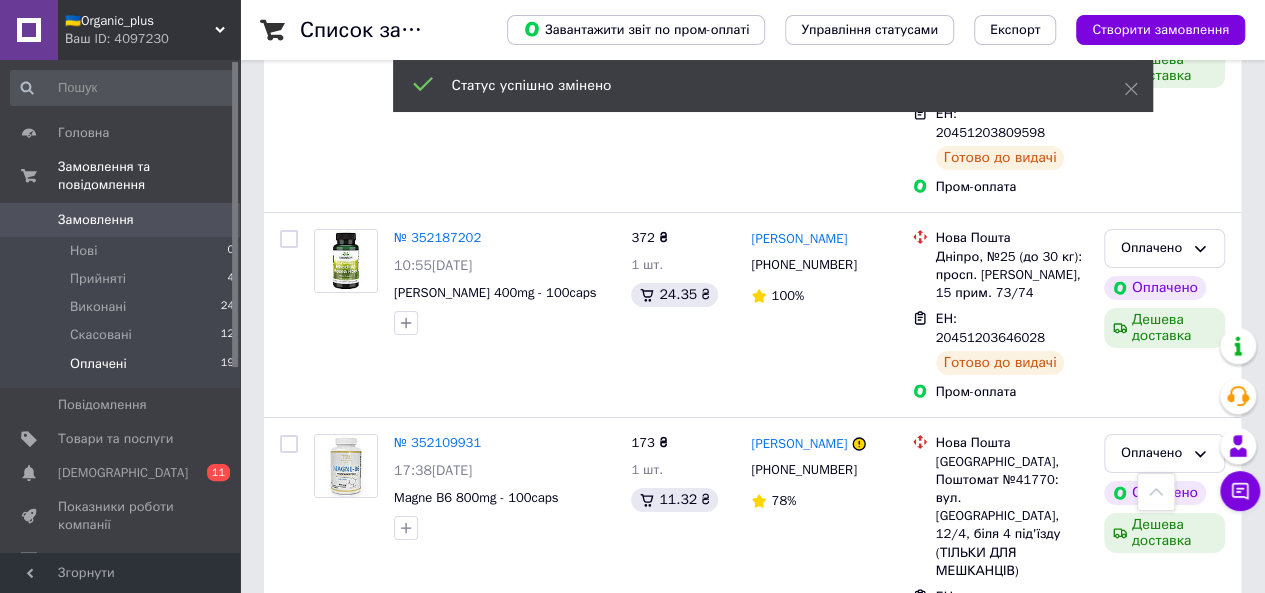 scroll, scrollTop: 3462, scrollLeft: 0, axis: vertical 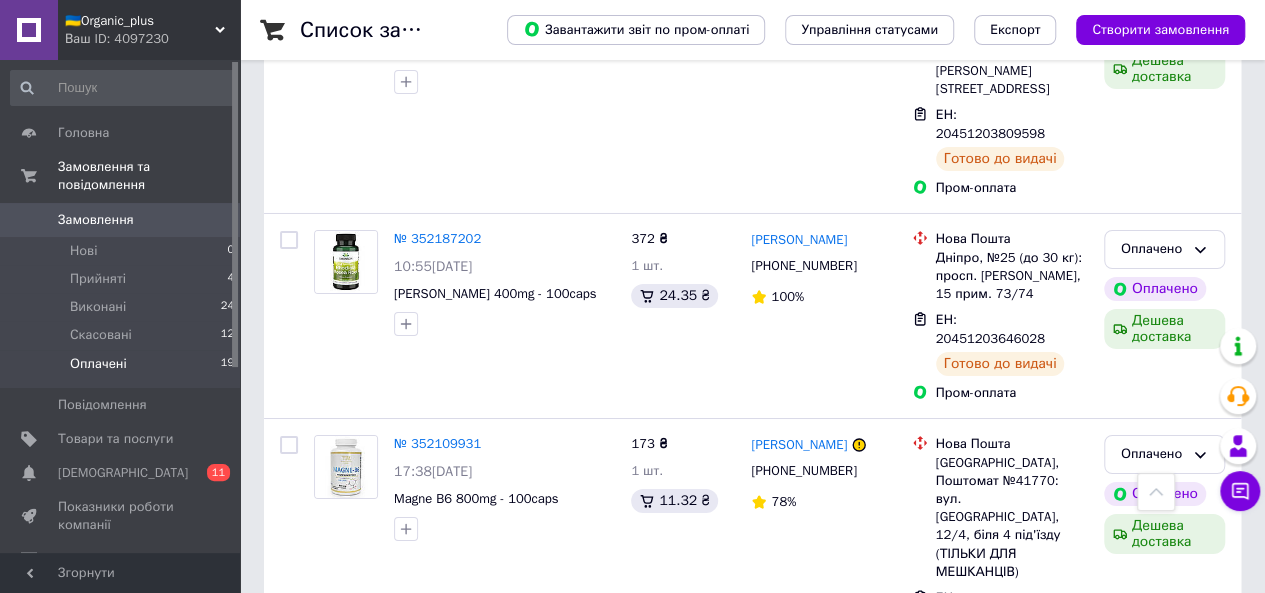 click on "Оплачено" at bounding box center (1152, 732) 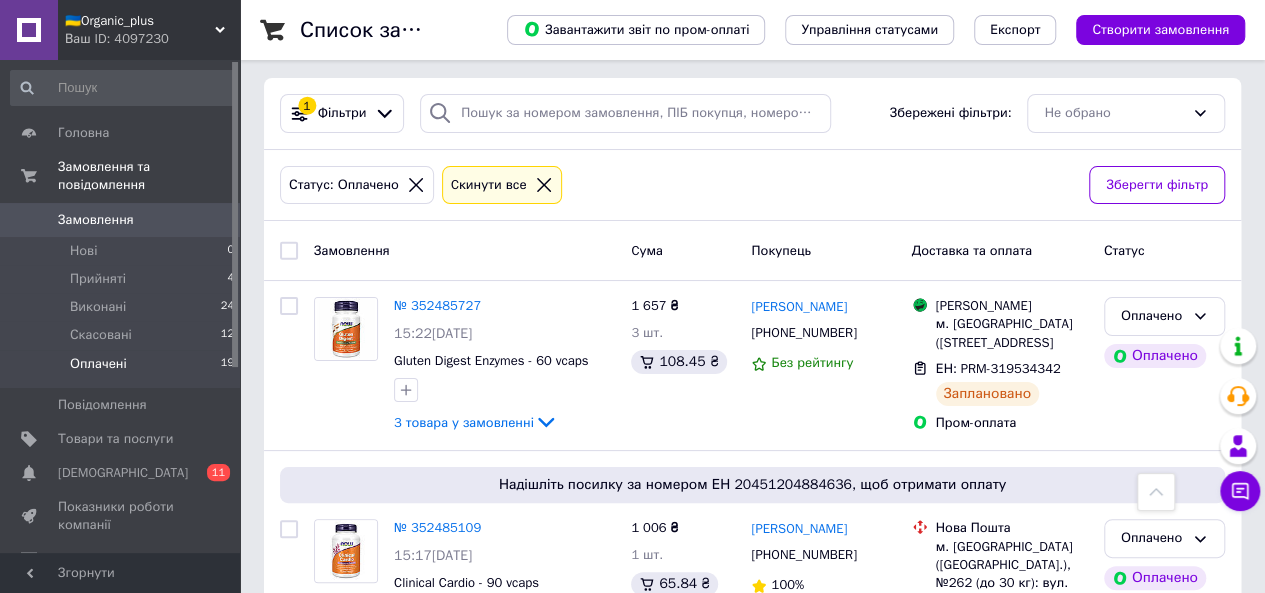 scroll, scrollTop: 0, scrollLeft: 0, axis: both 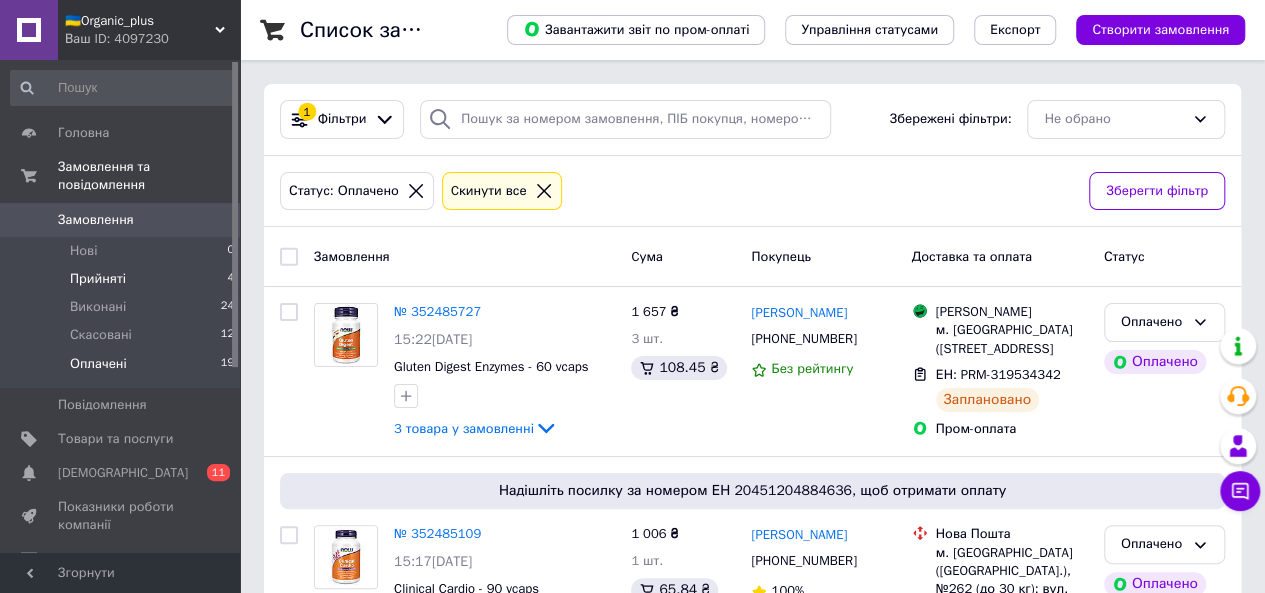 click on "Прийняті" at bounding box center (98, 279) 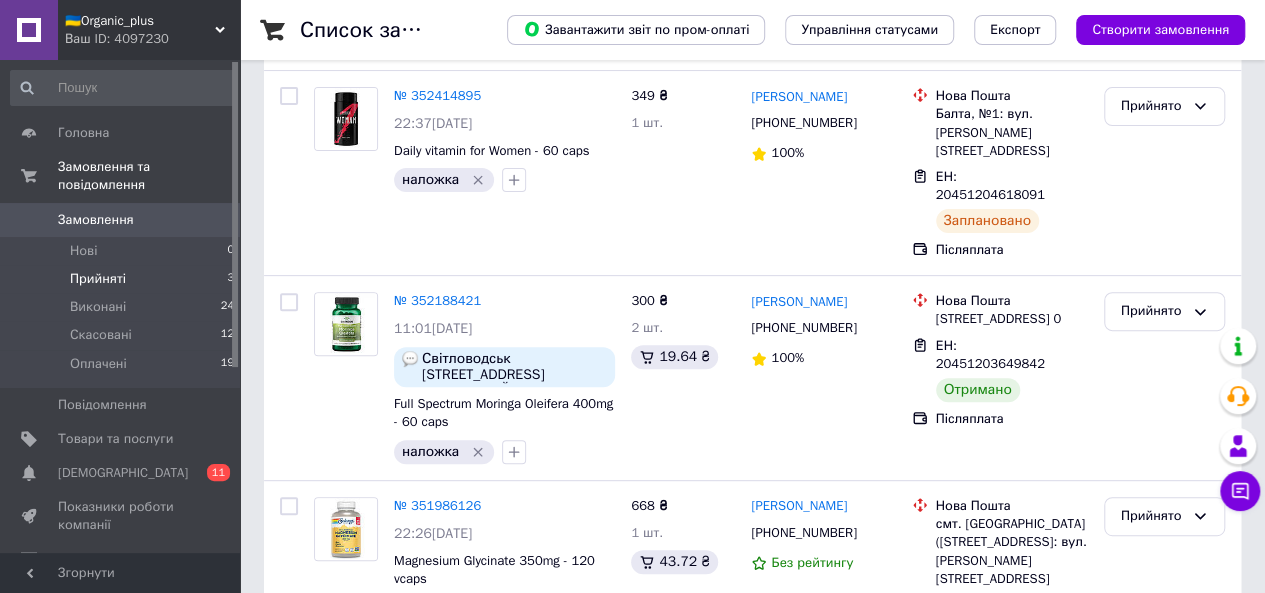 scroll, scrollTop: 216, scrollLeft: 0, axis: vertical 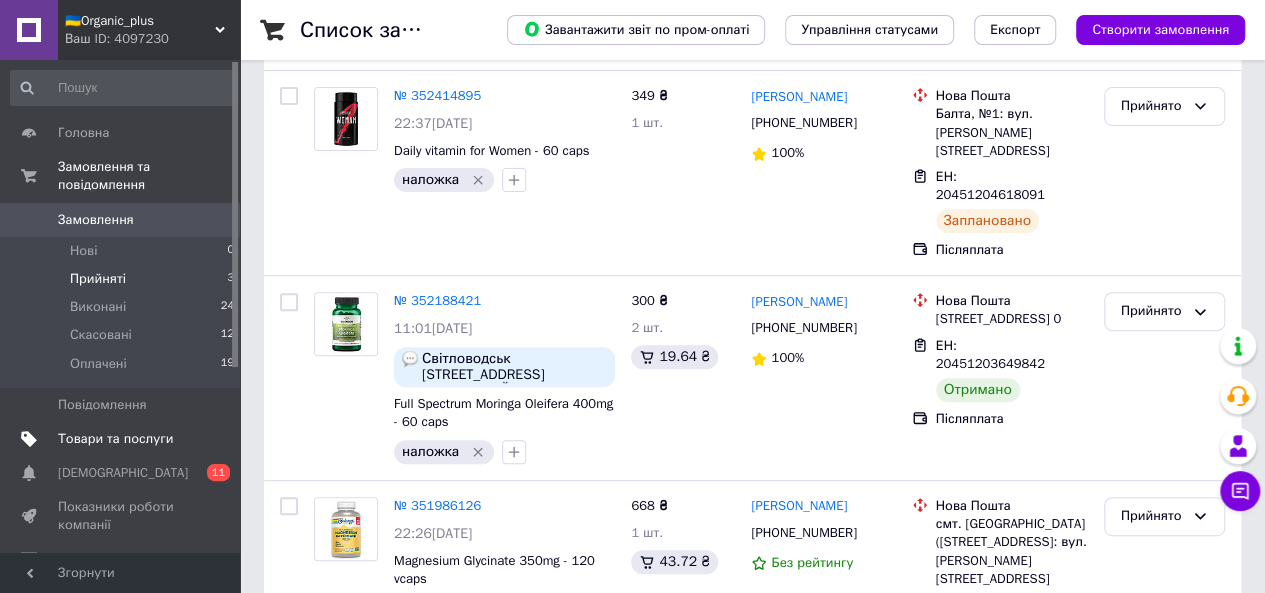 click on "Товари та послуги" at bounding box center (115, 439) 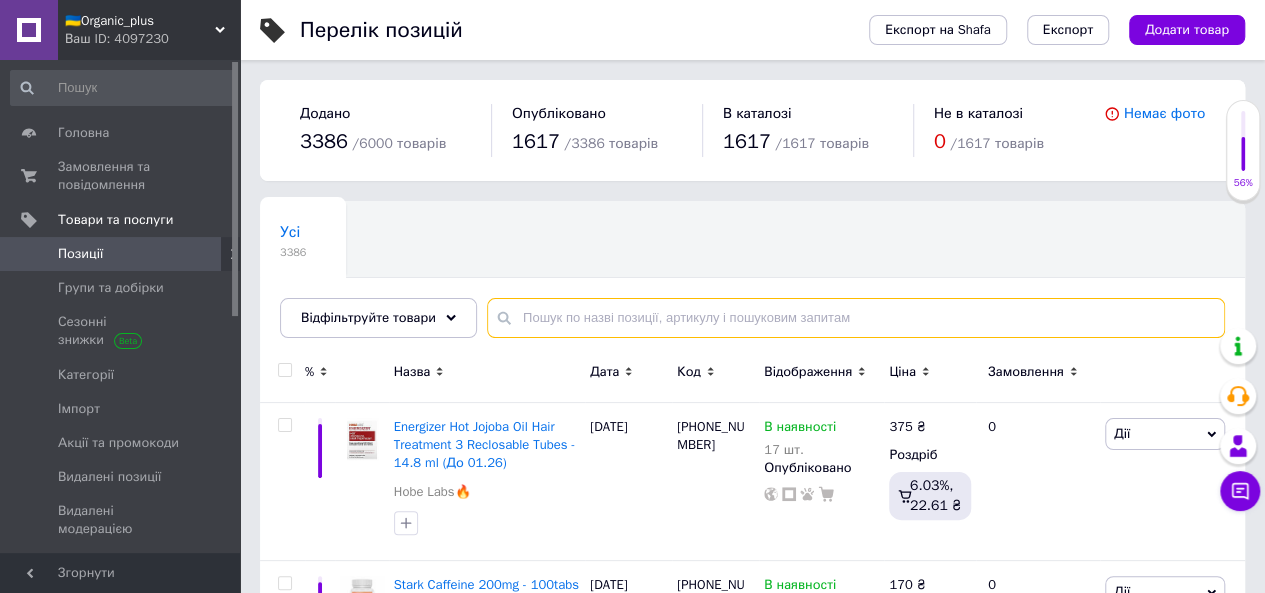 click at bounding box center (856, 318) 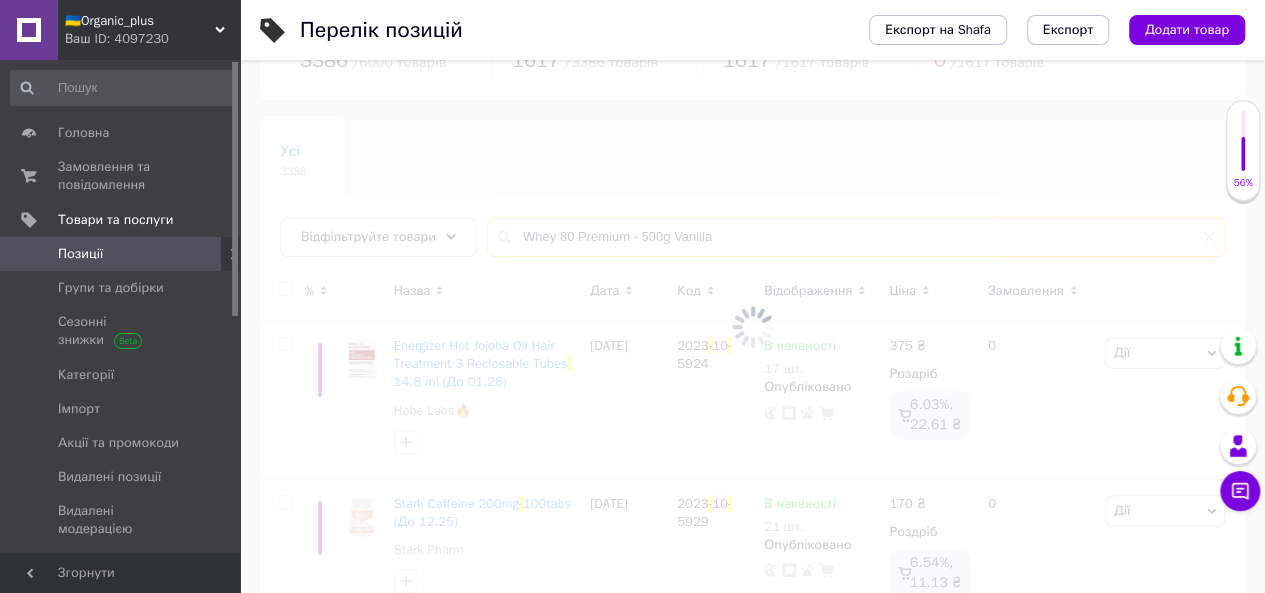scroll, scrollTop: 110, scrollLeft: 0, axis: vertical 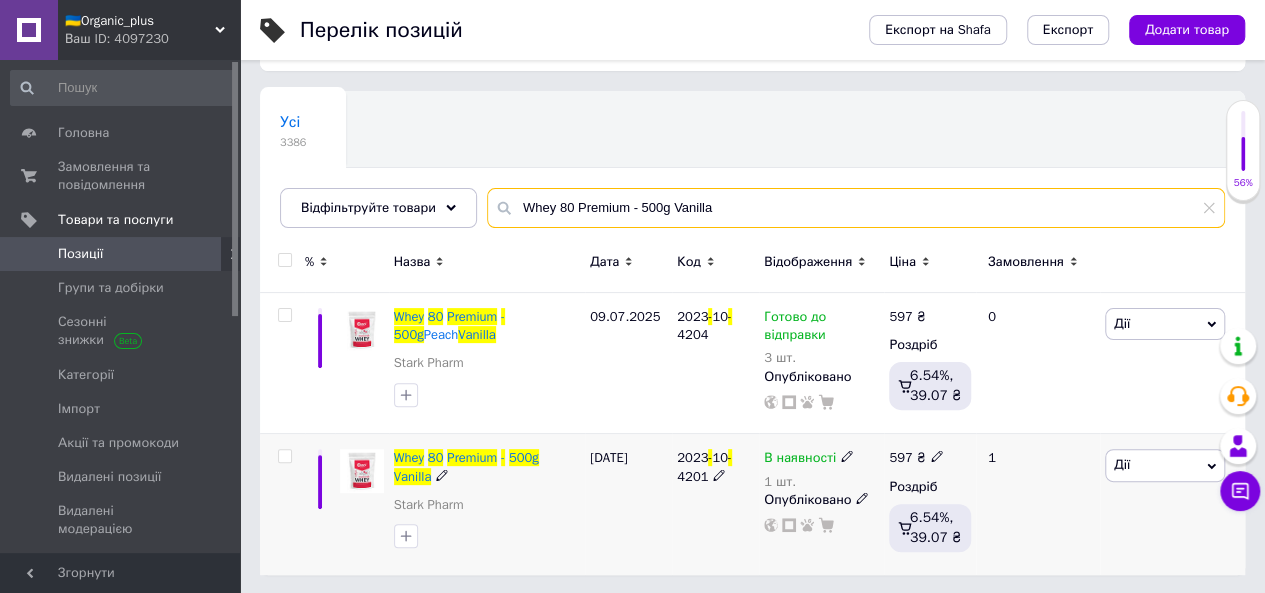 type on "Whey 80 Premium - 500g Vanilla" 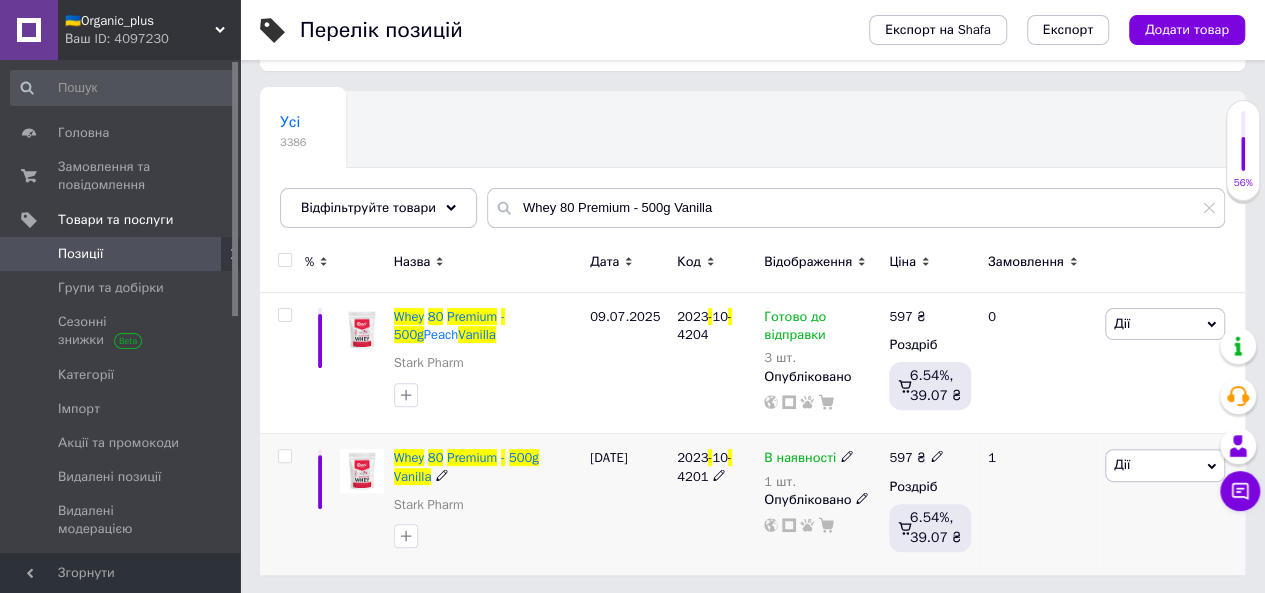 click 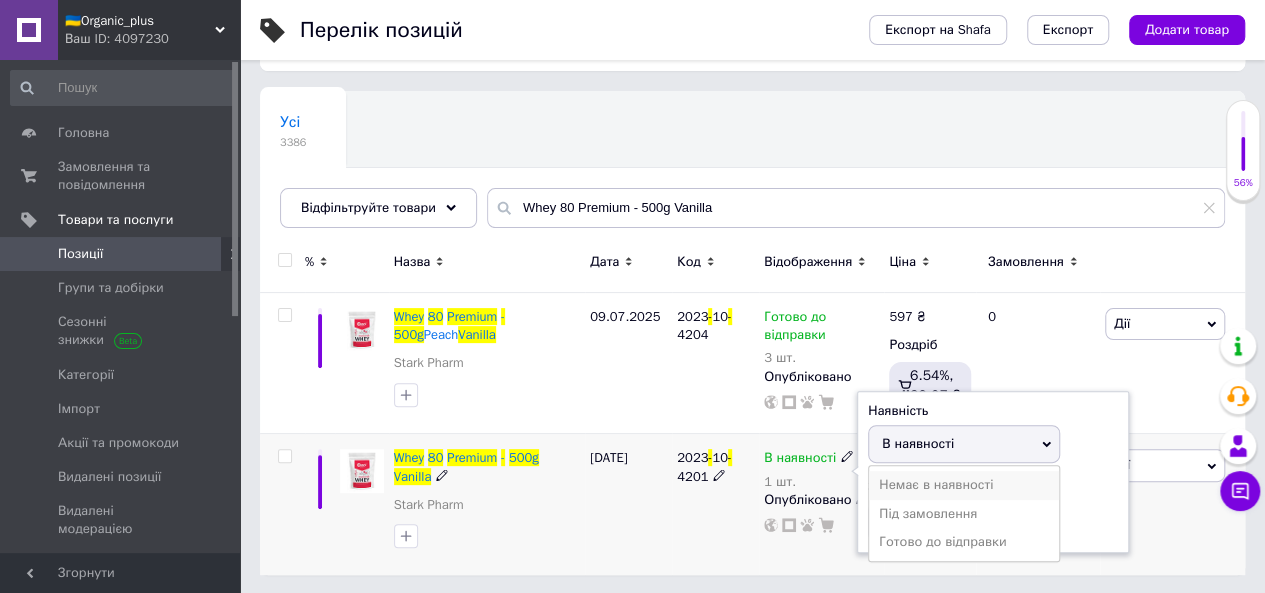click on "Немає в наявності" at bounding box center [964, 485] 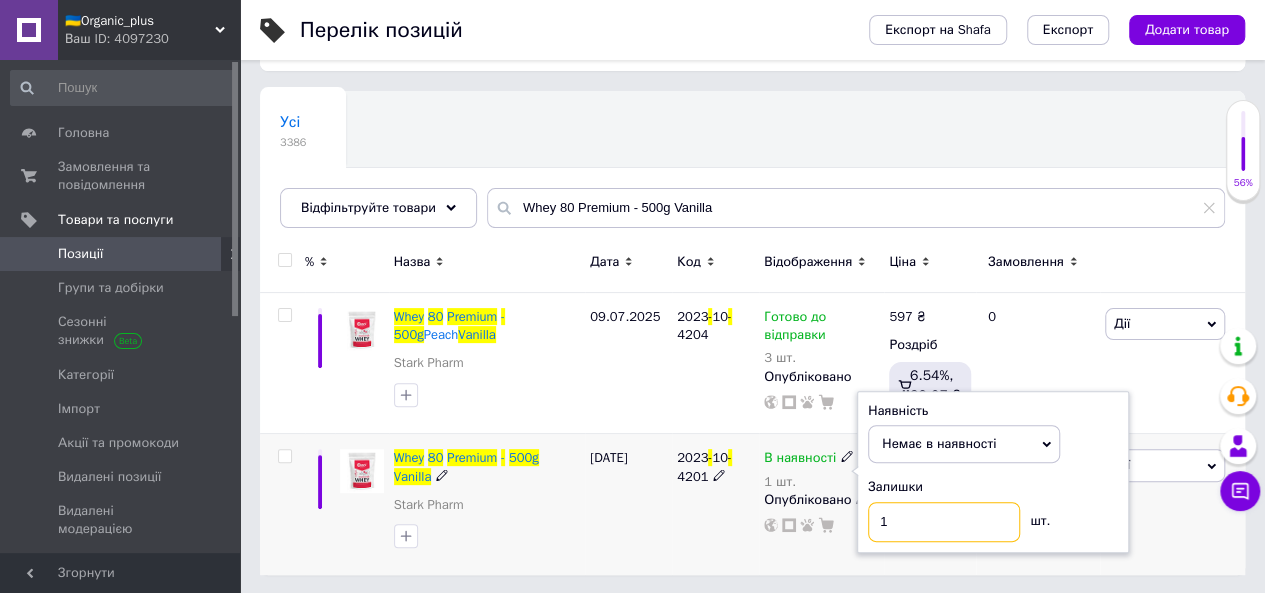 click on "1" at bounding box center (944, 522) 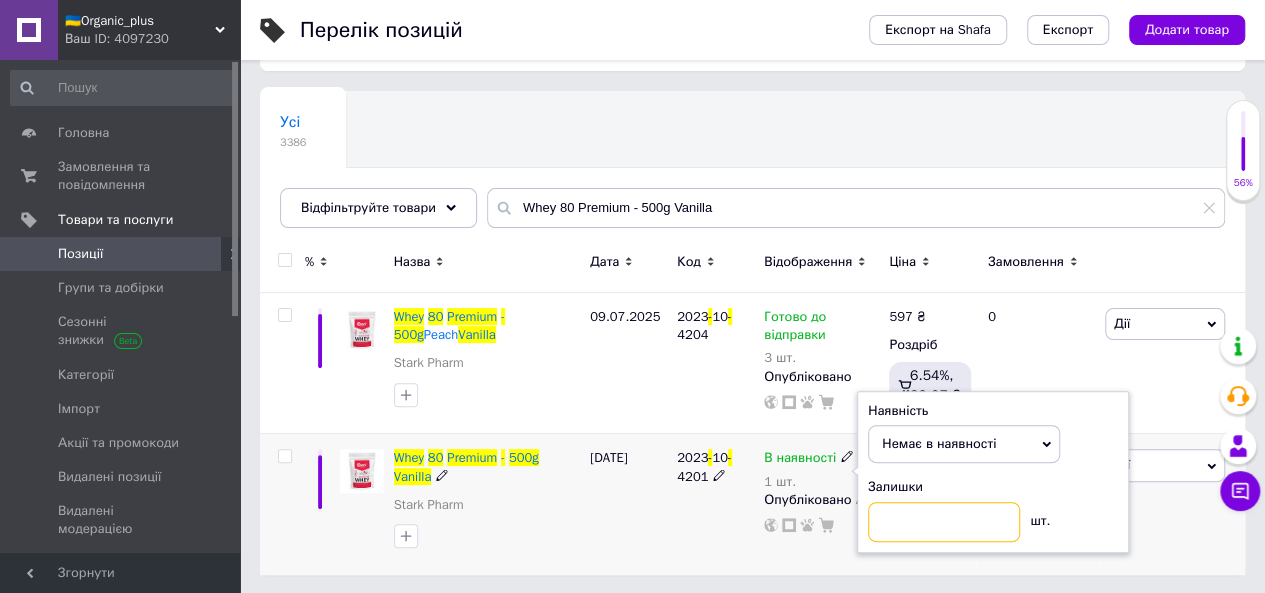 type 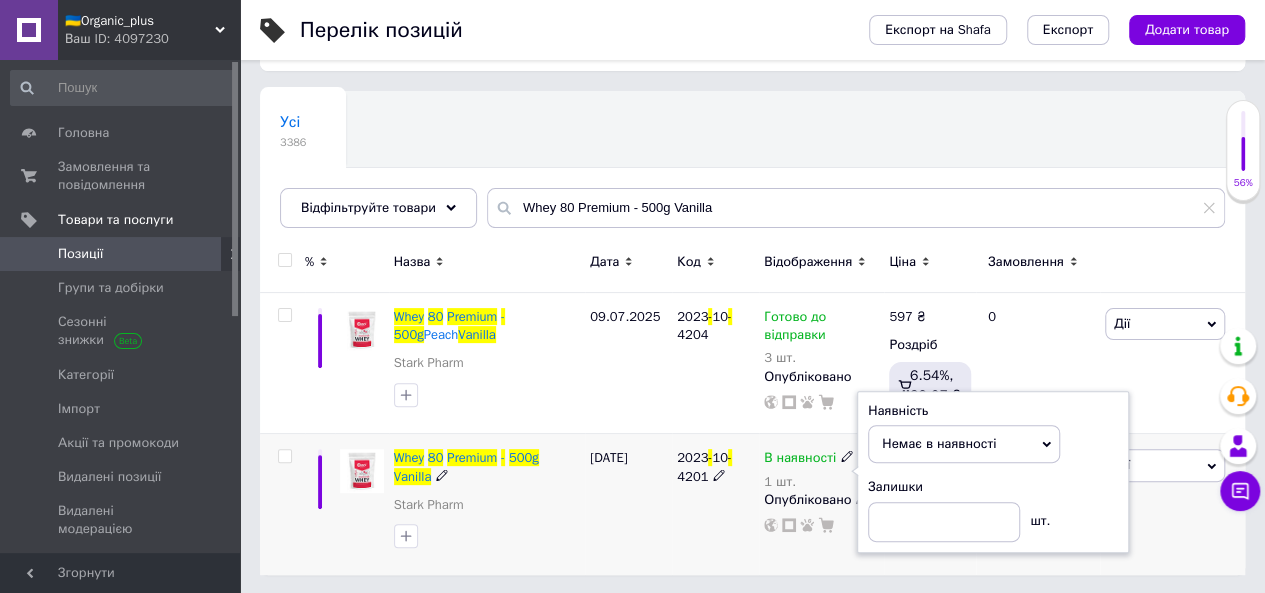click on "[DATE]" at bounding box center [628, 504] 